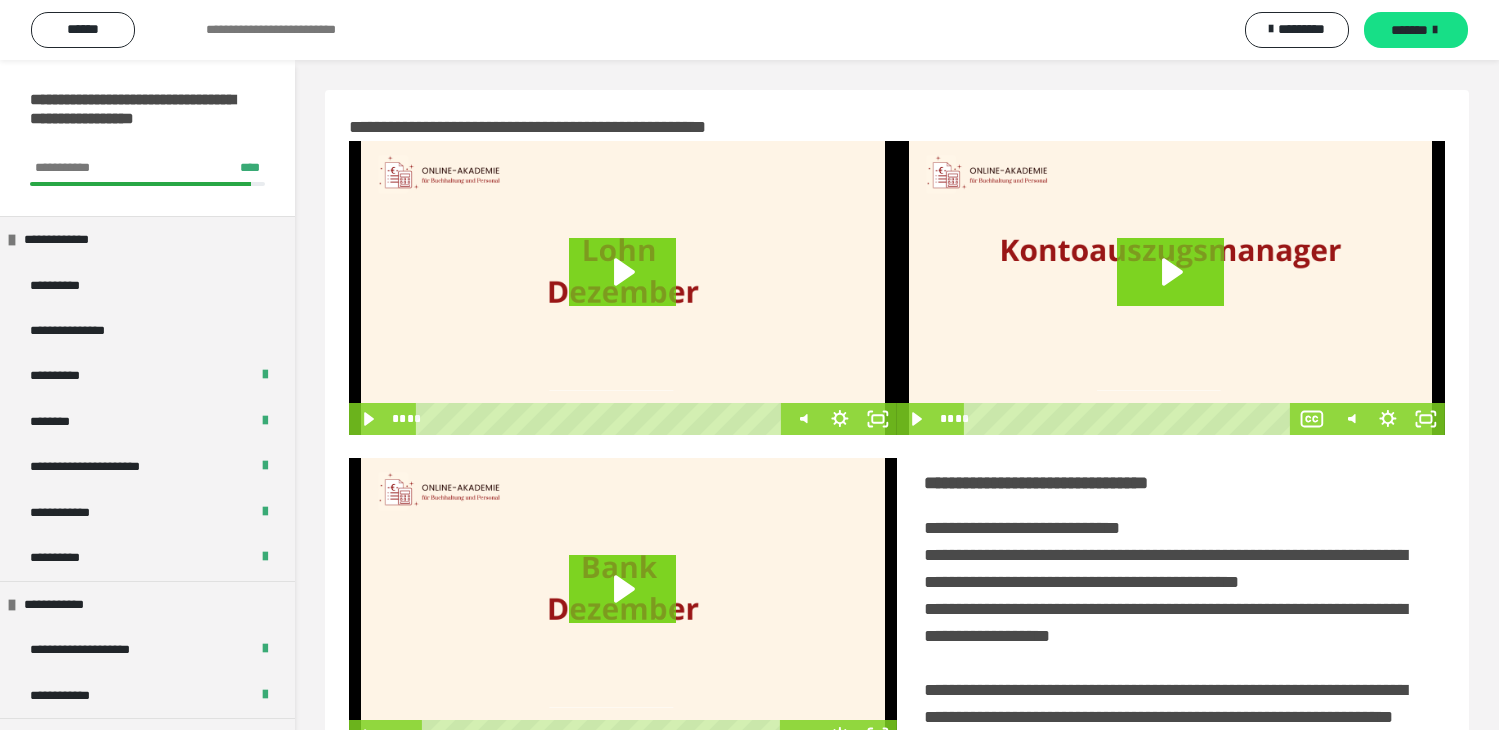 scroll, scrollTop: 323, scrollLeft: 0, axis: vertical 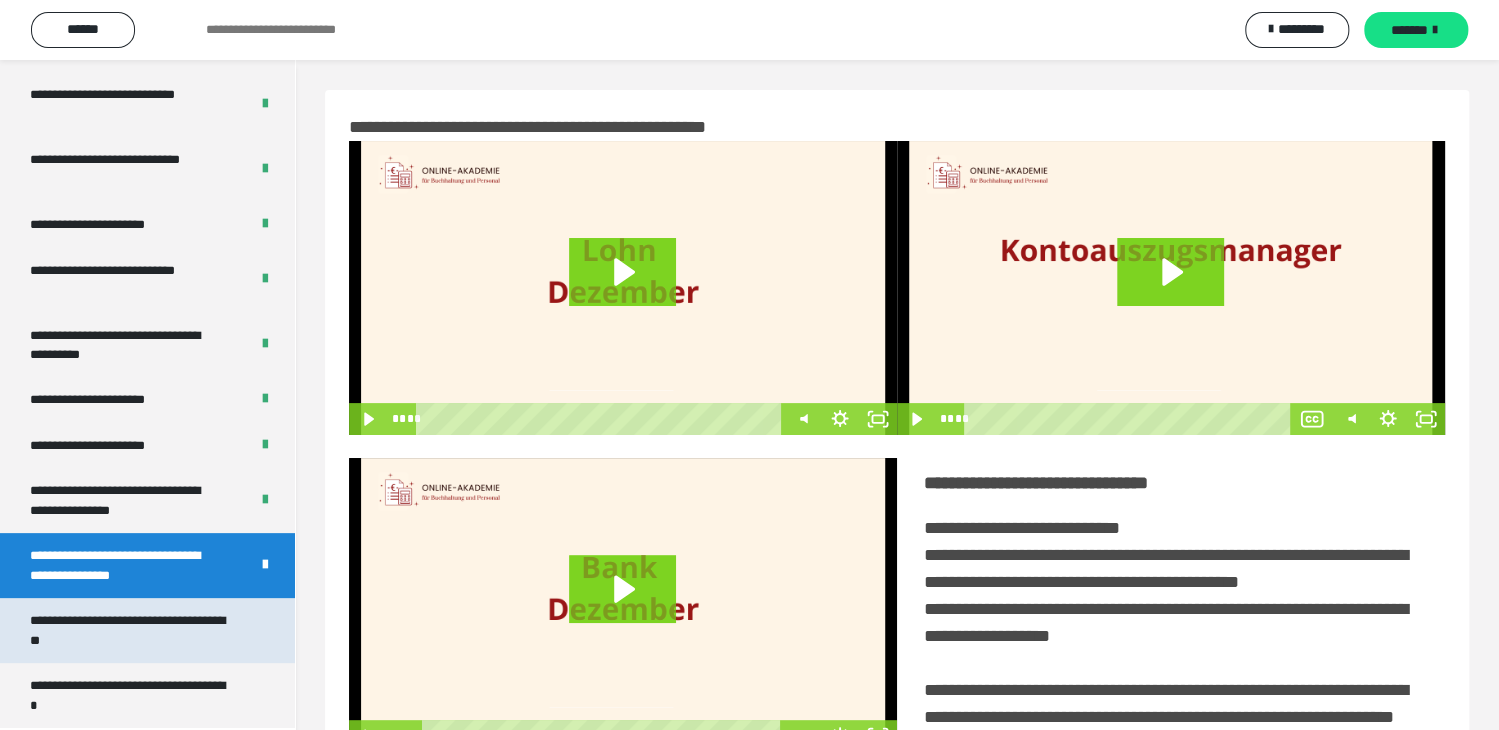 click on "**********" at bounding box center [132, 630] 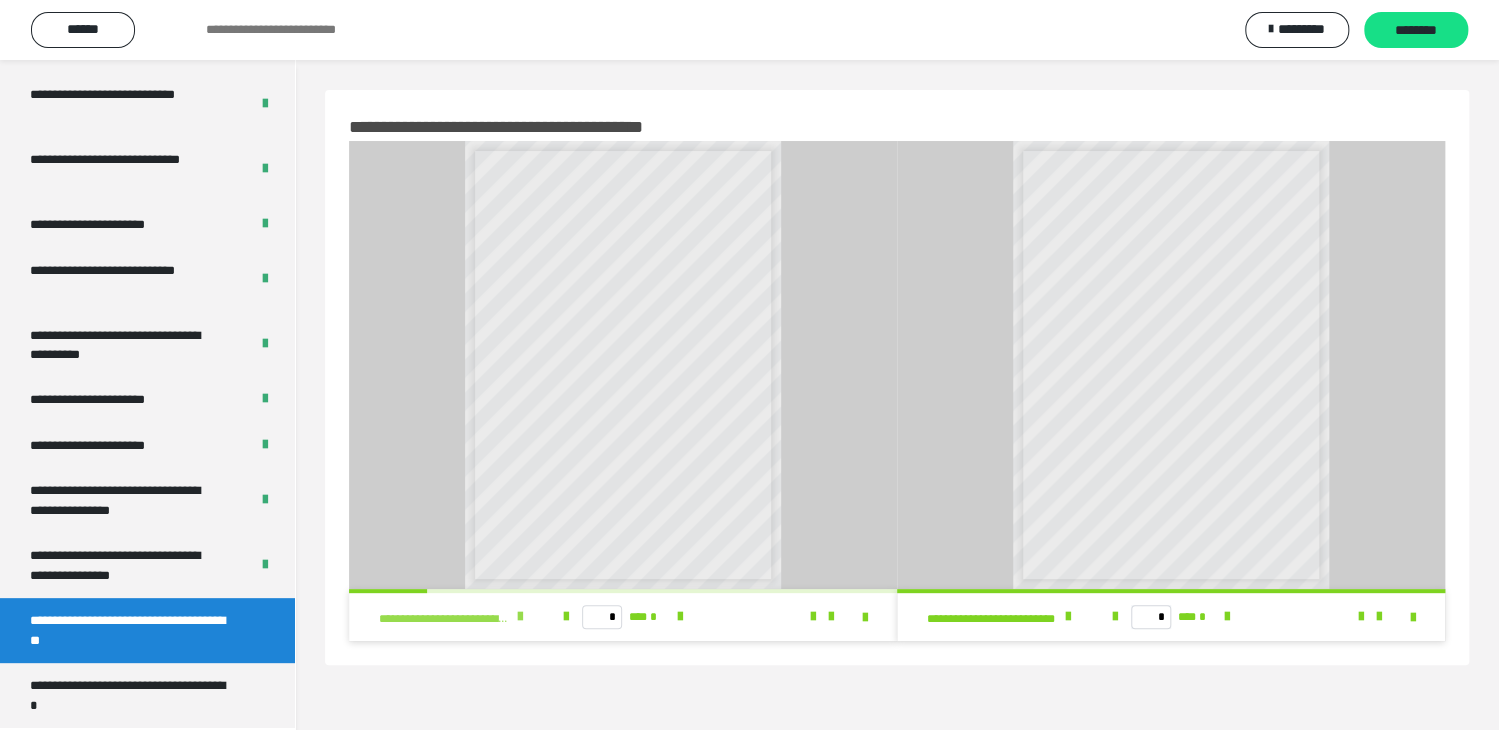 click at bounding box center (520, 617) 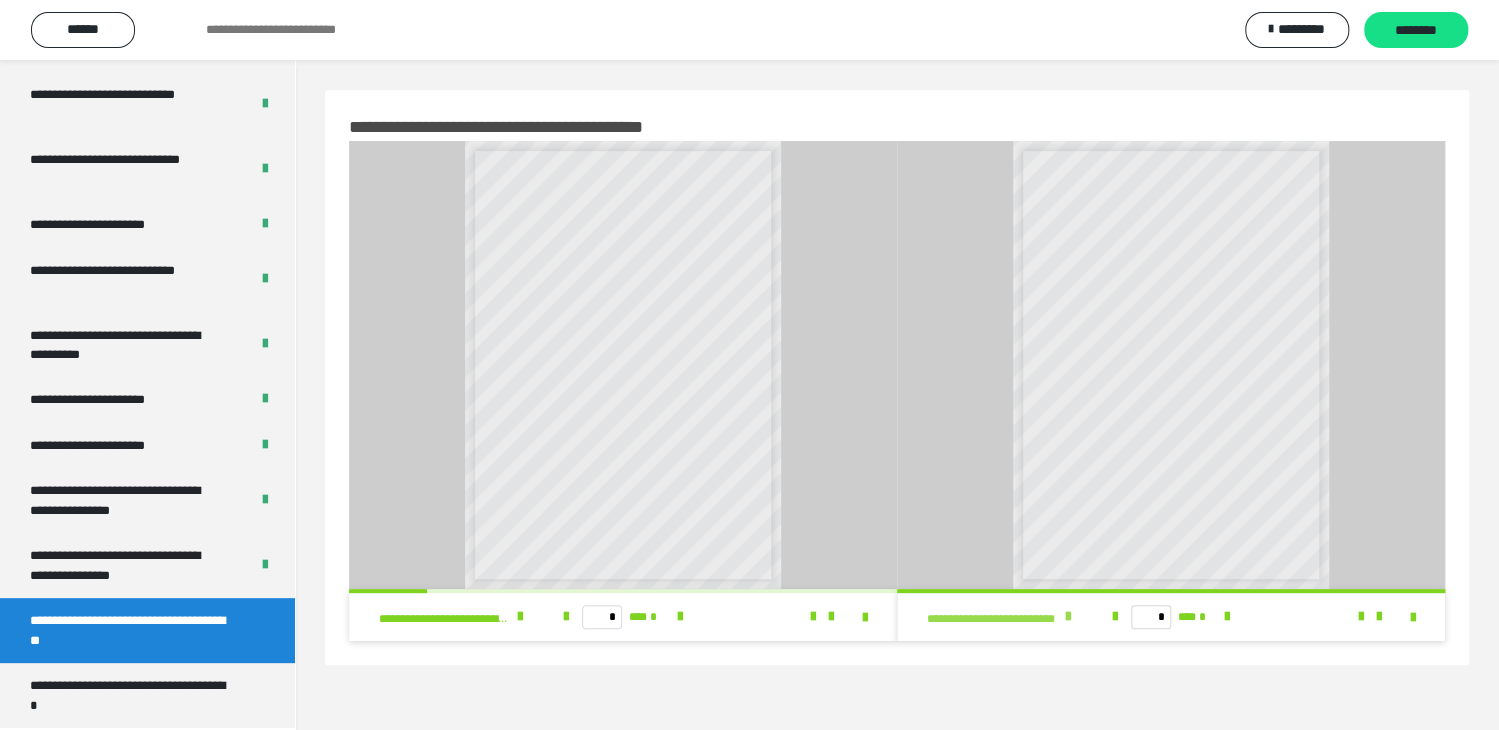 click at bounding box center [1068, 617] 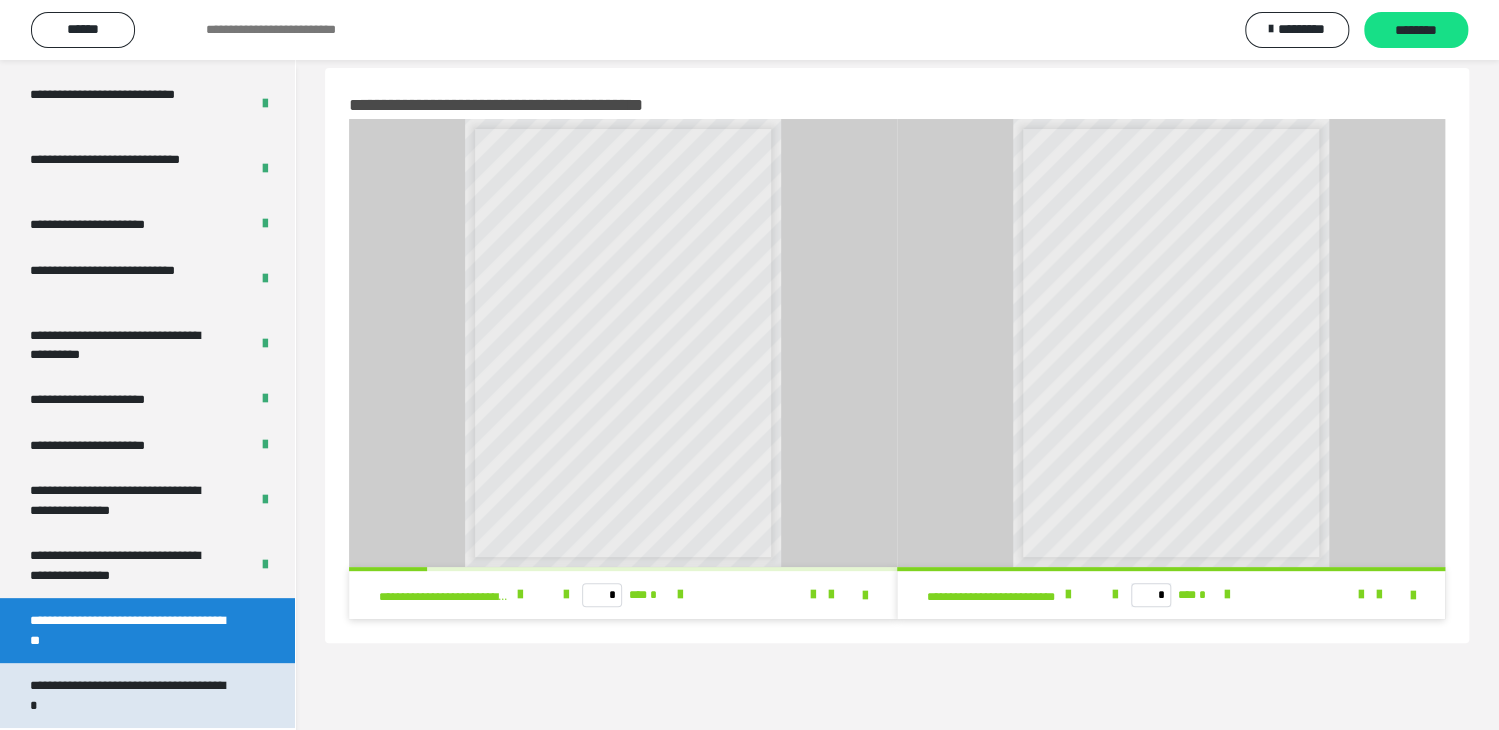 scroll, scrollTop: 60, scrollLeft: 0, axis: vertical 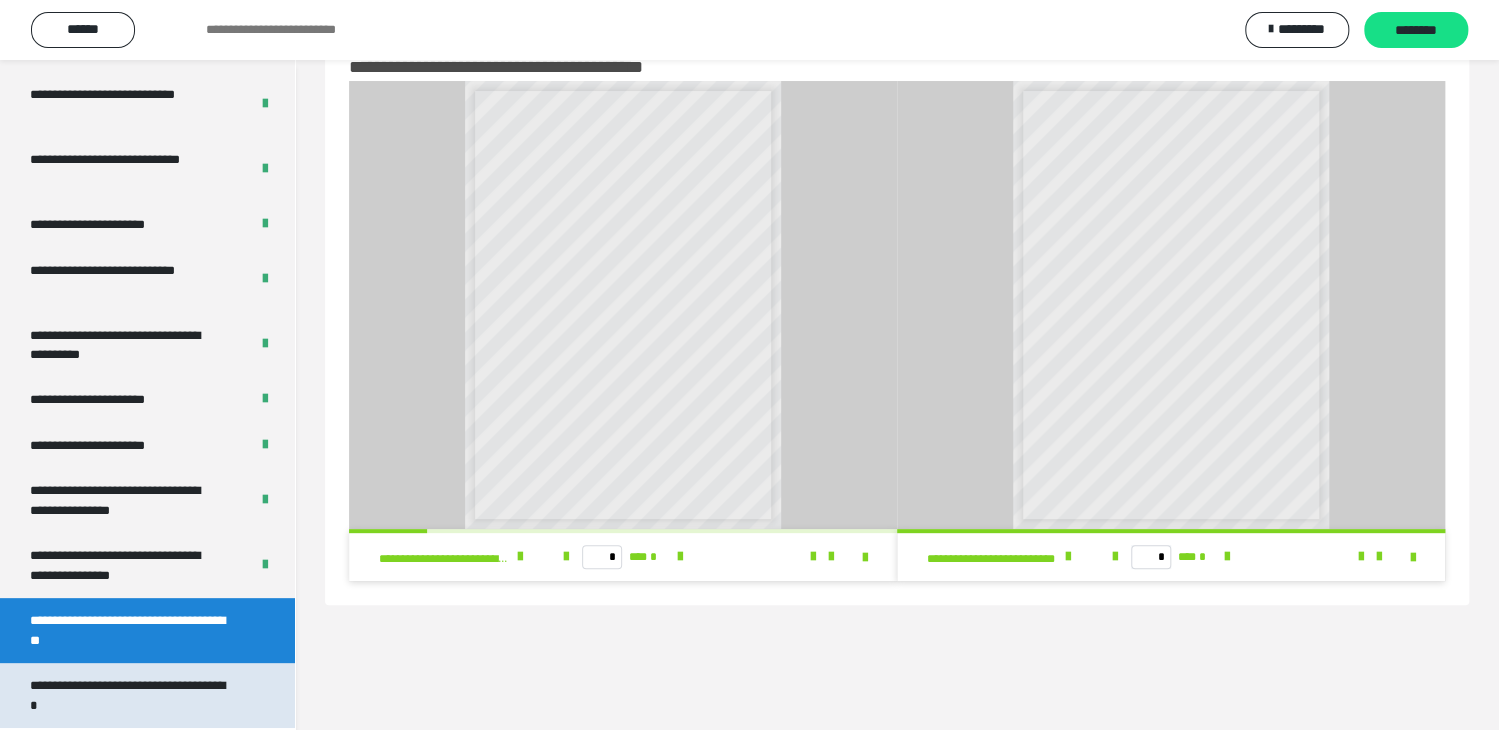 click on "**********" at bounding box center (132, 695) 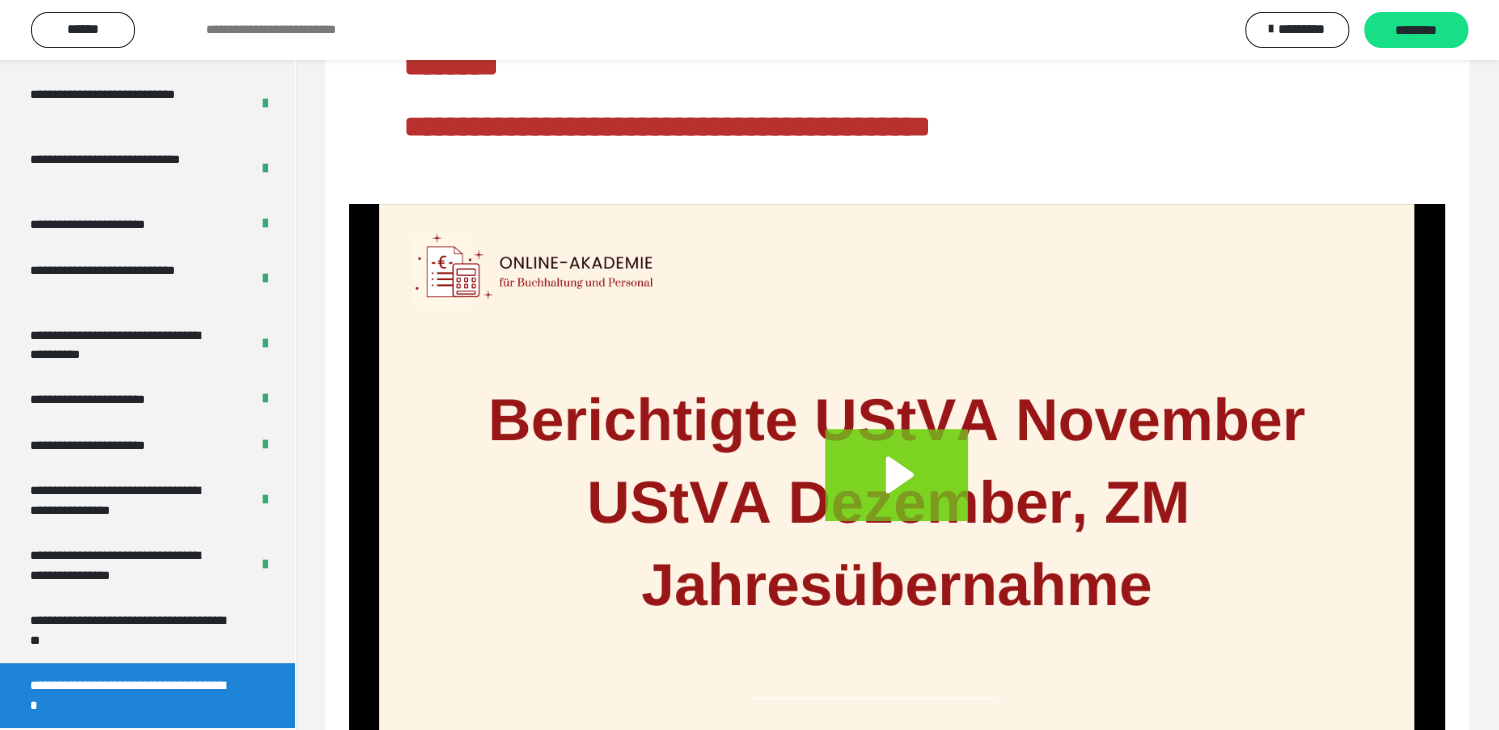 scroll, scrollTop: 262, scrollLeft: 0, axis: vertical 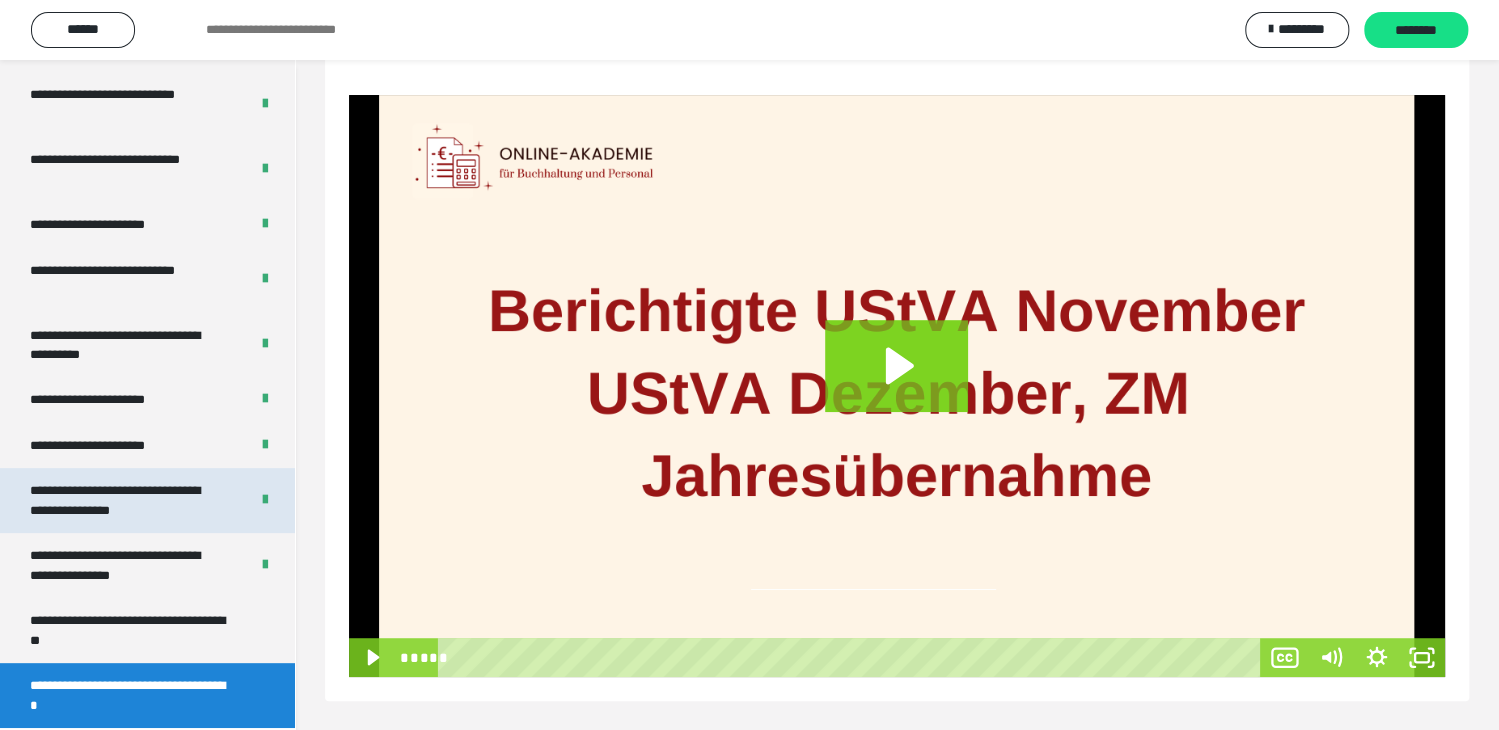 click on "**********" at bounding box center [124, 500] 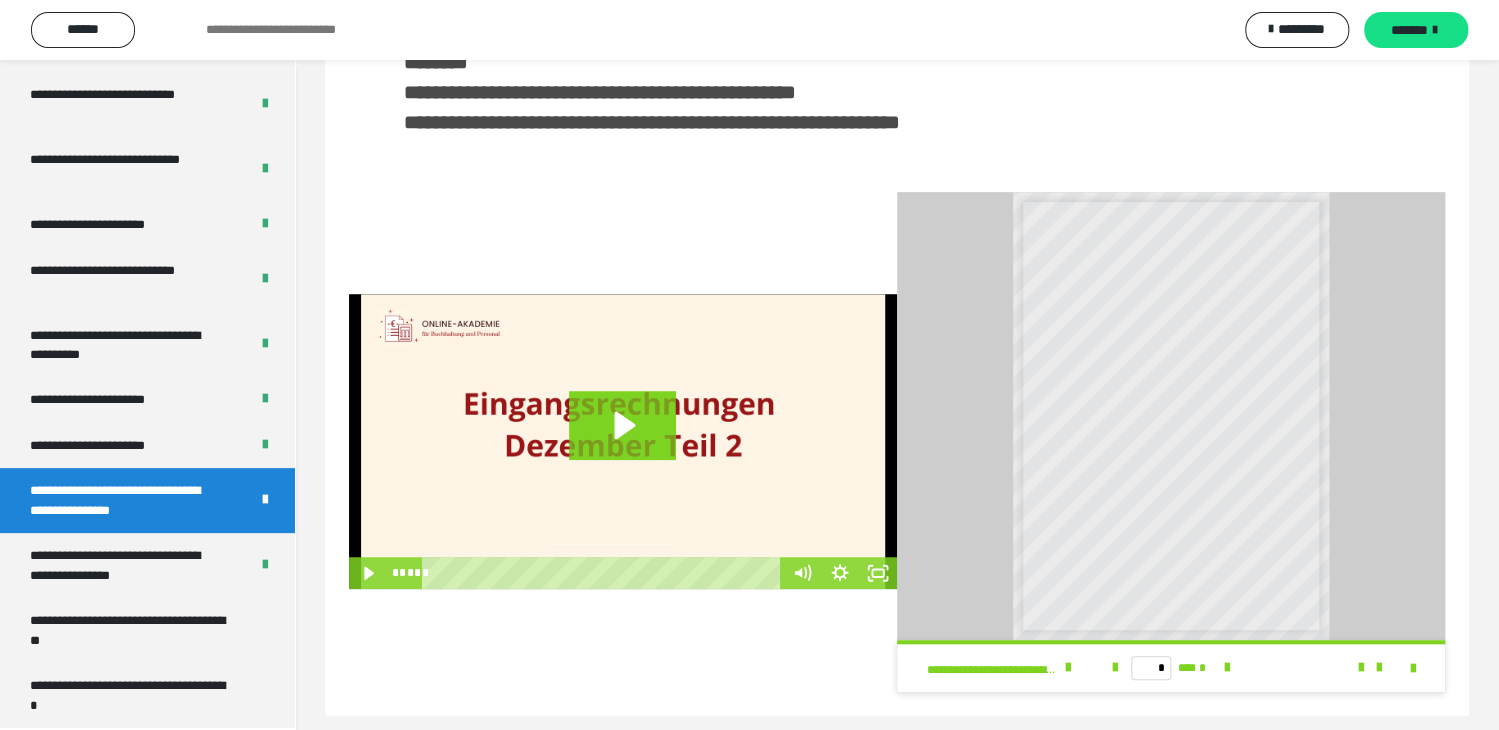 scroll, scrollTop: 472, scrollLeft: 0, axis: vertical 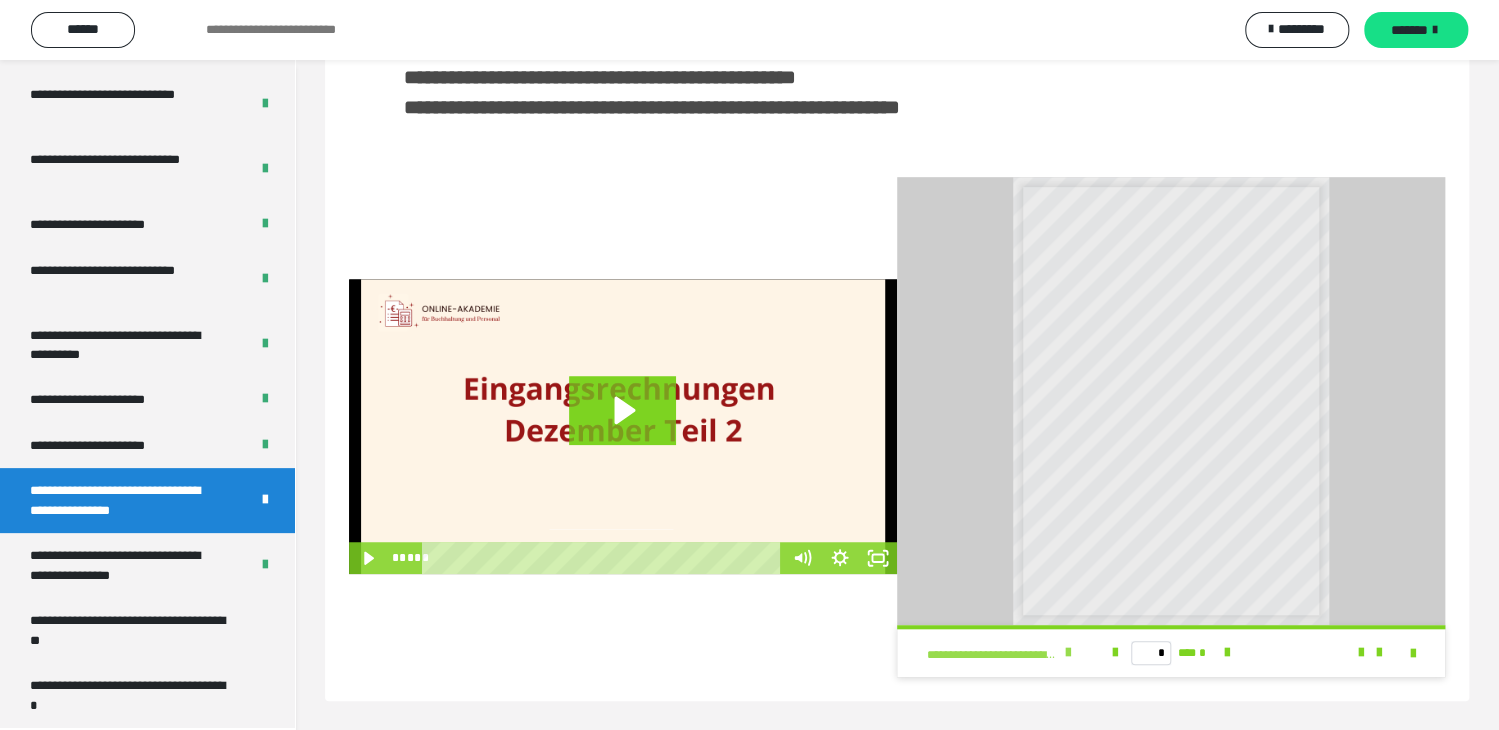 click on "**********" at bounding box center (1004, 653) 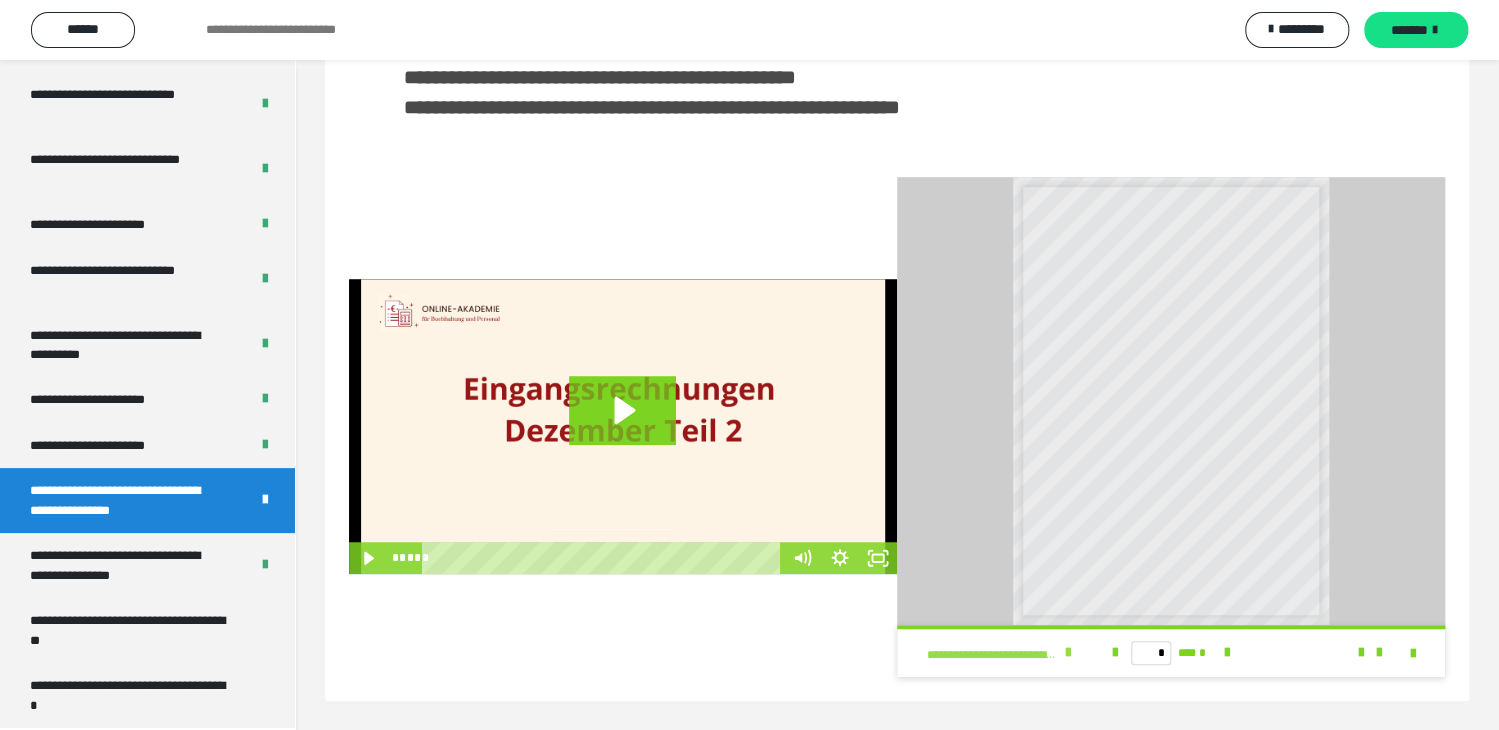 click at bounding box center [1068, 653] 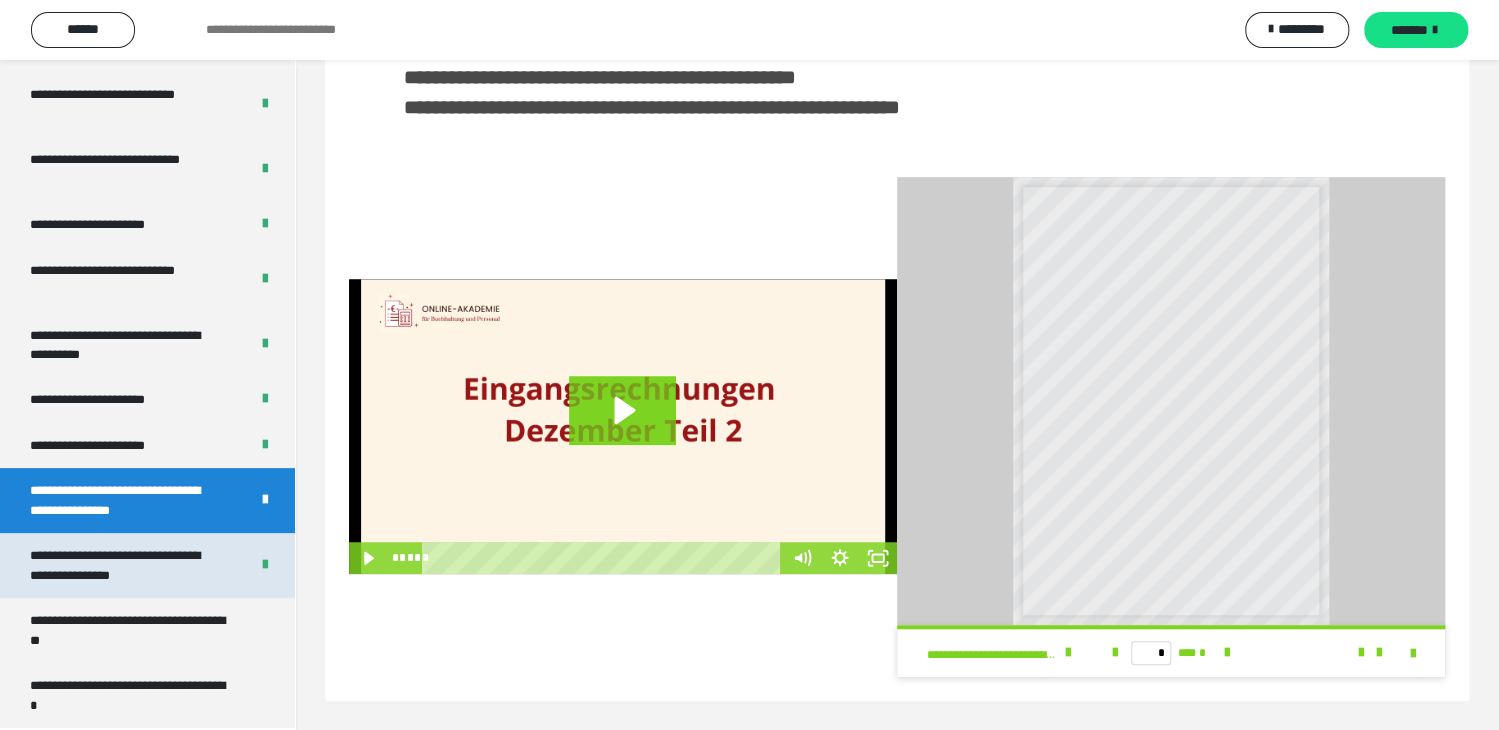click on "**********" at bounding box center (124, 565) 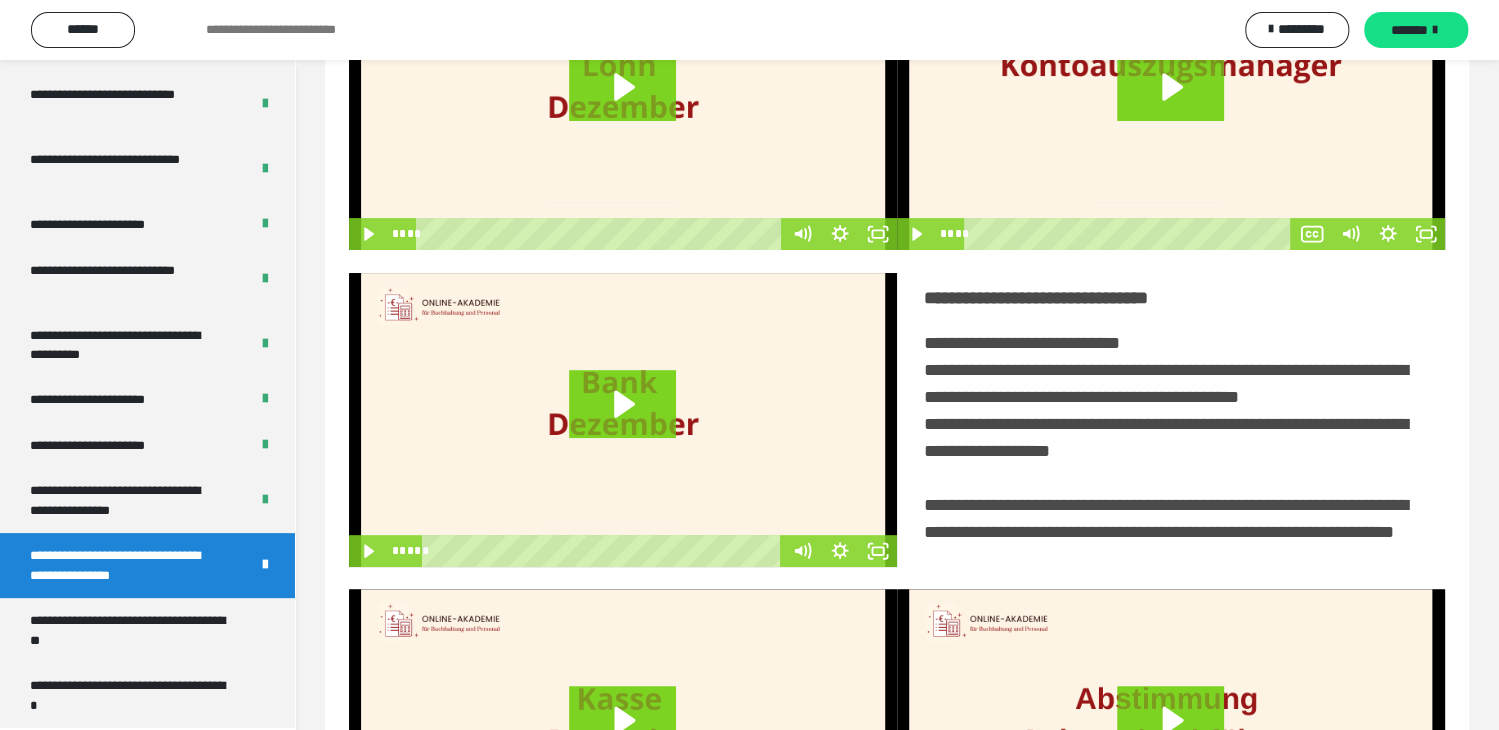 scroll, scrollTop: 445, scrollLeft: 0, axis: vertical 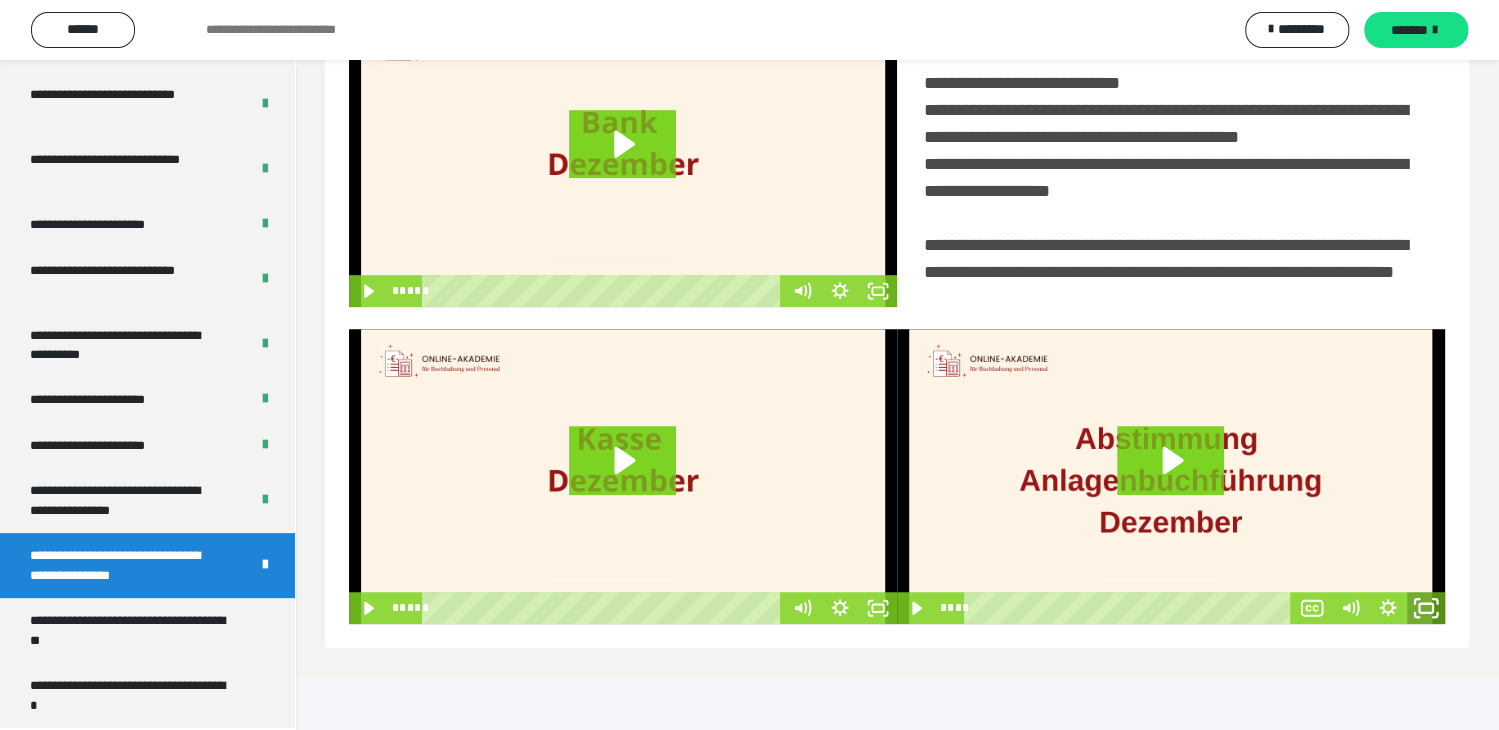 click 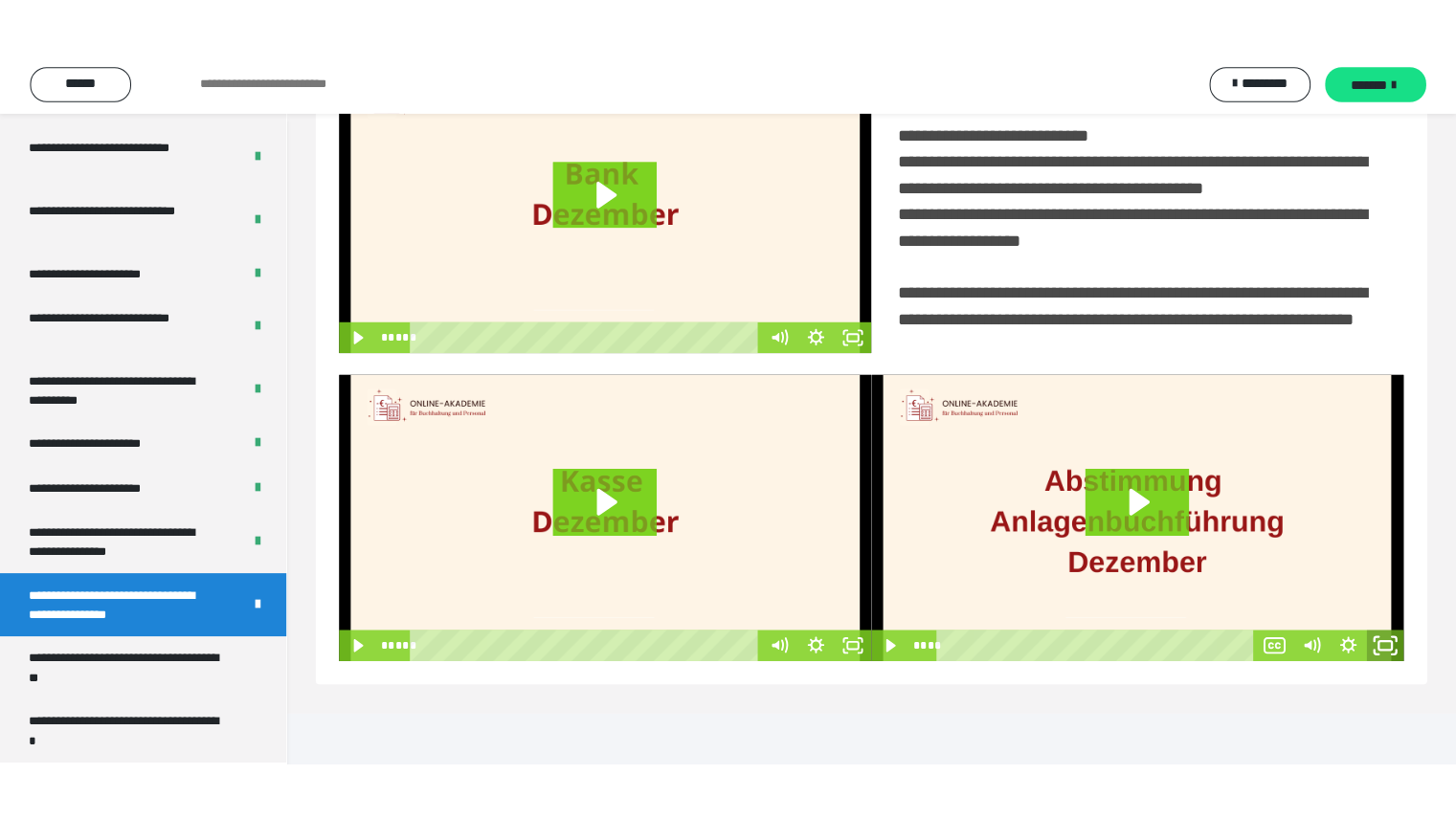 scroll, scrollTop: 319, scrollLeft: 0, axis: vertical 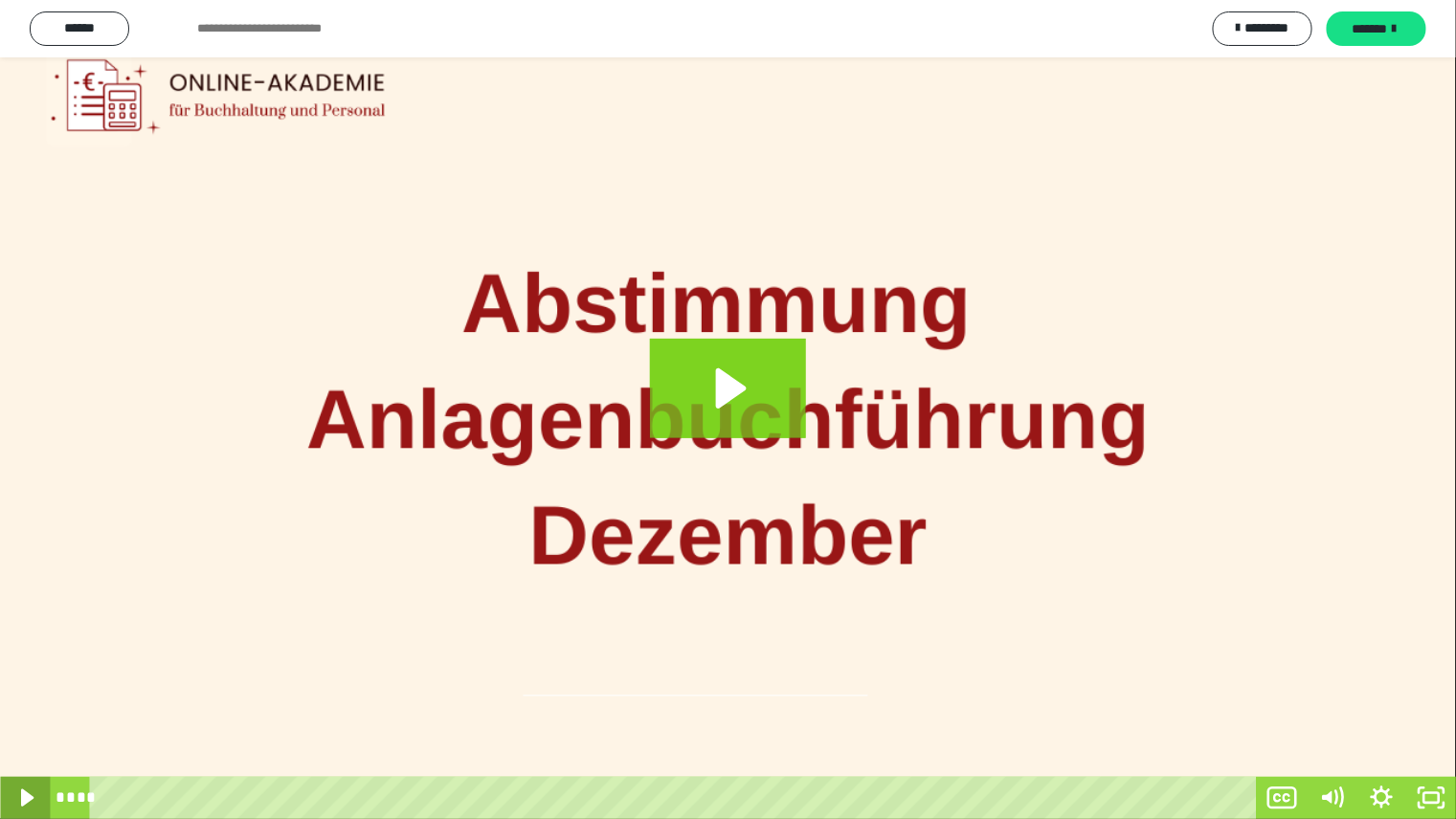 click 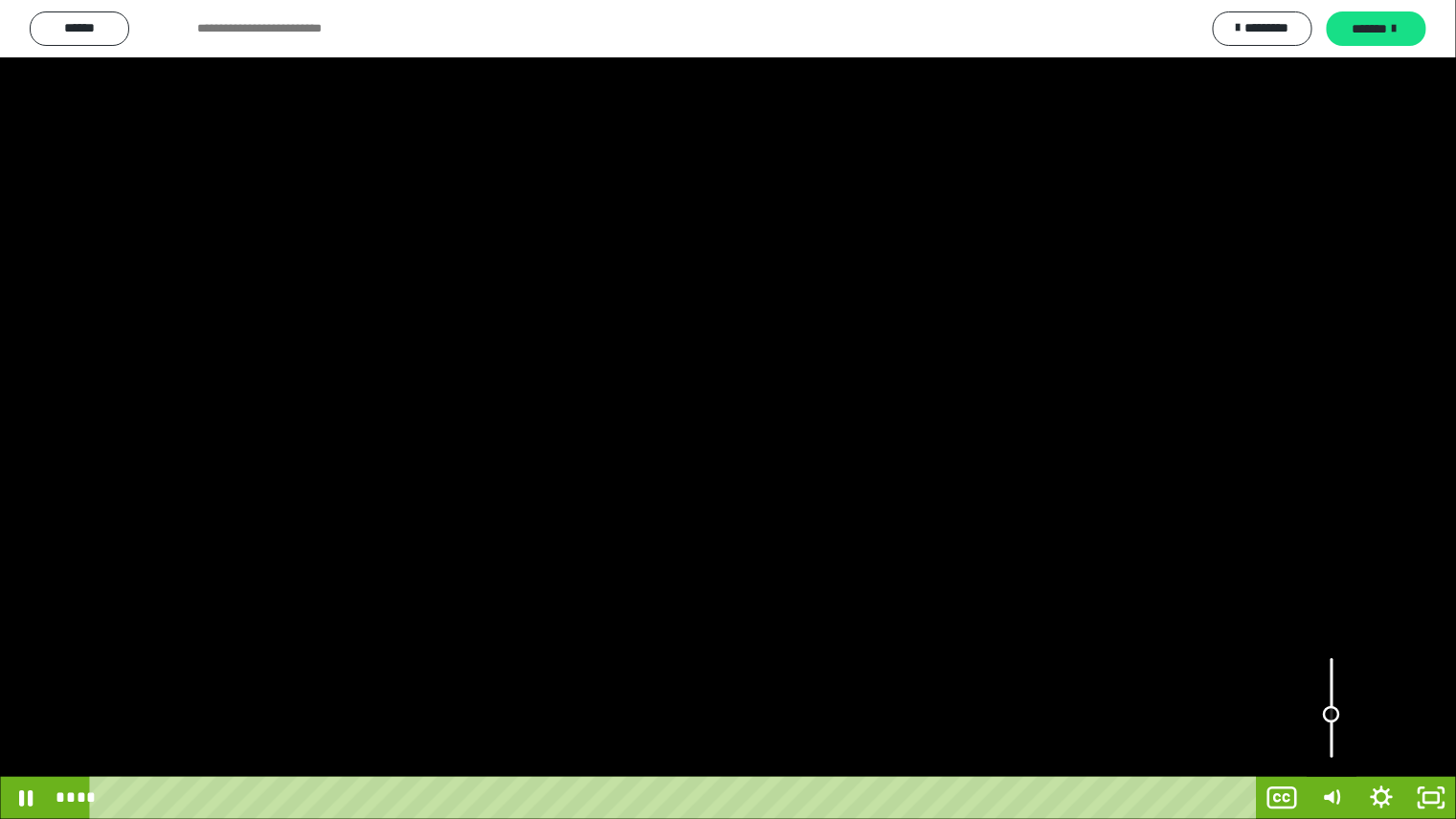click at bounding box center (1332, 708) 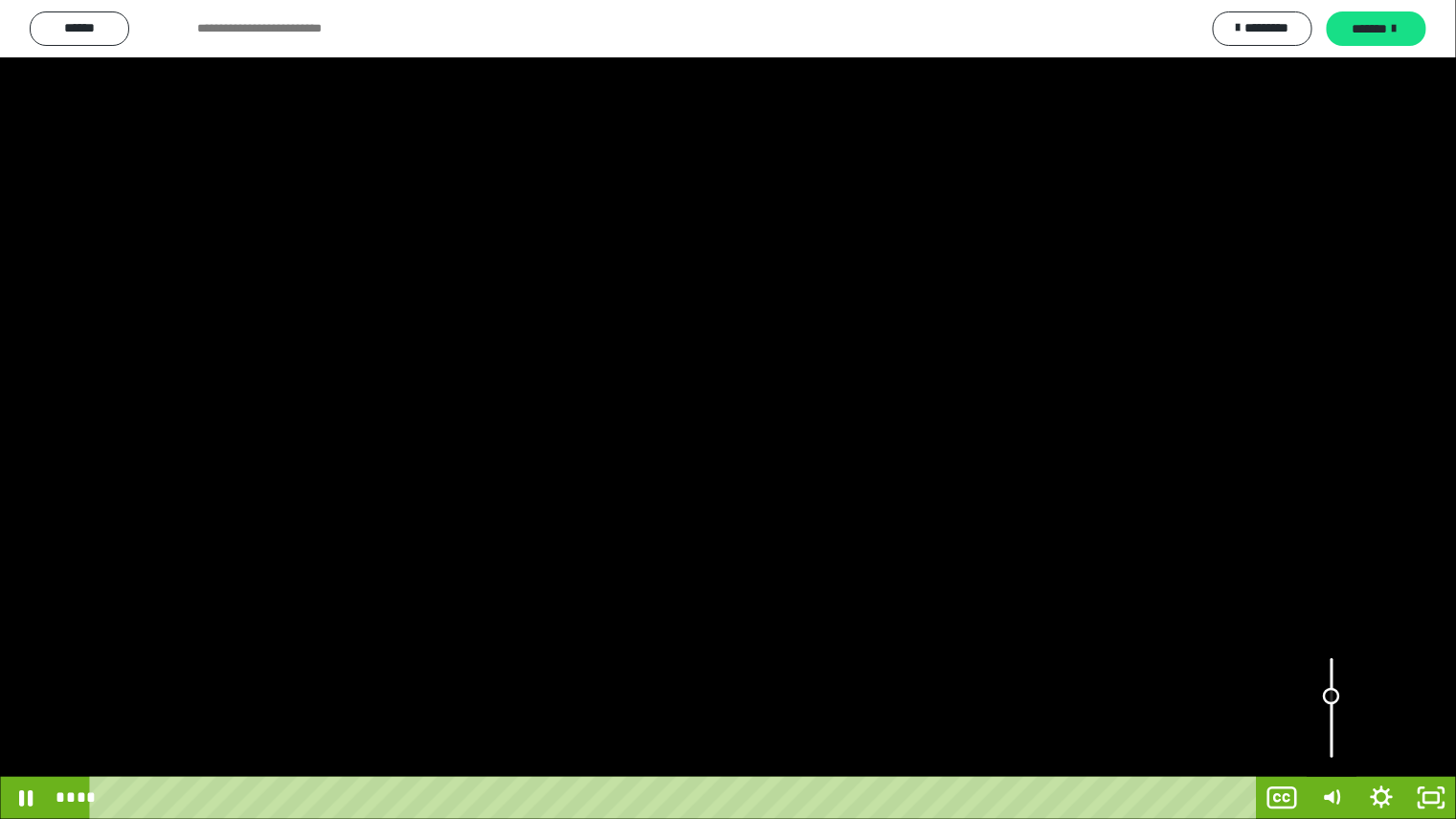 click at bounding box center [1332, 708] 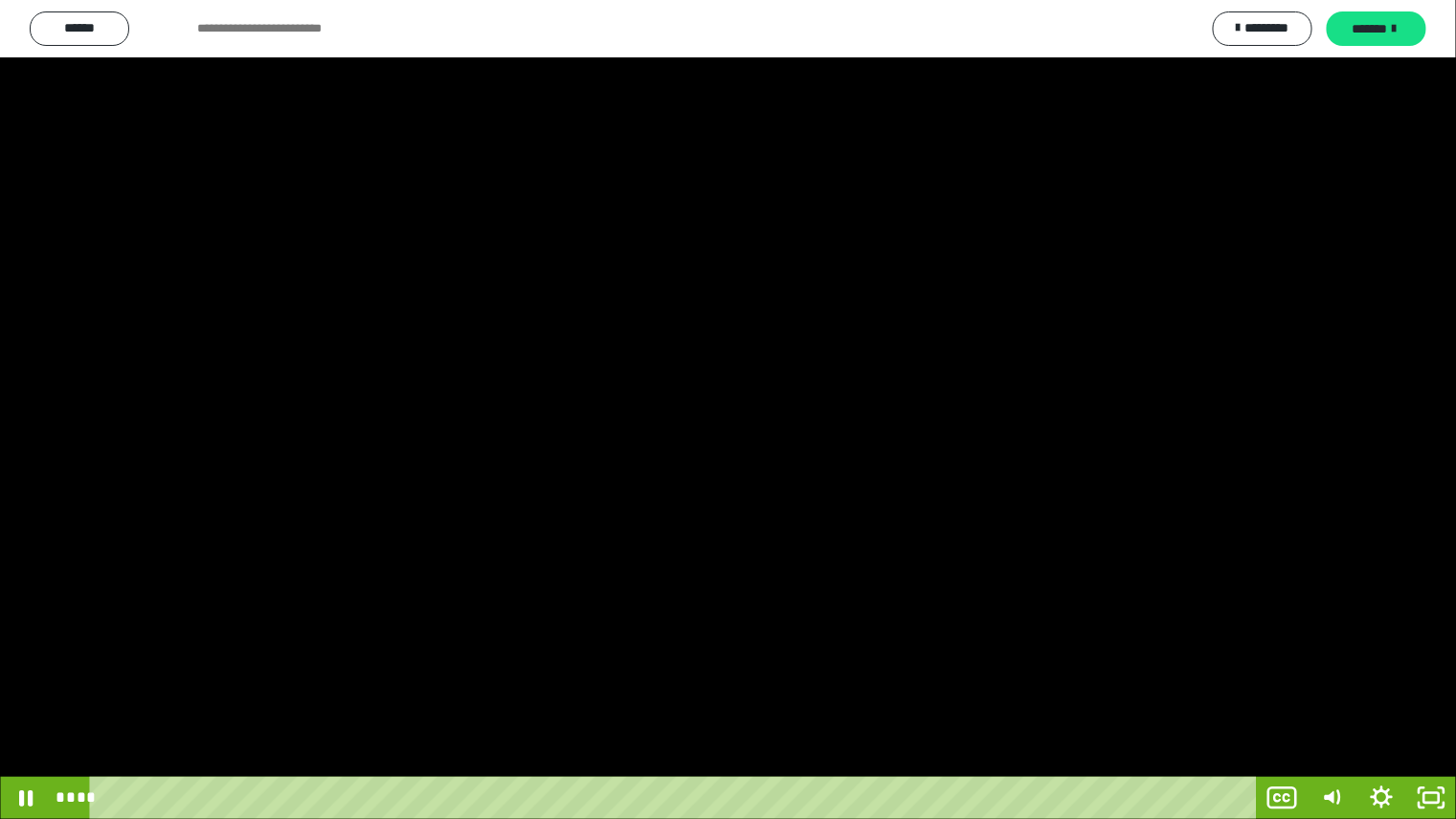 click at bounding box center [728, 410] 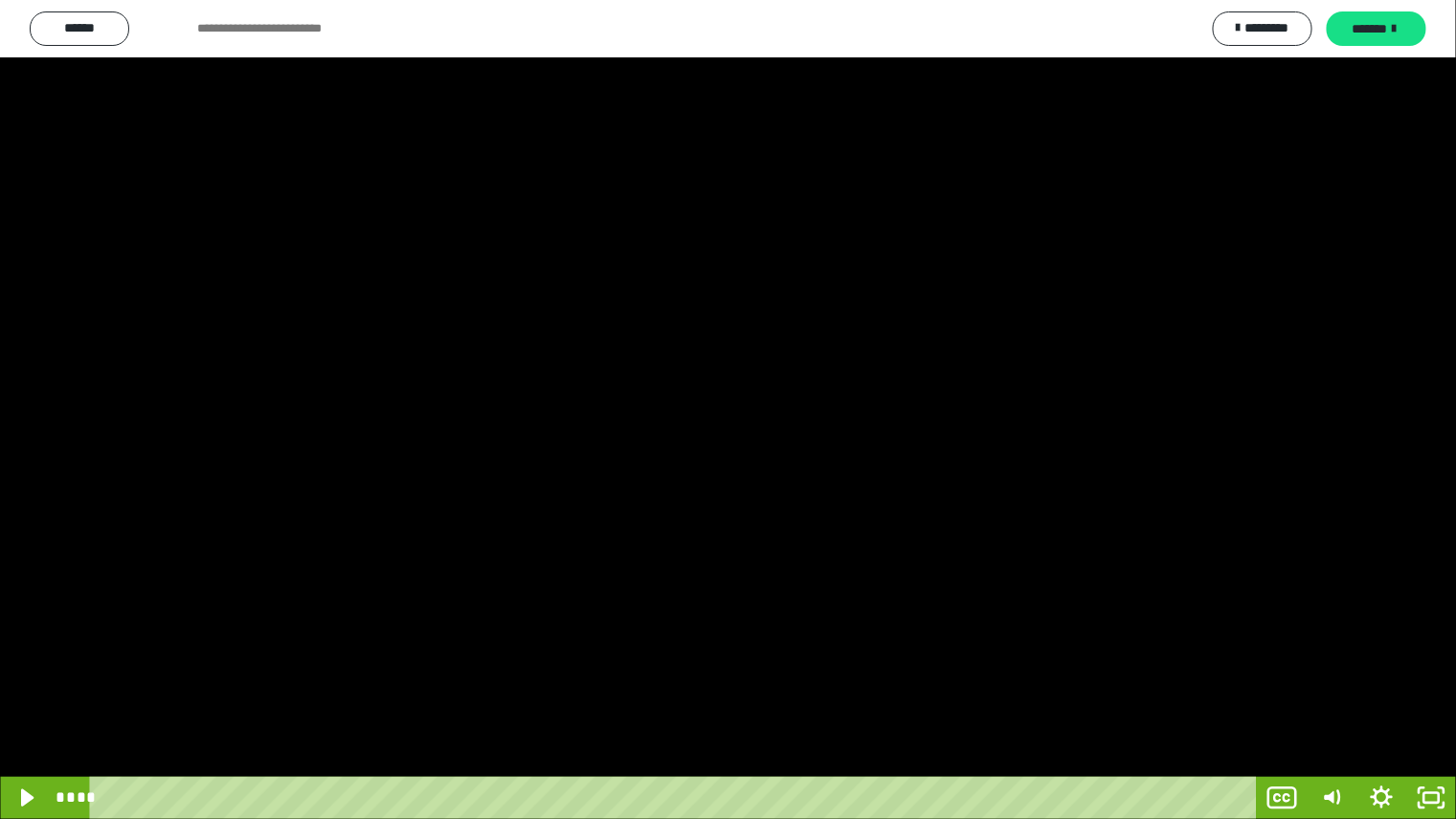 type 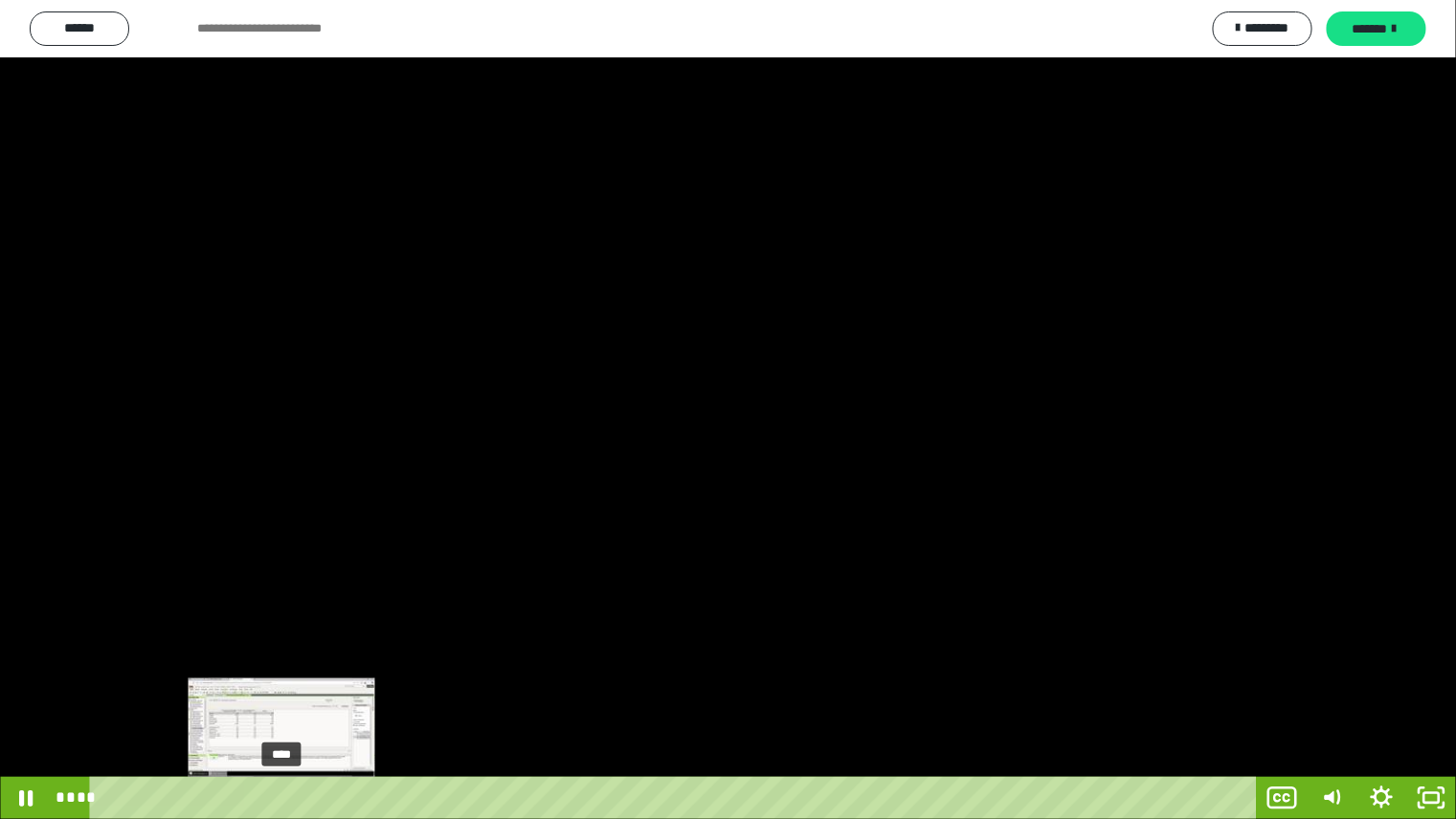 click on "****" at bounding box center (676, 798) 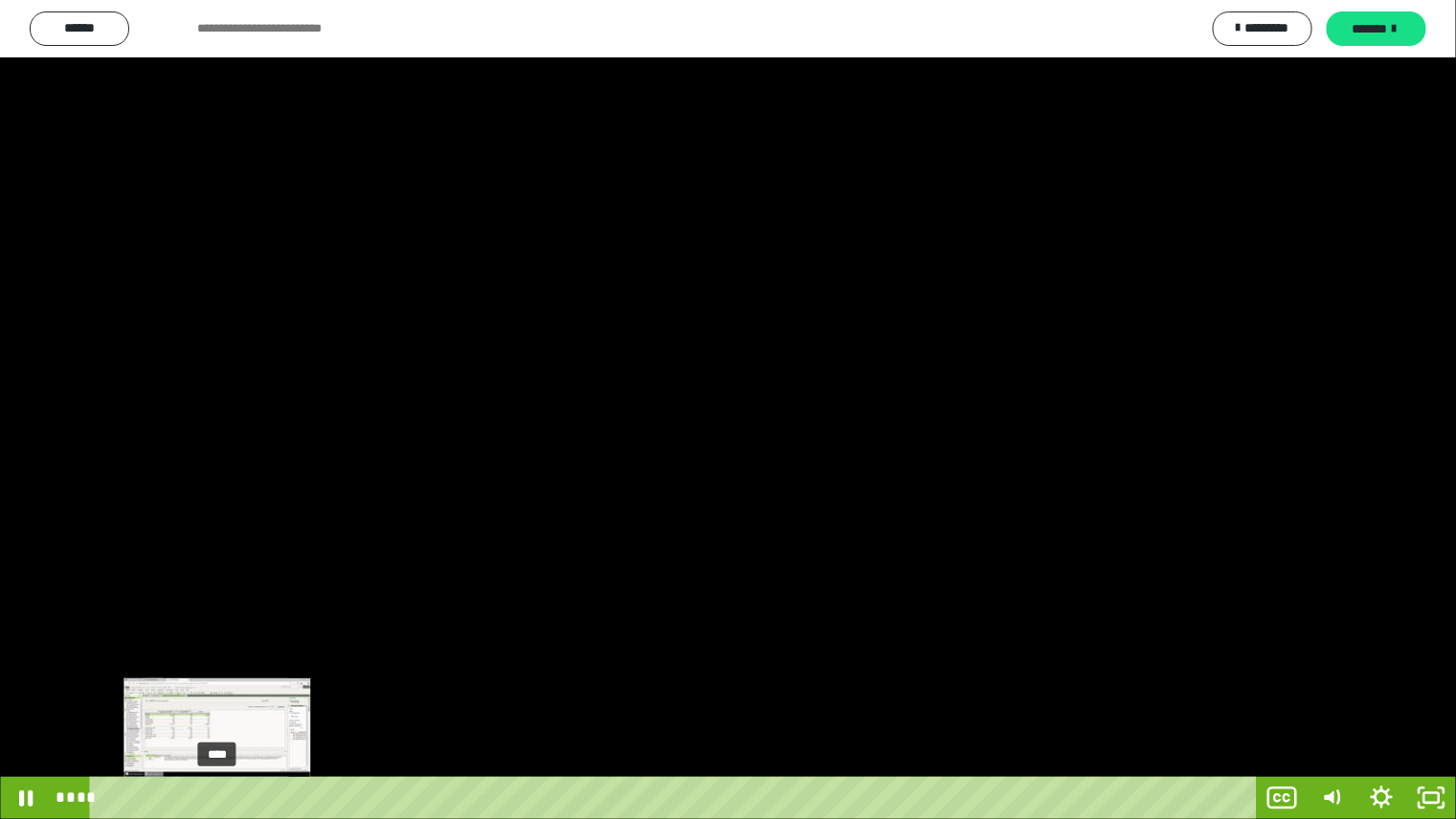click on "****" at bounding box center (676, 798) 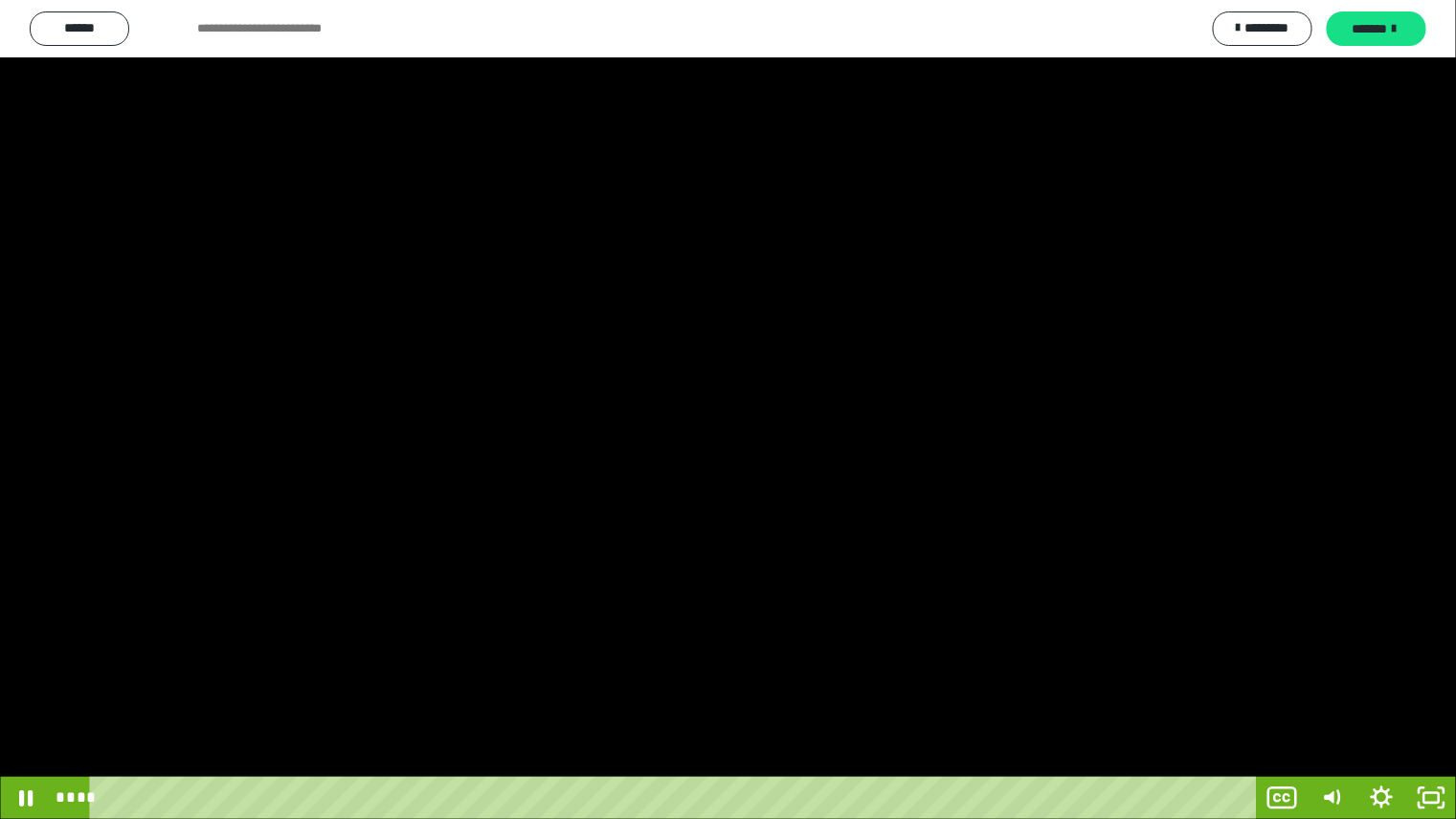 click at bounding box center [728, 410] 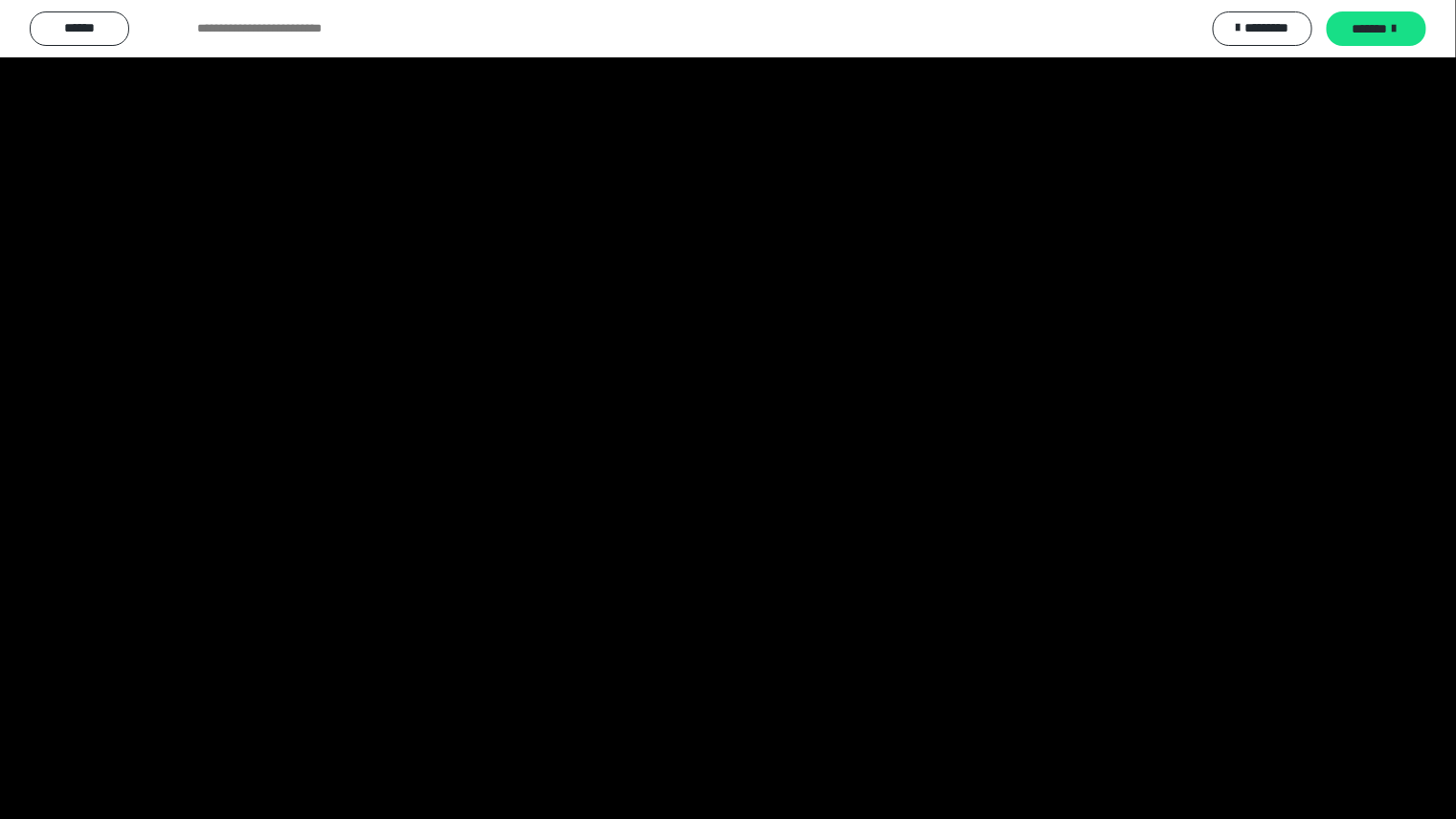 click at bounding box center [0, 0] 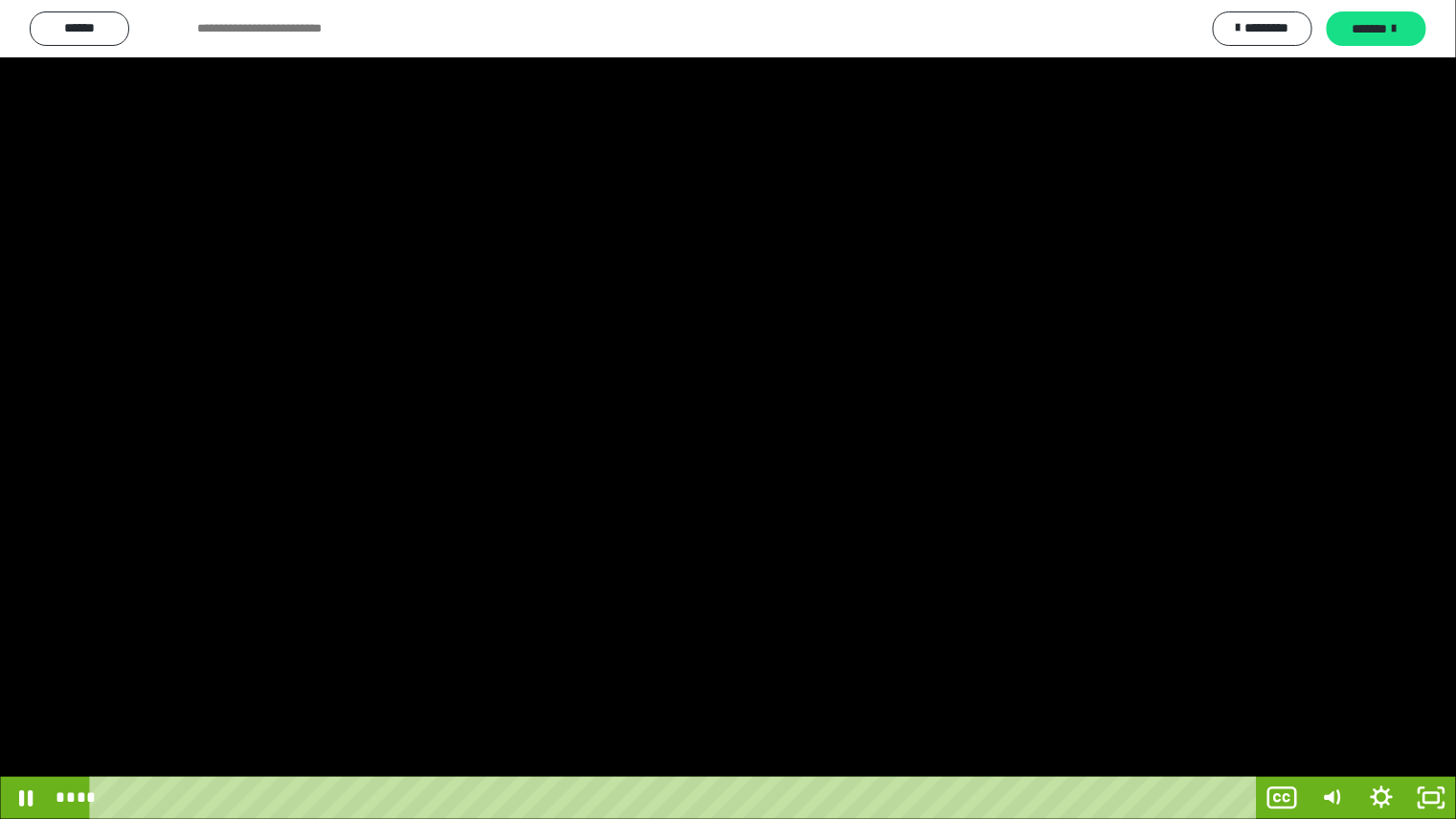 click at bounding box center [728, 410] 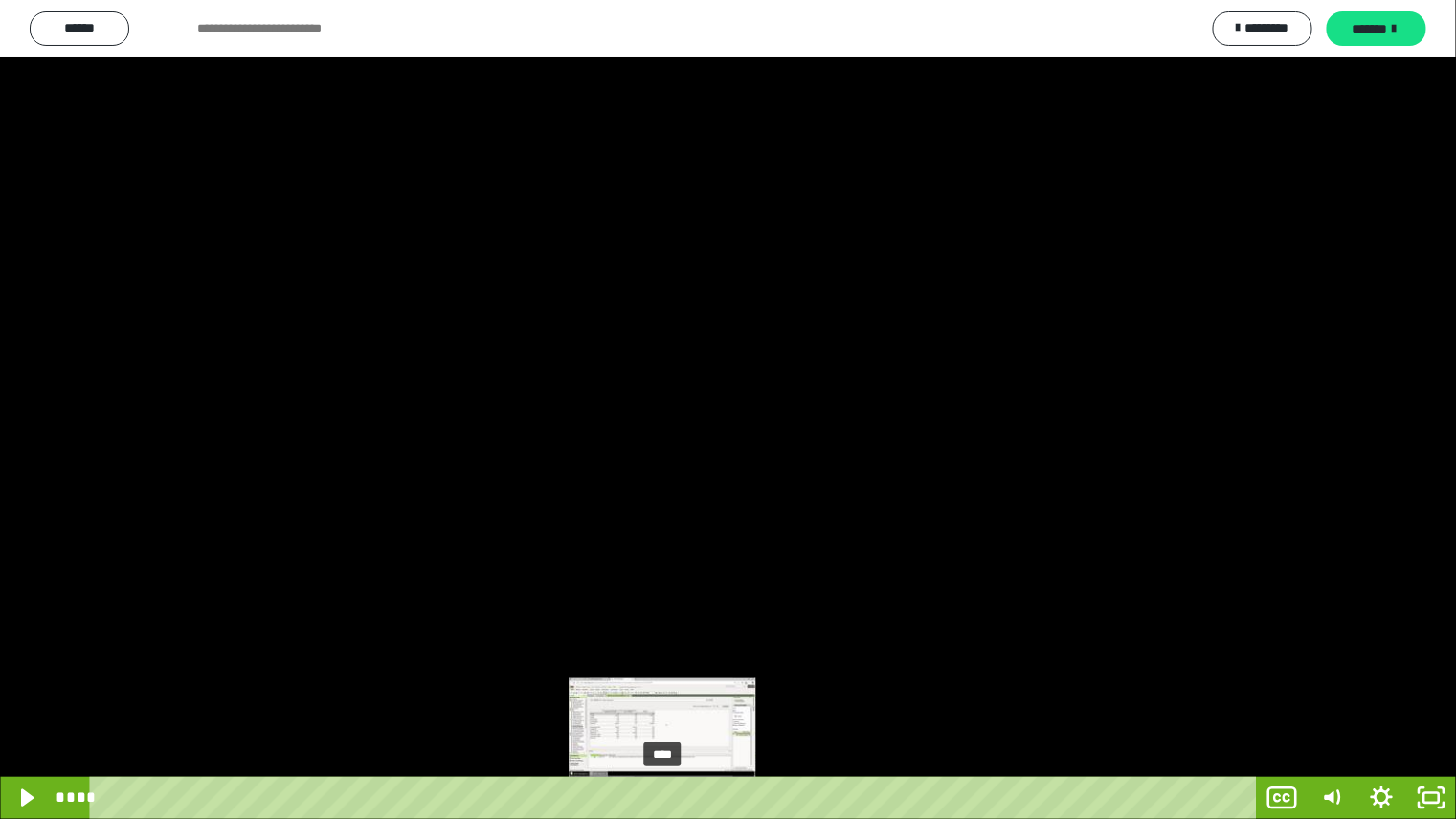 click on "****" at bounding box center [676, 798] 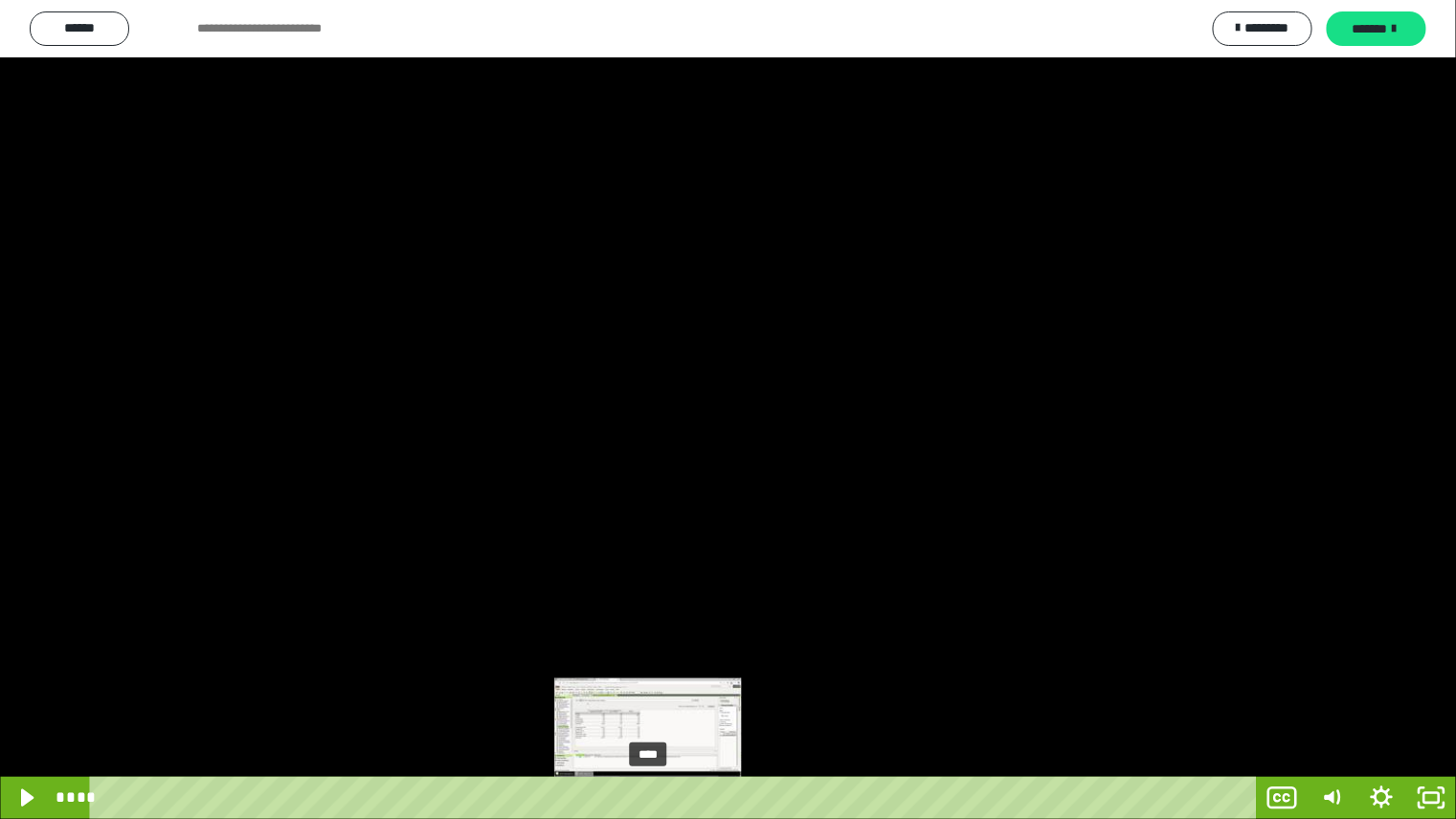 click on "****" at bounding box center [676, 798] 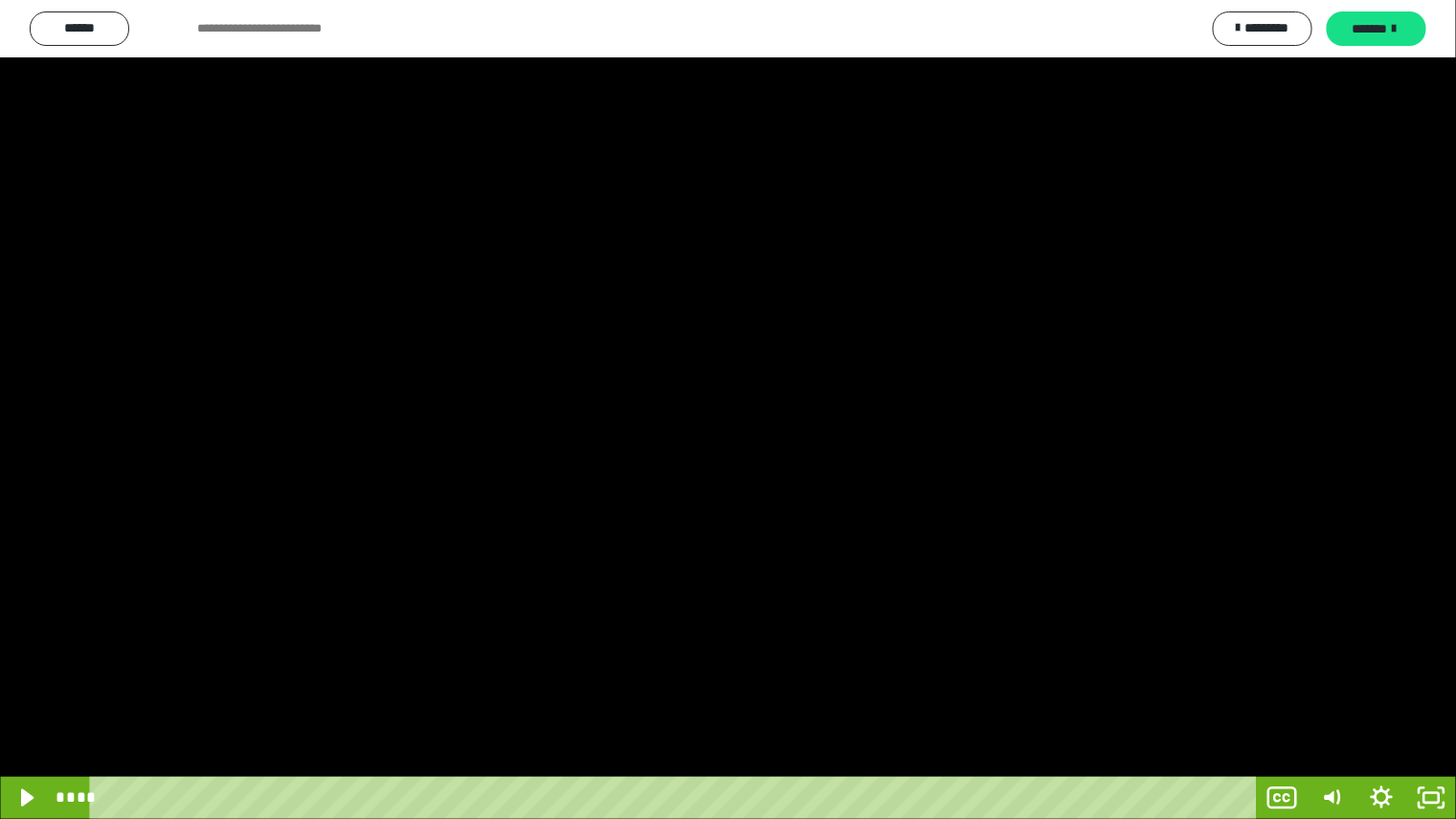 click at bounding box center [728, 410] 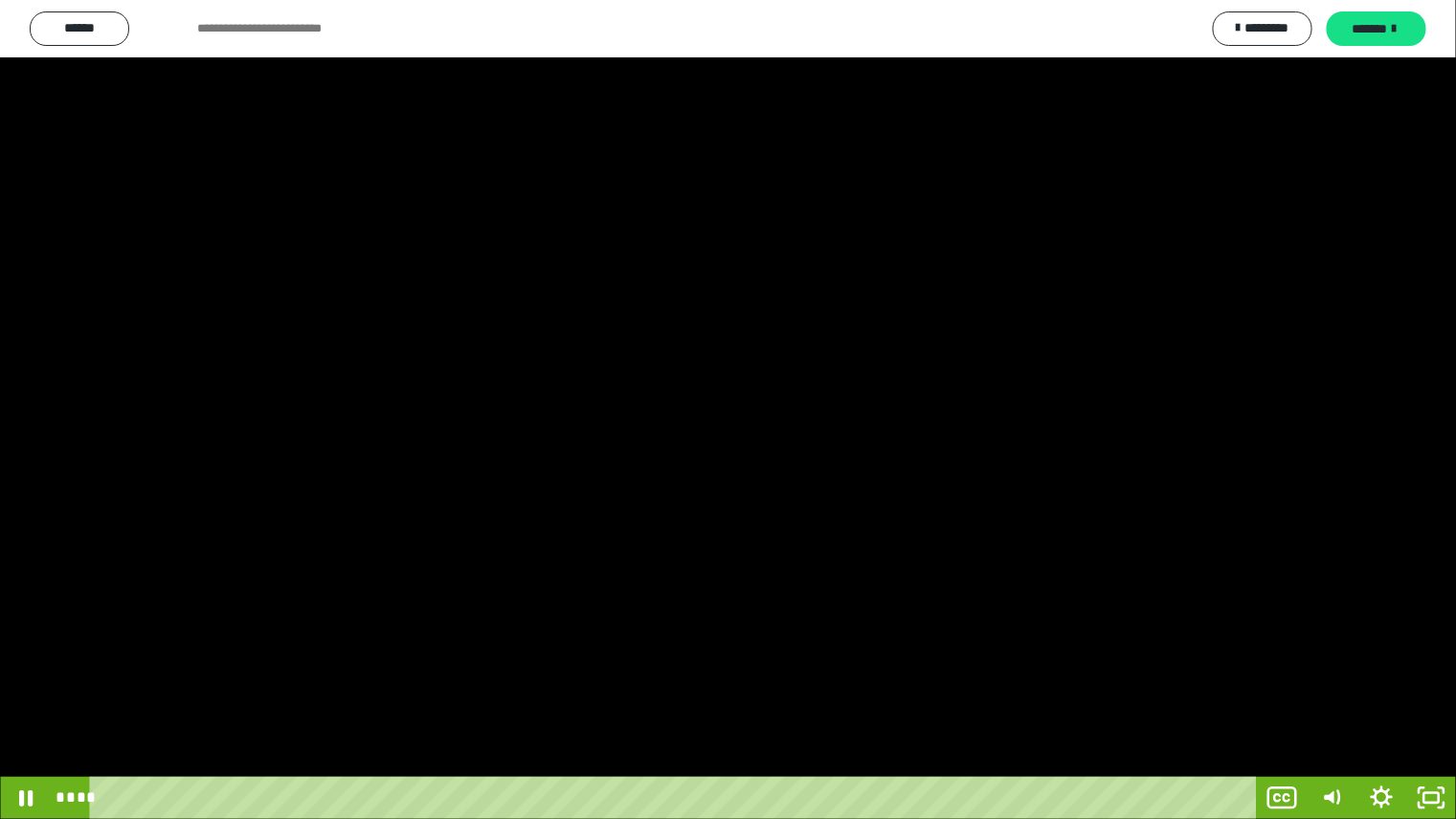 click at bounding box center (728, 410) 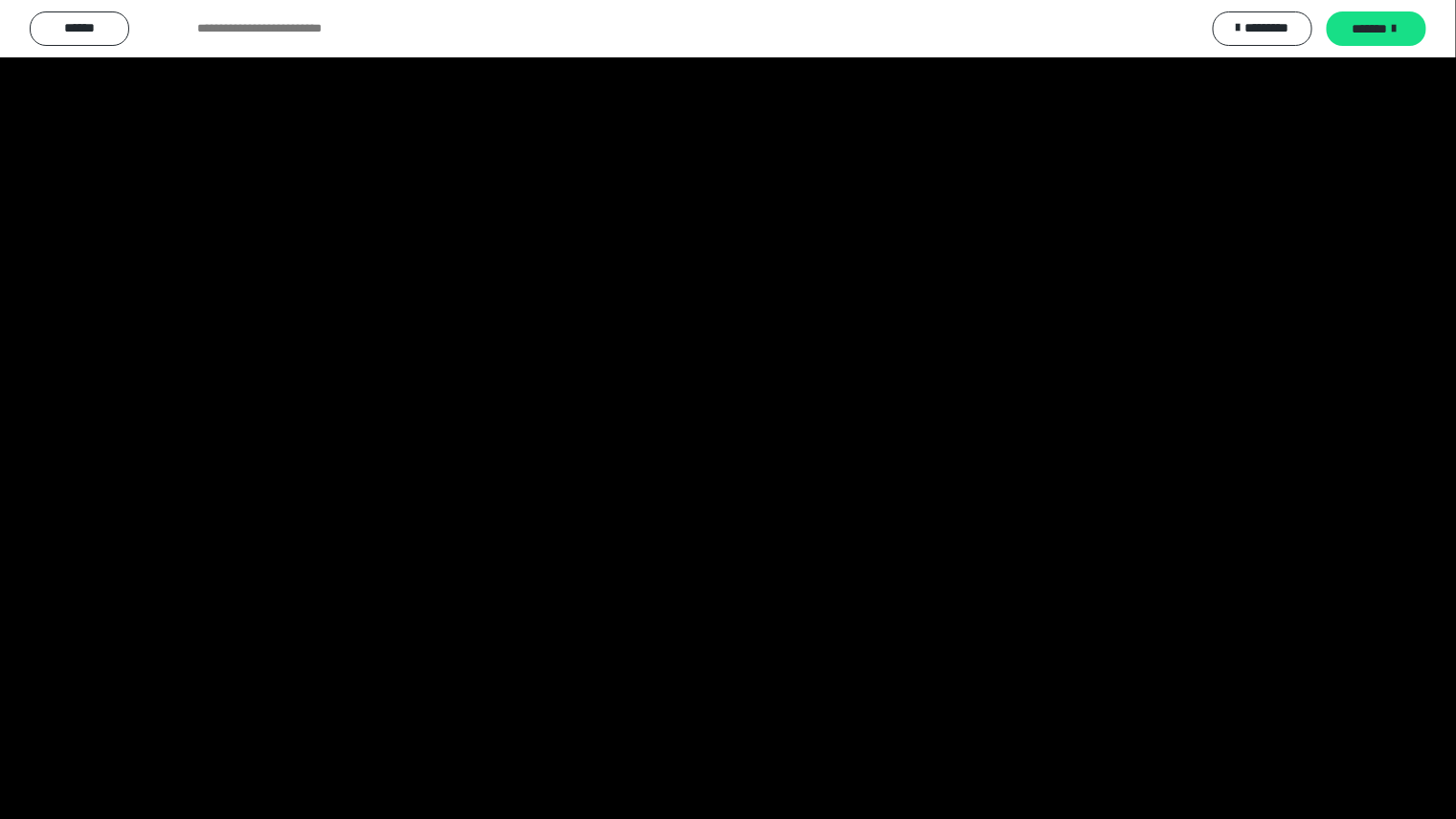 click at bounding box center (0, 0) 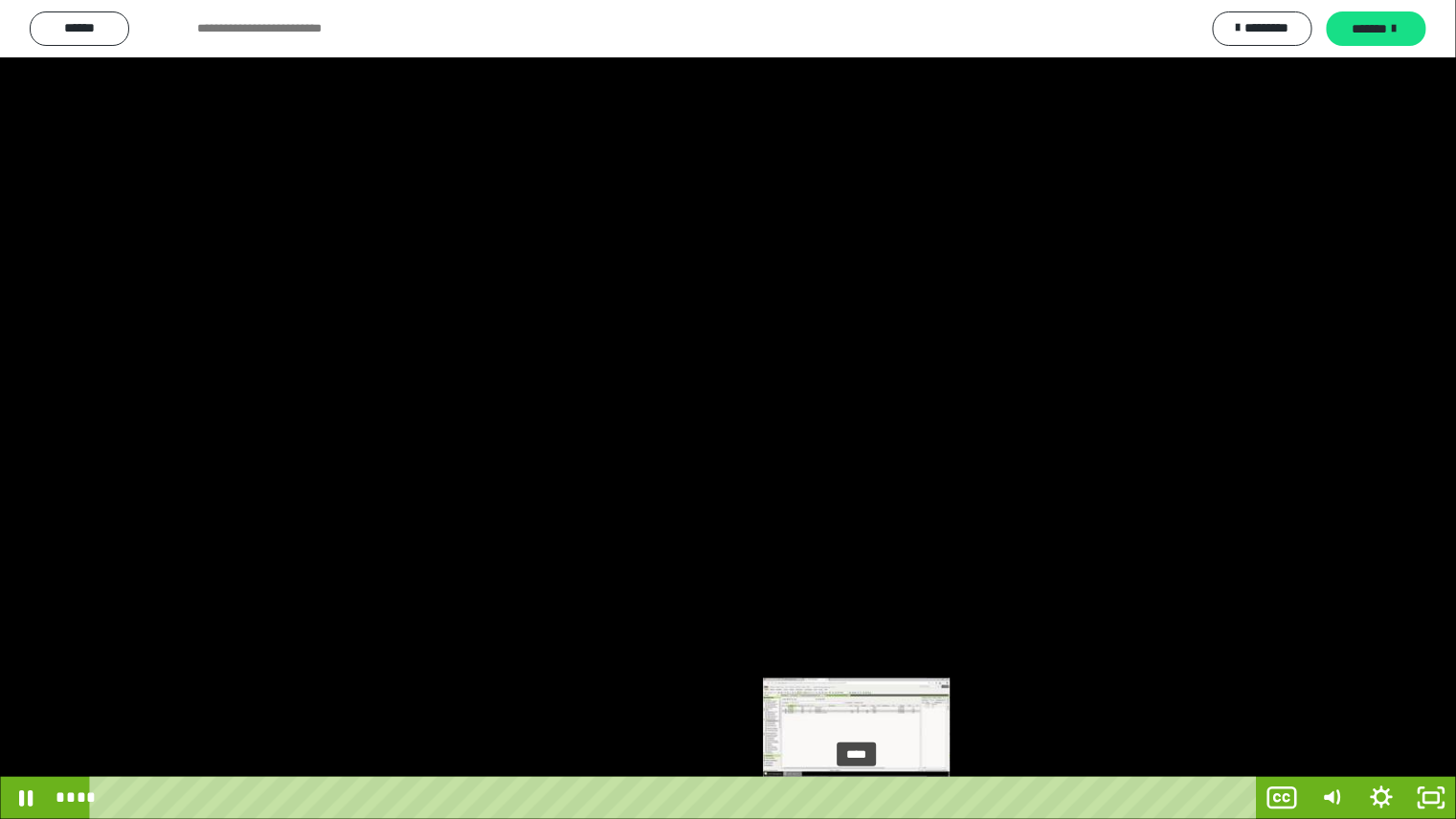 click on "****" at bounding box center (676, 798) 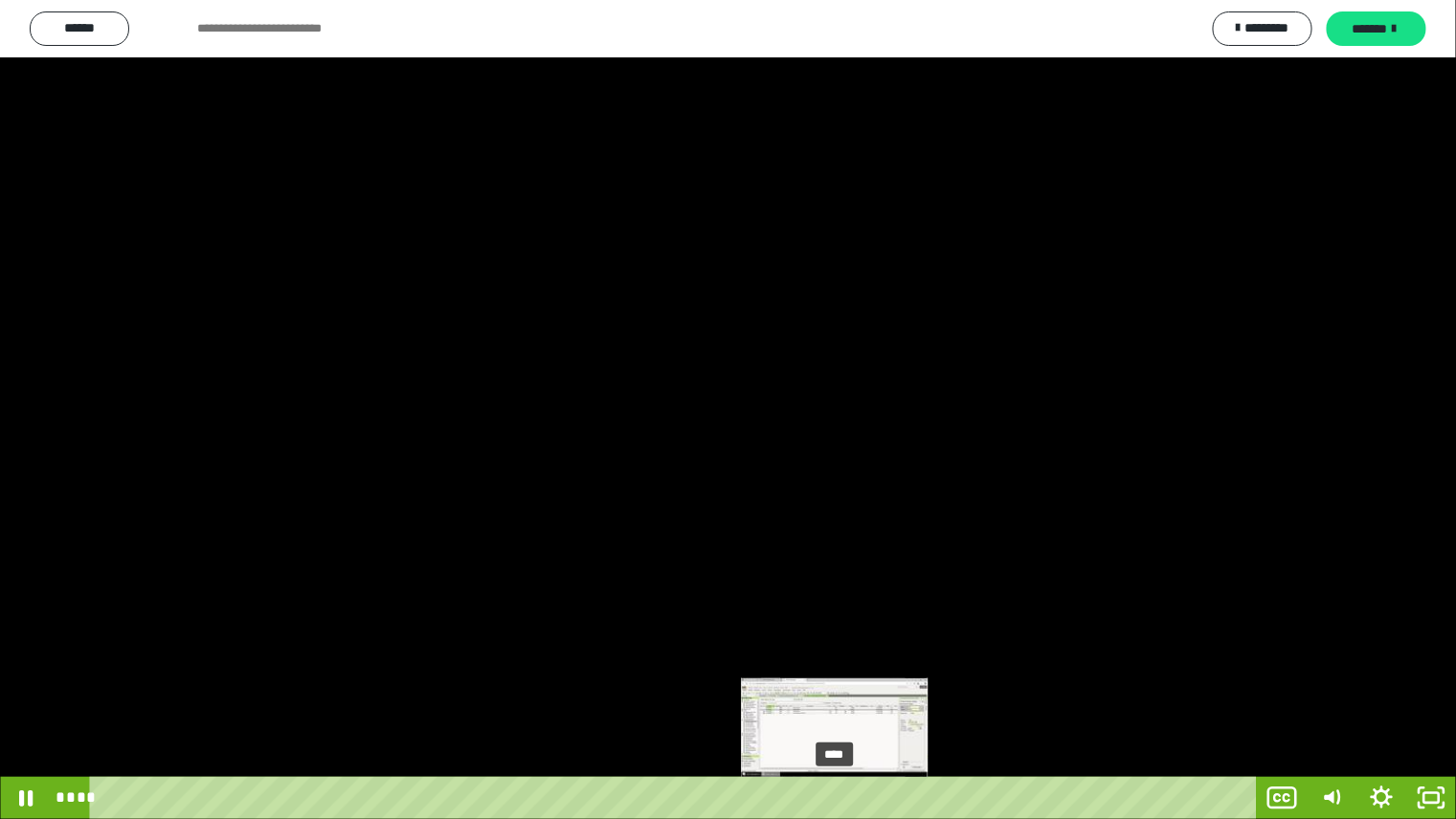 click on "****" at bounding box center (676, 798) 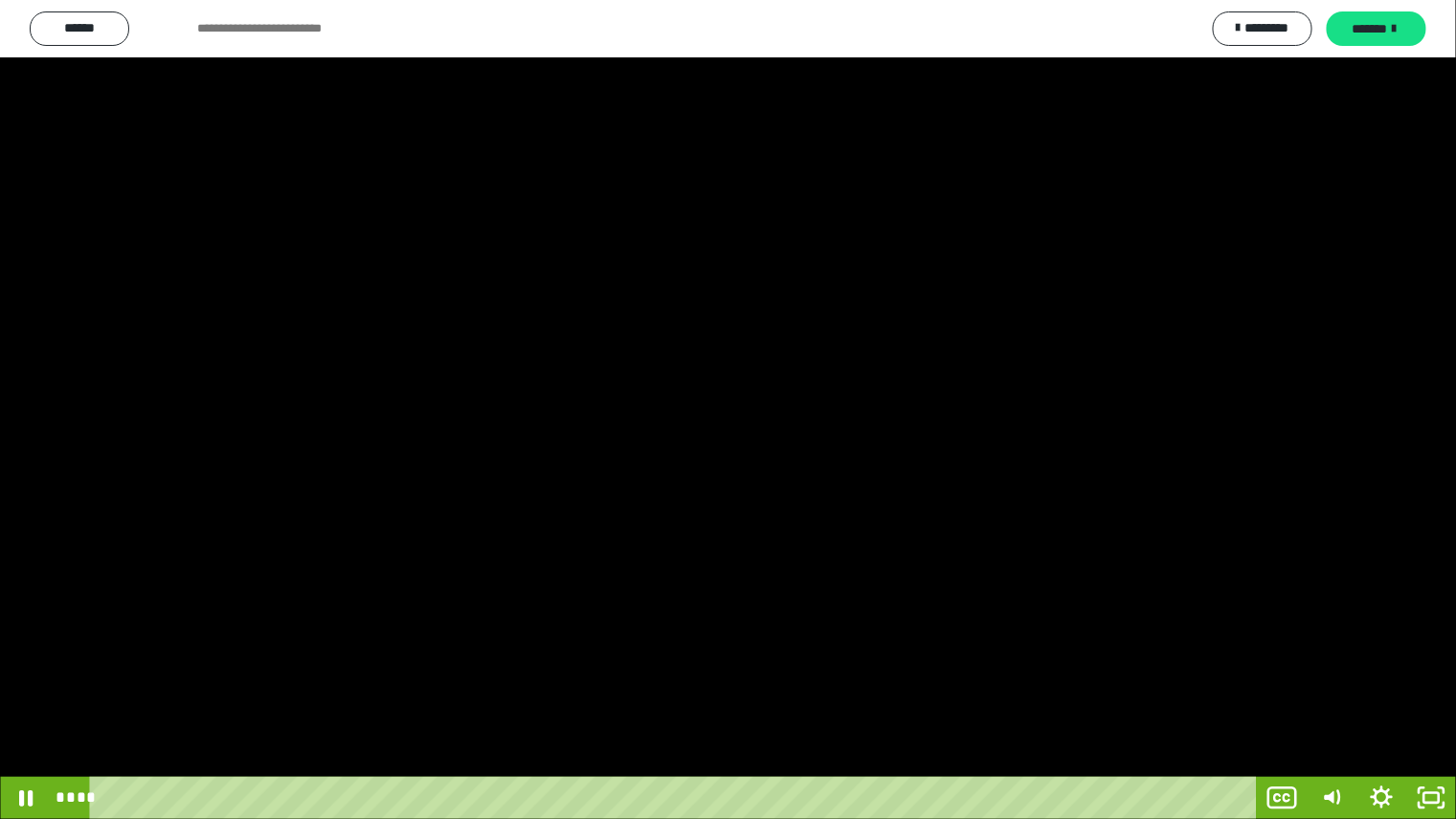 click at bounding box center [728, 410] 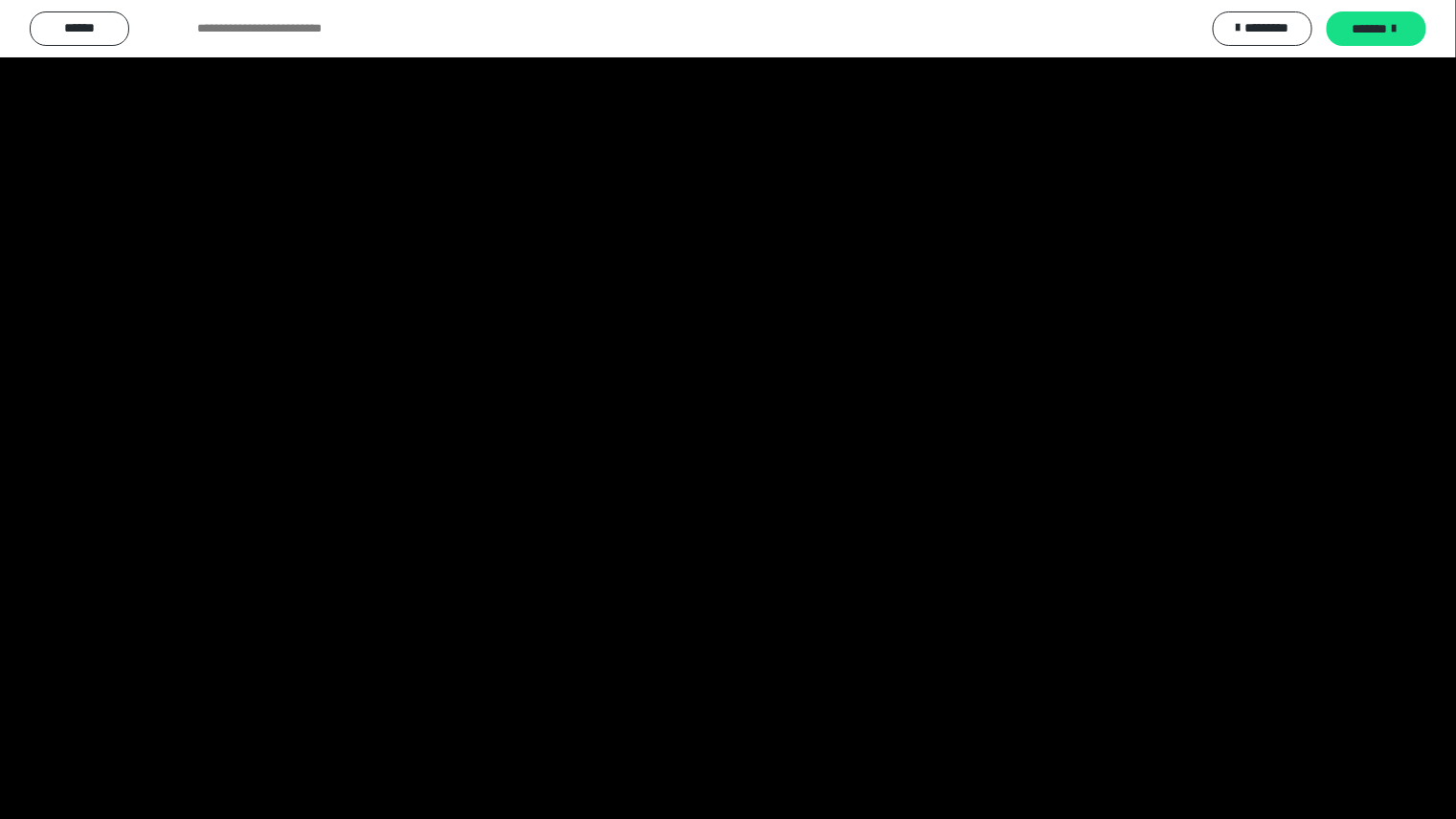 click at bounding box center (0, 0) 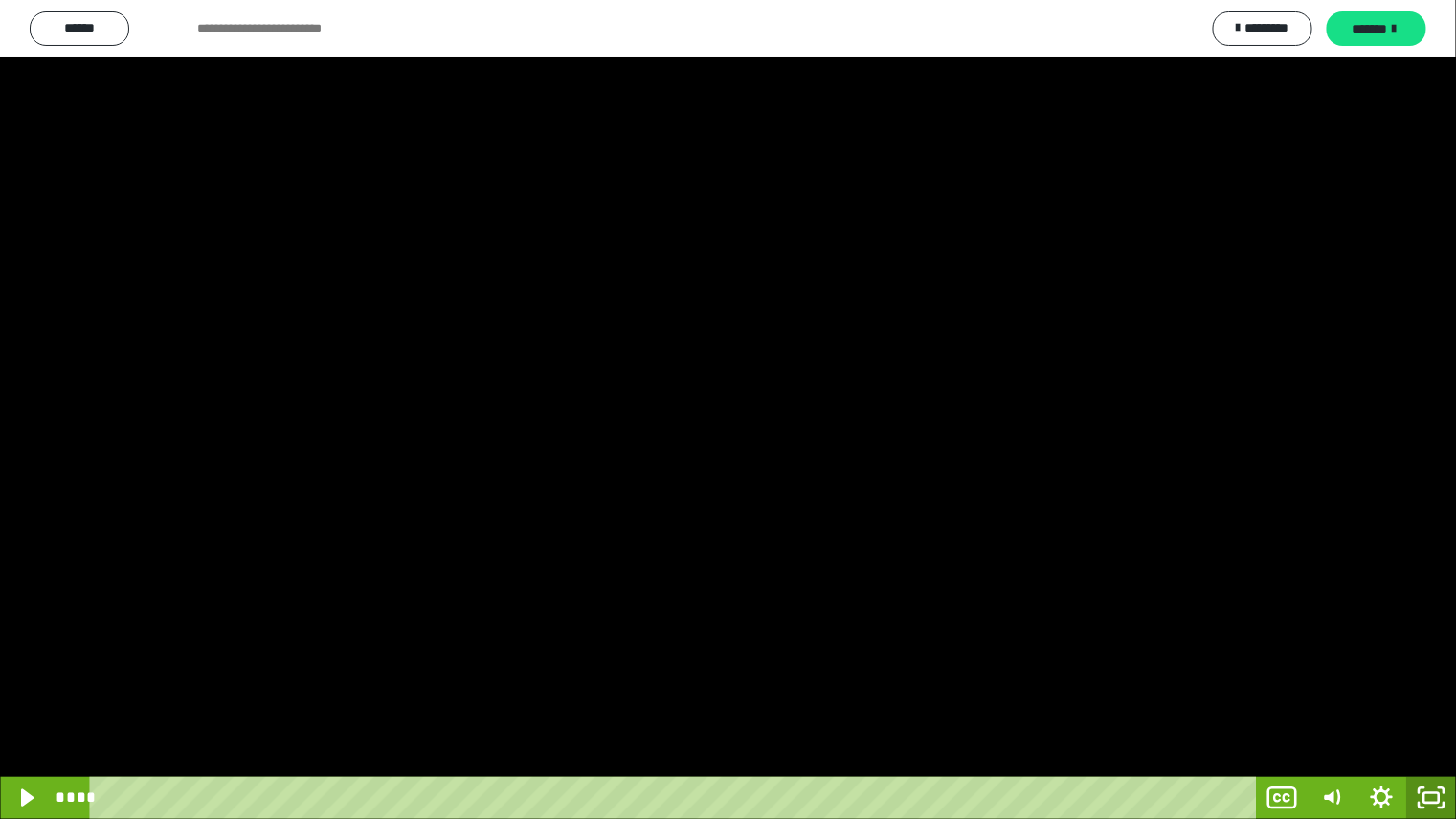 click 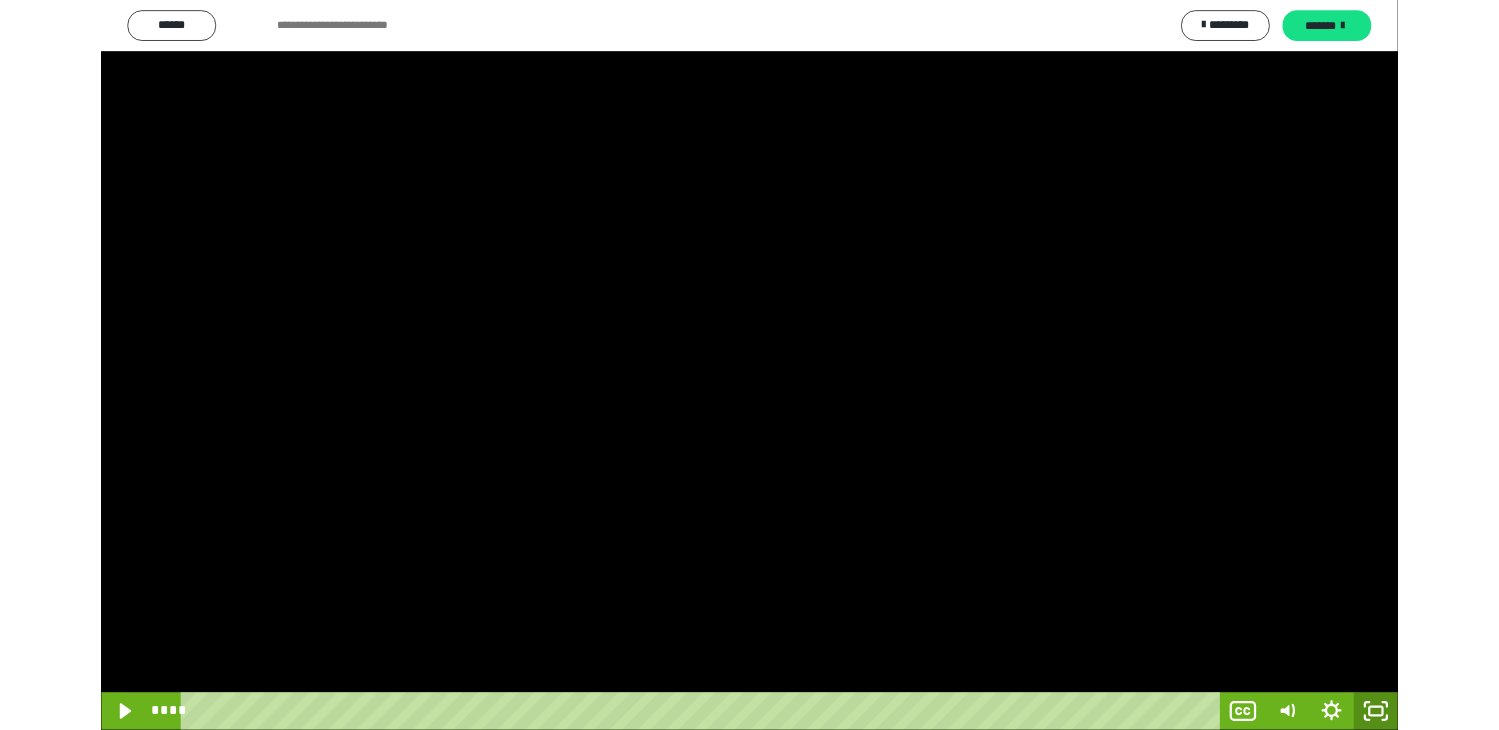 scroll, scrollTop: 323, scrollLeft: 0, axis: vertical 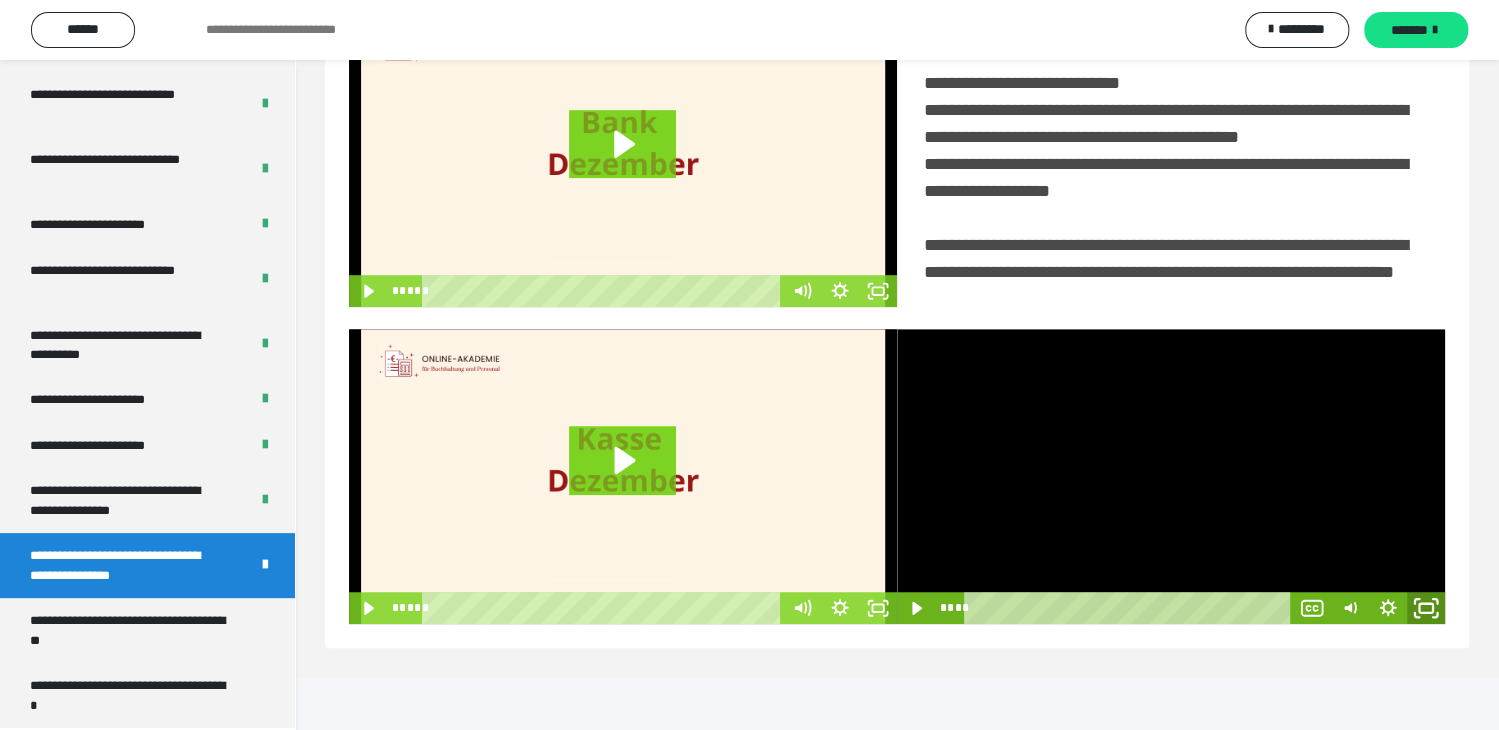 click 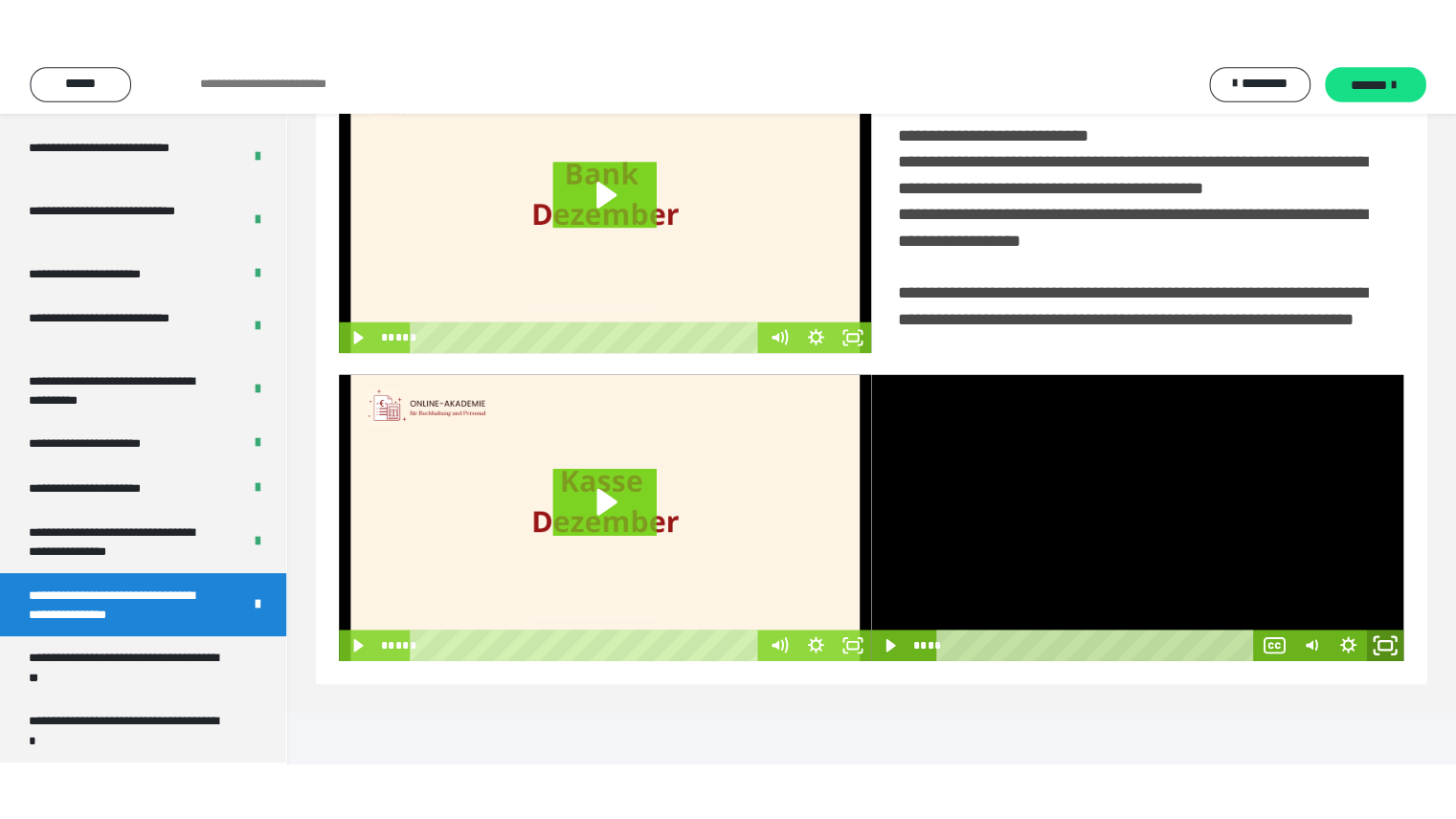 scroll, scrollTop: 319, scrollLeft: 0, axis: vertical 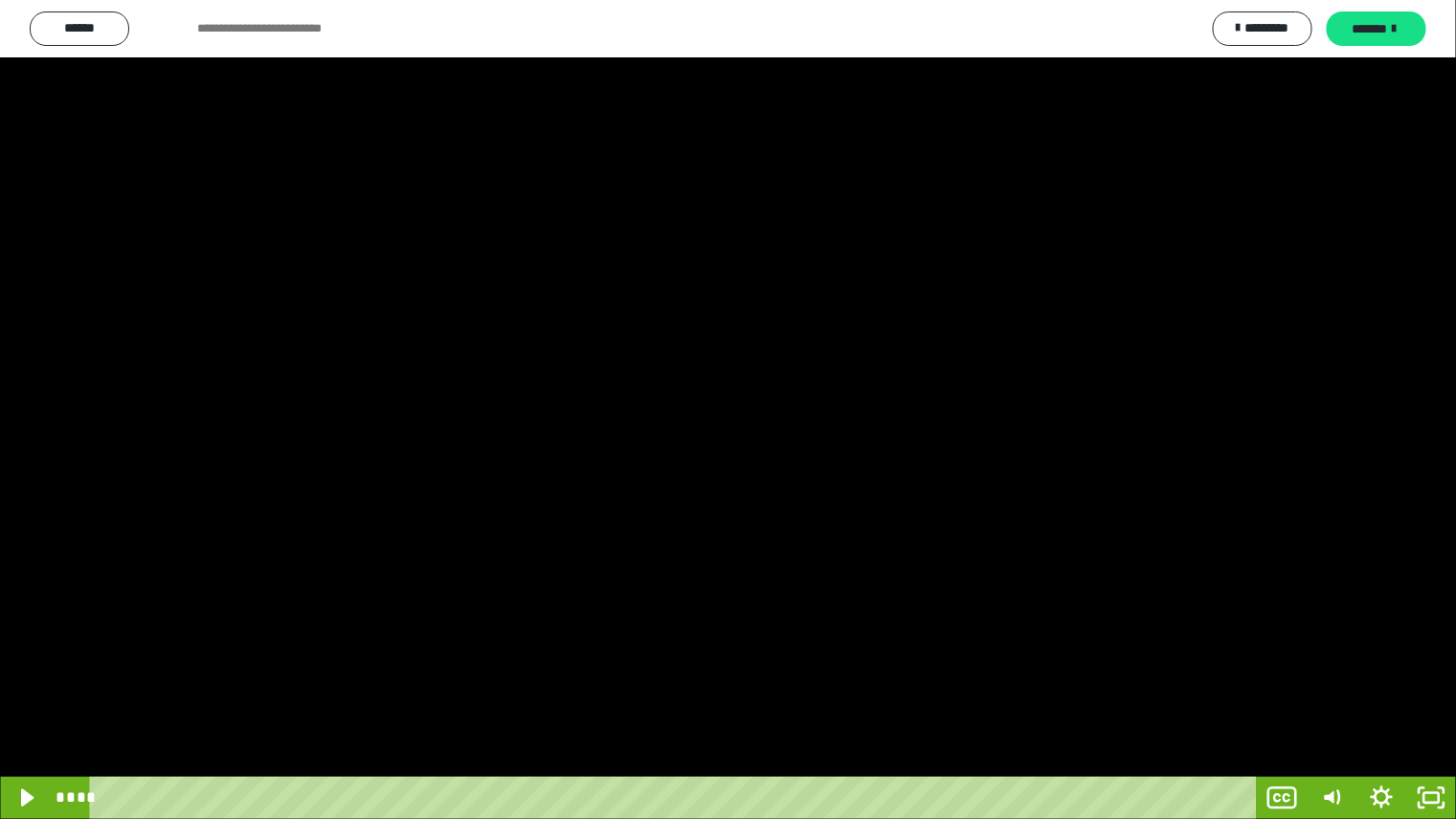 drag, startPoint x: 1244, startPoint y: 793, endPoint x: 57, endPoint y: 741, distance: 1188.1385 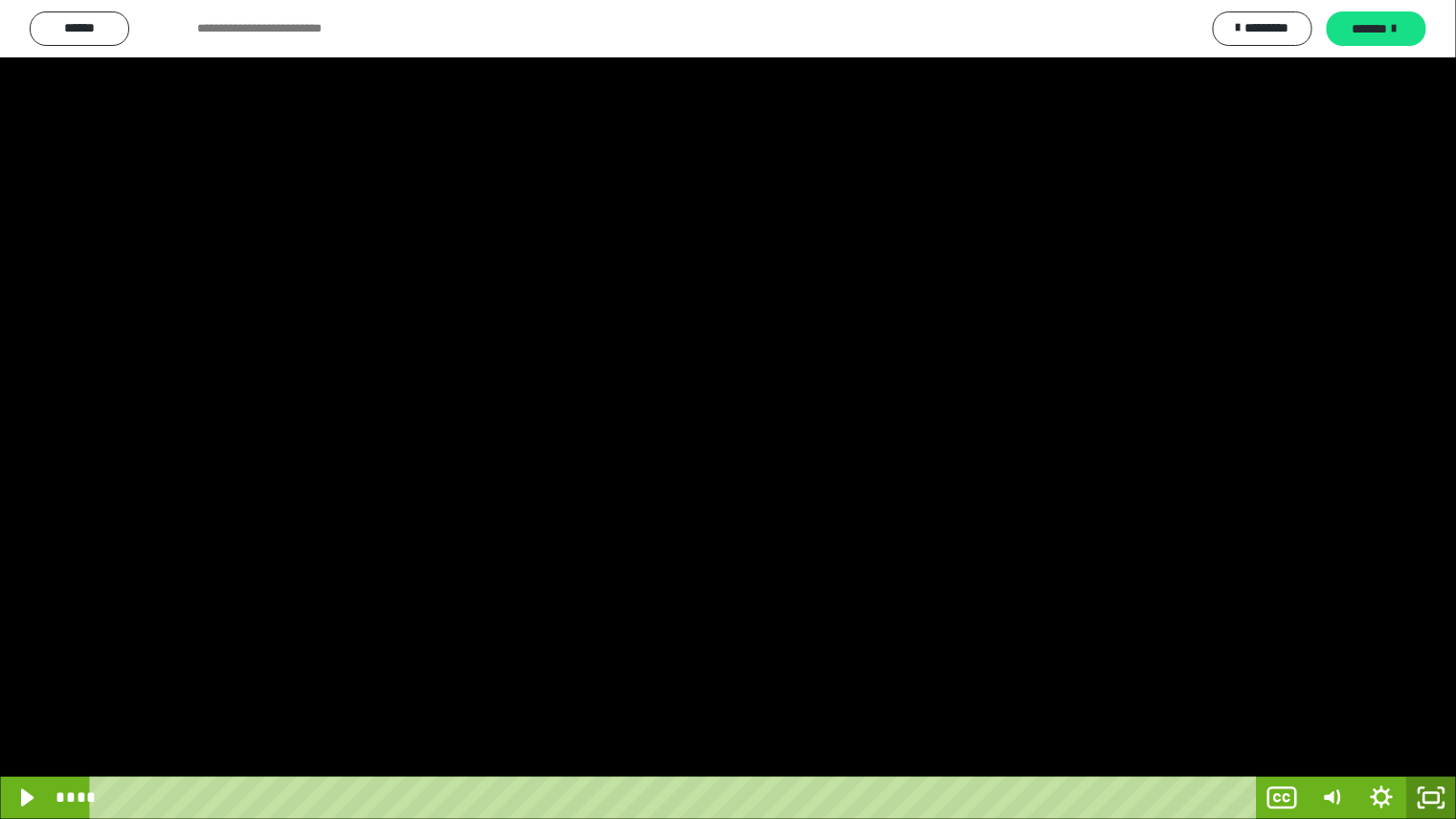 click 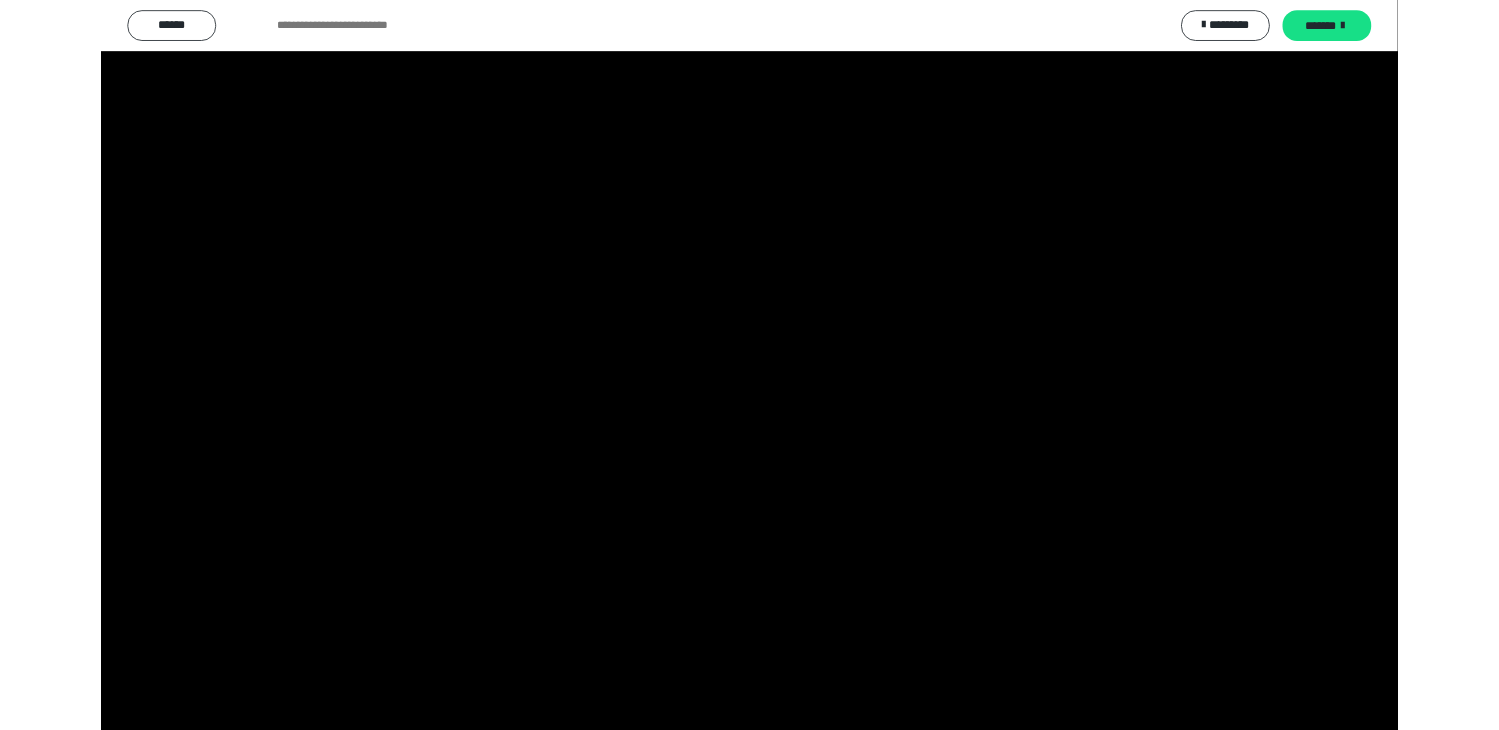 scroll, scrollTop: 323, scrollLeft: 0, axis: vertical 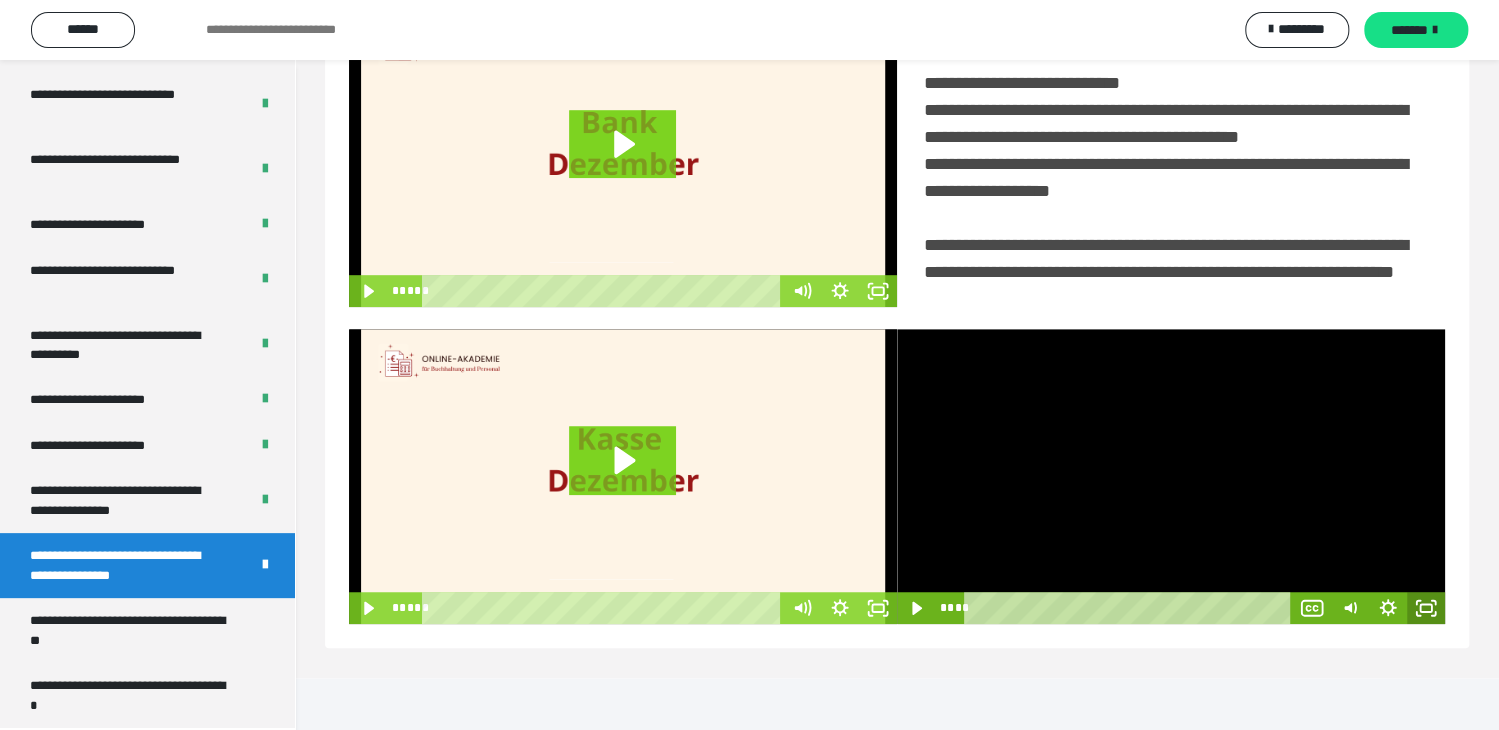 click 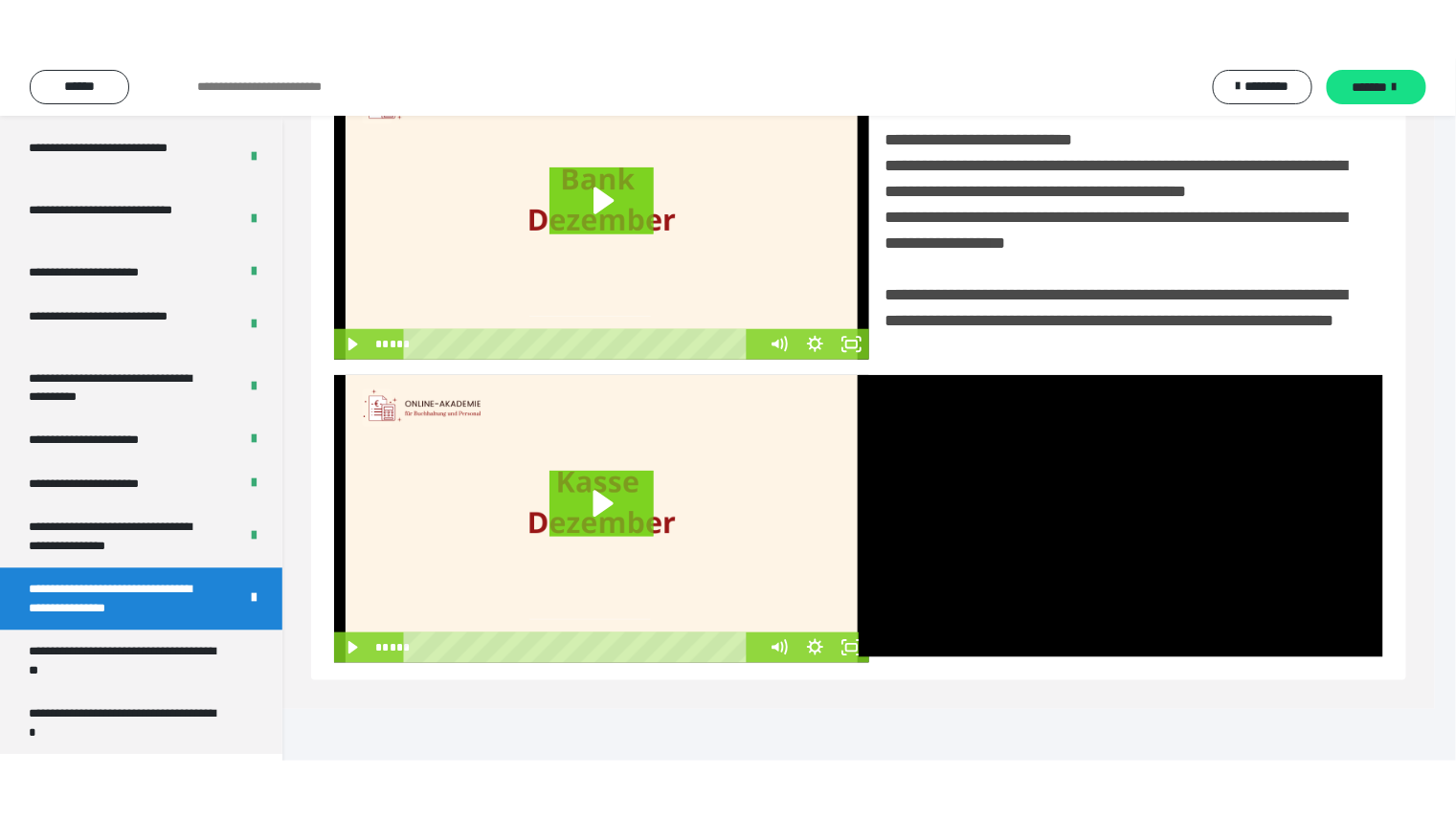 scroll, scrollTop: 319, scrollLeft: 0, axis: vertical 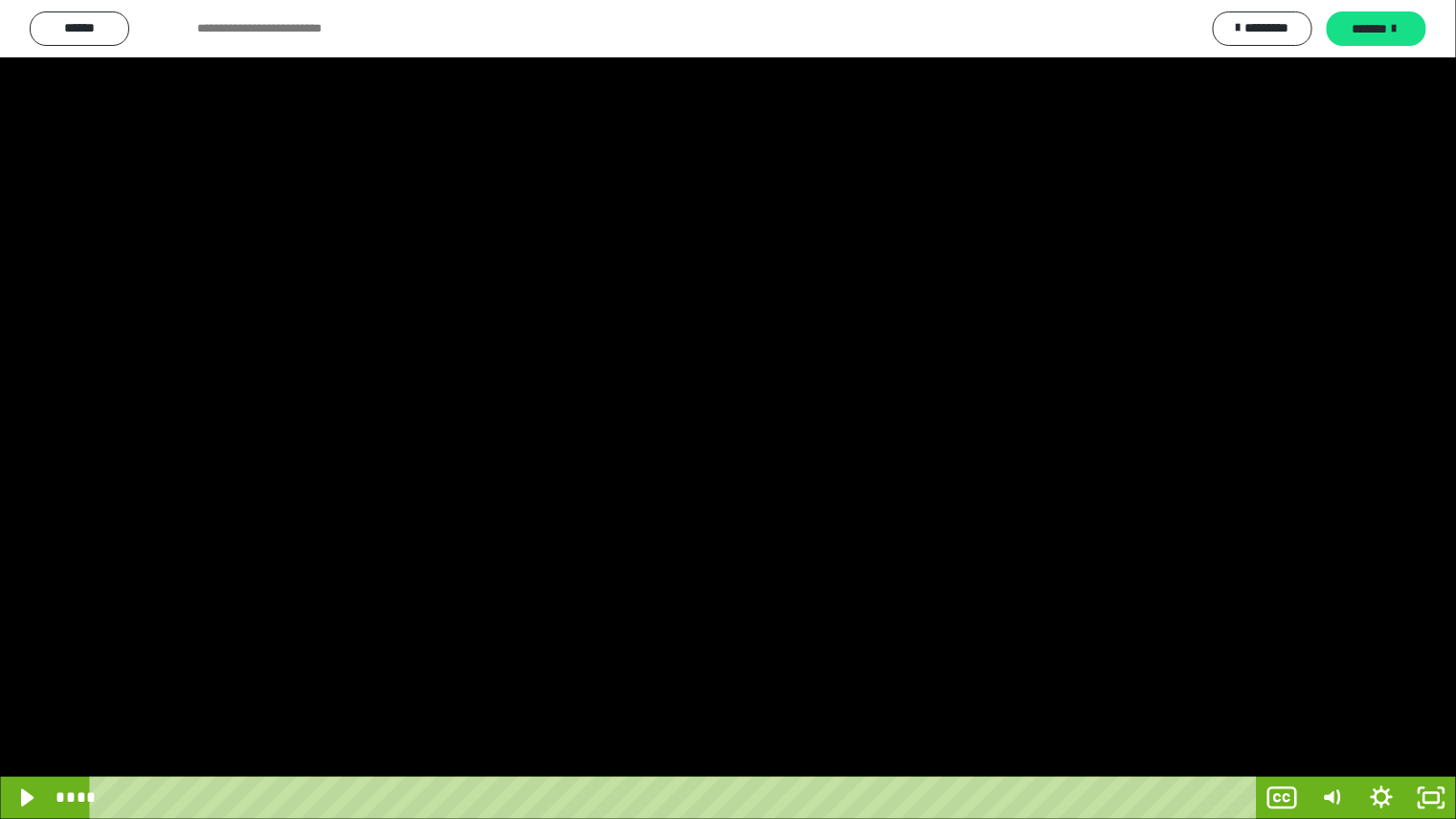 click at bounding box center (728, 410) 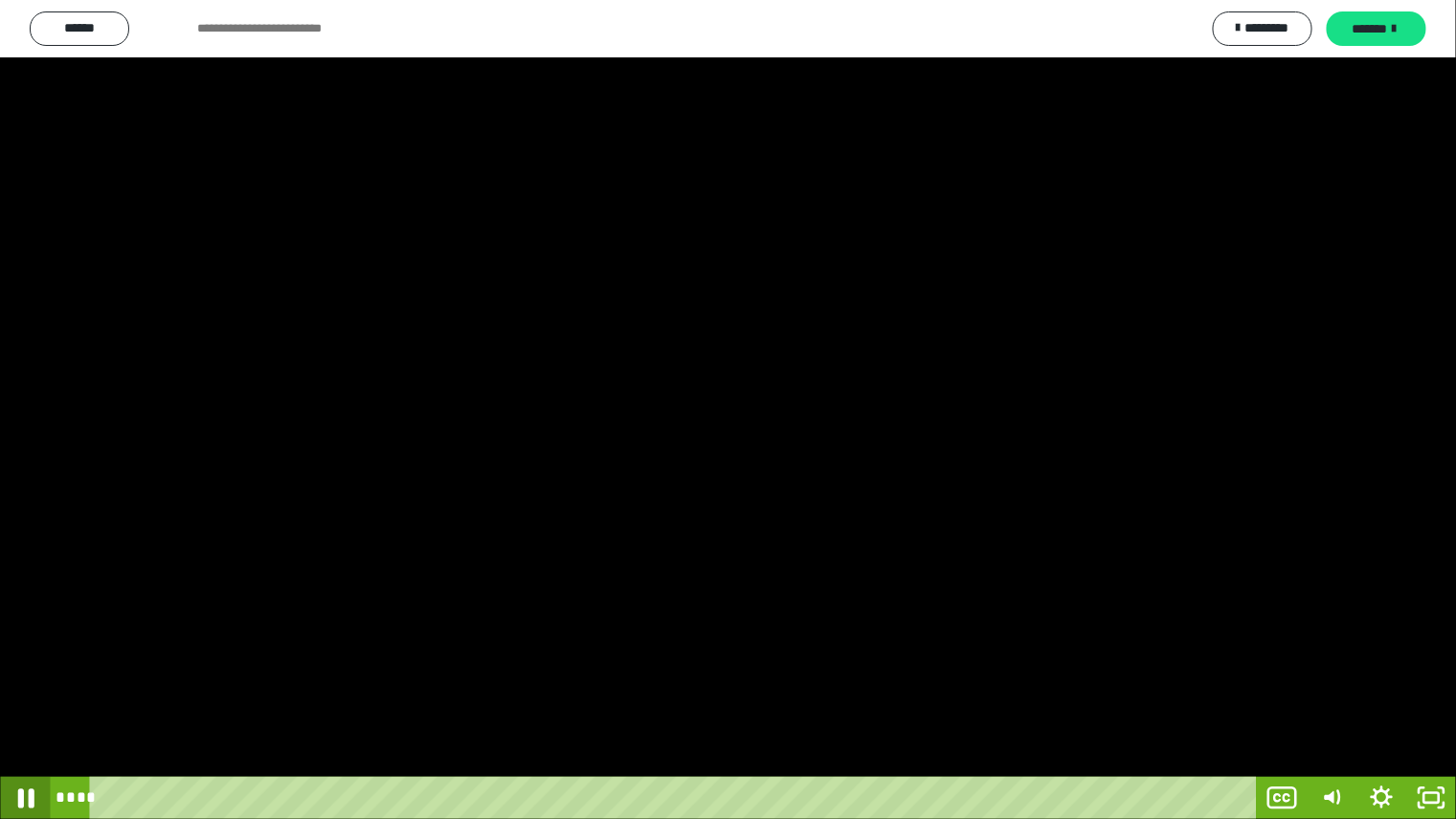 click 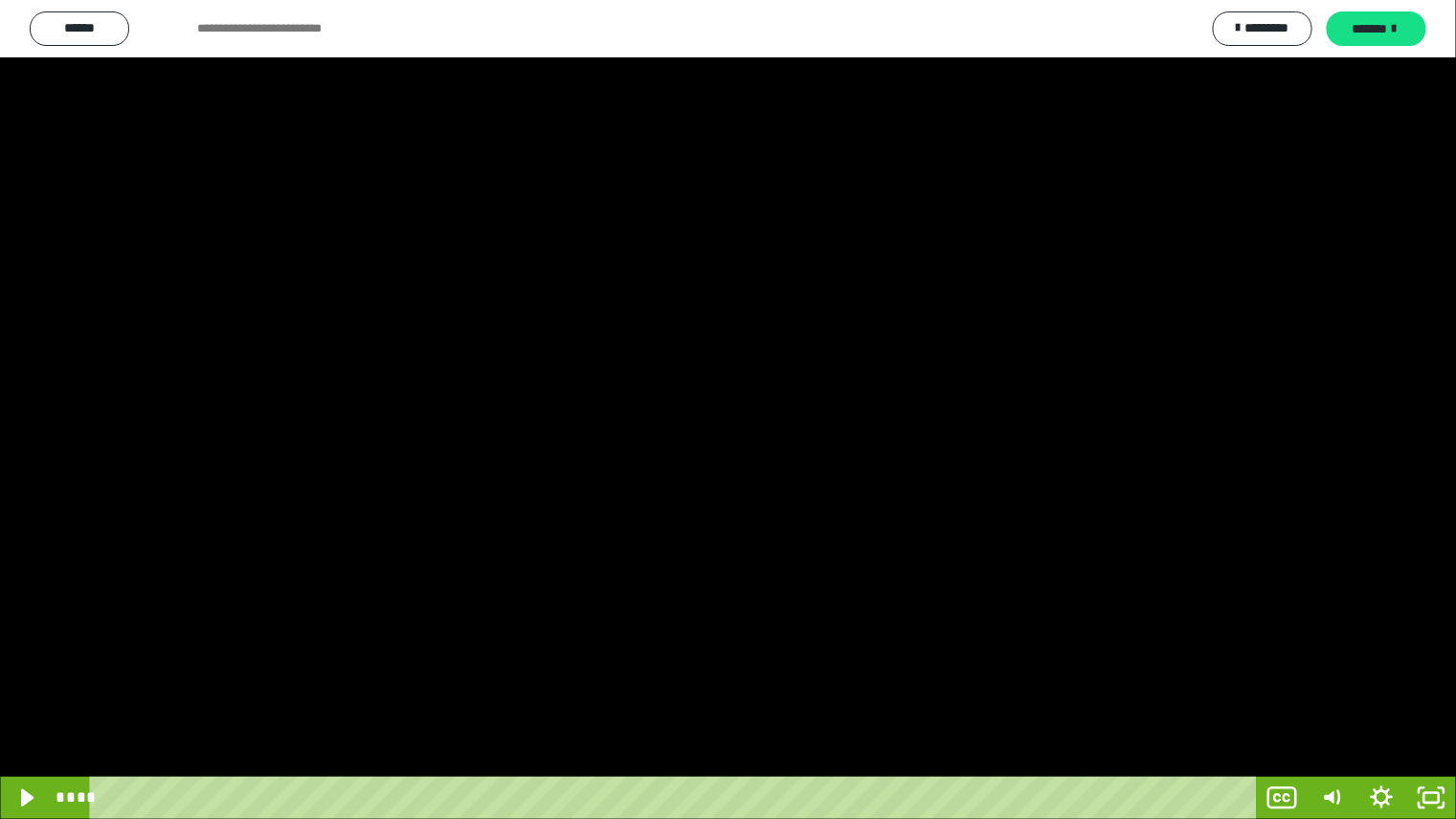 type 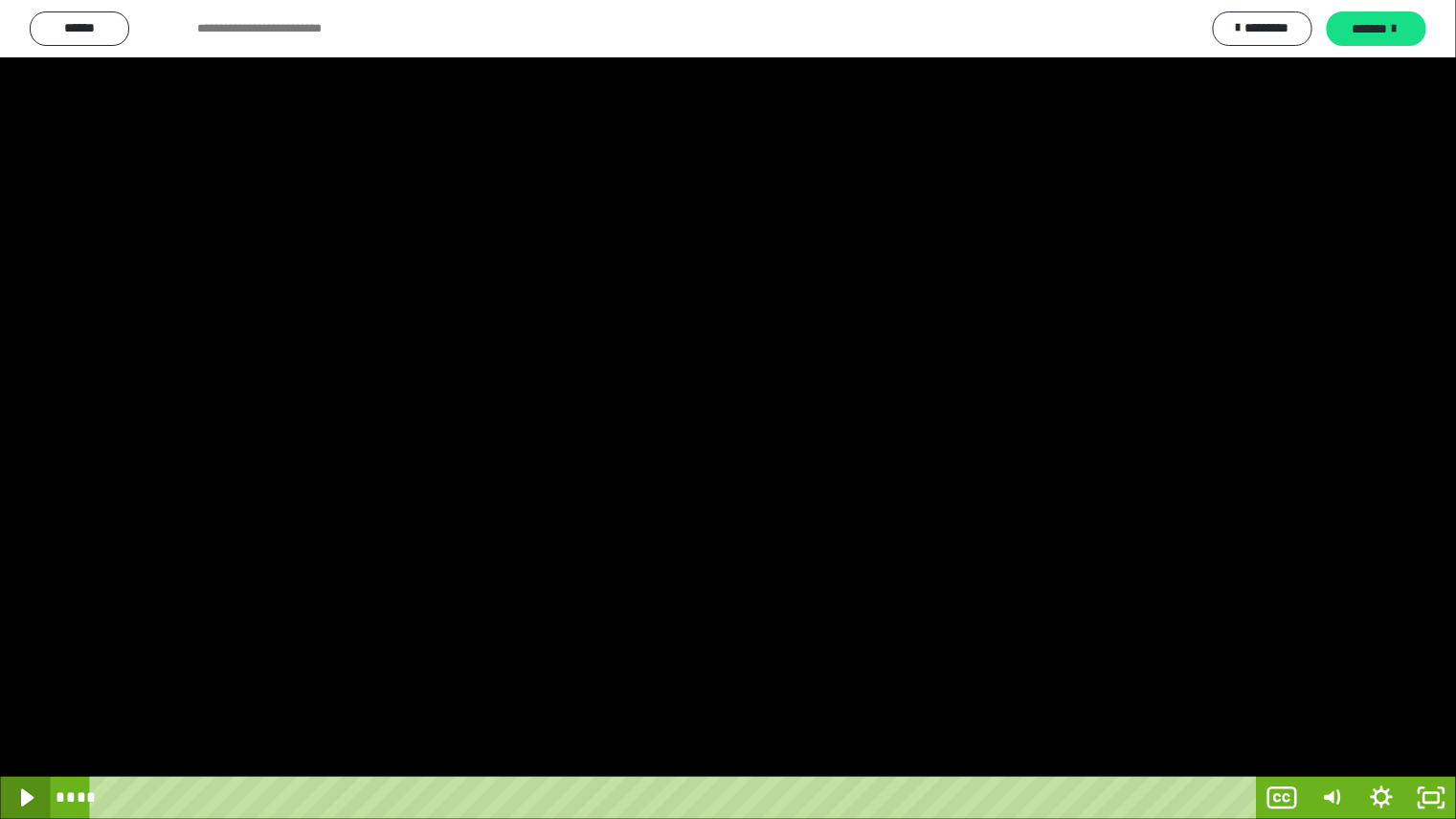 click 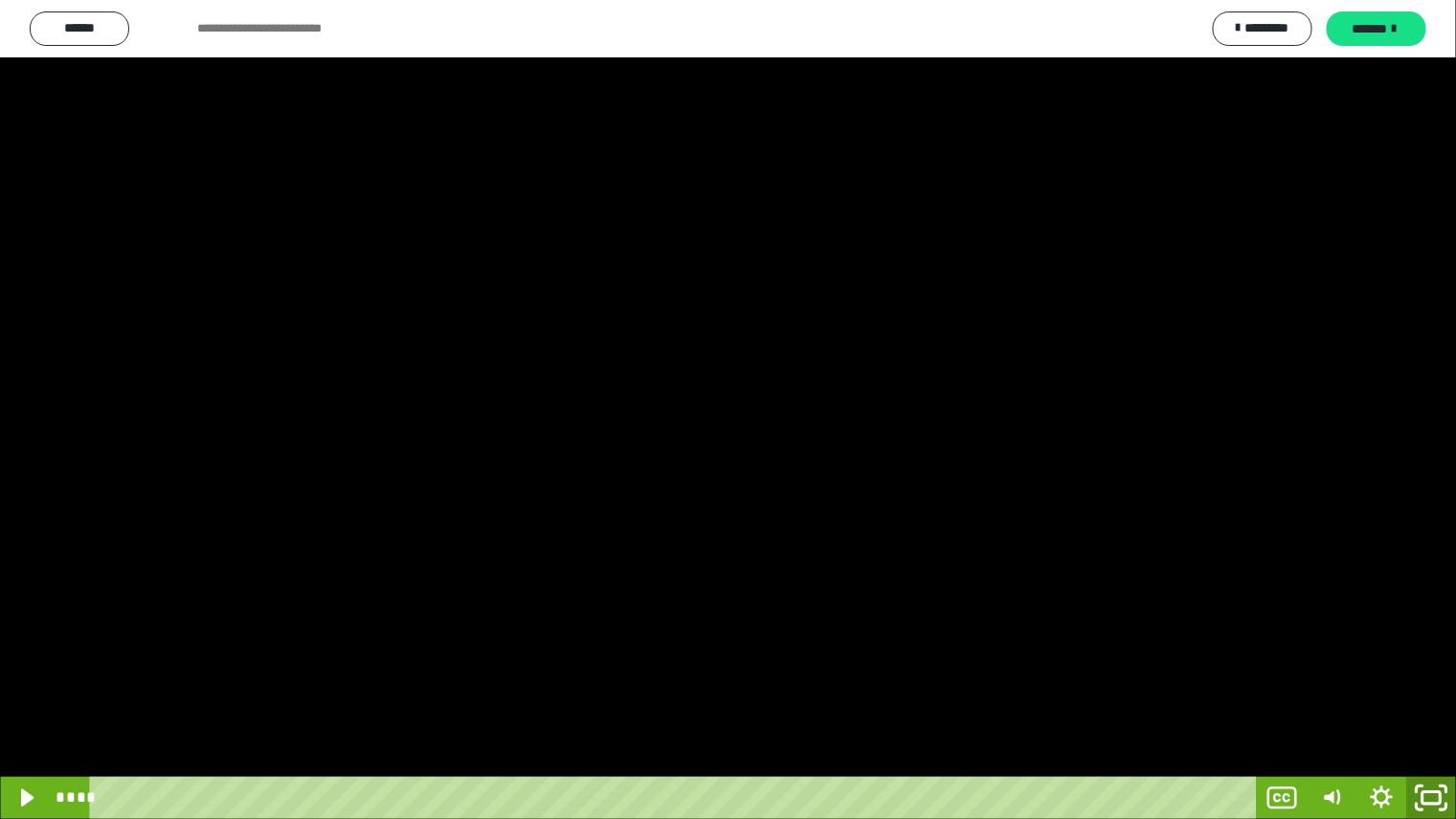 click 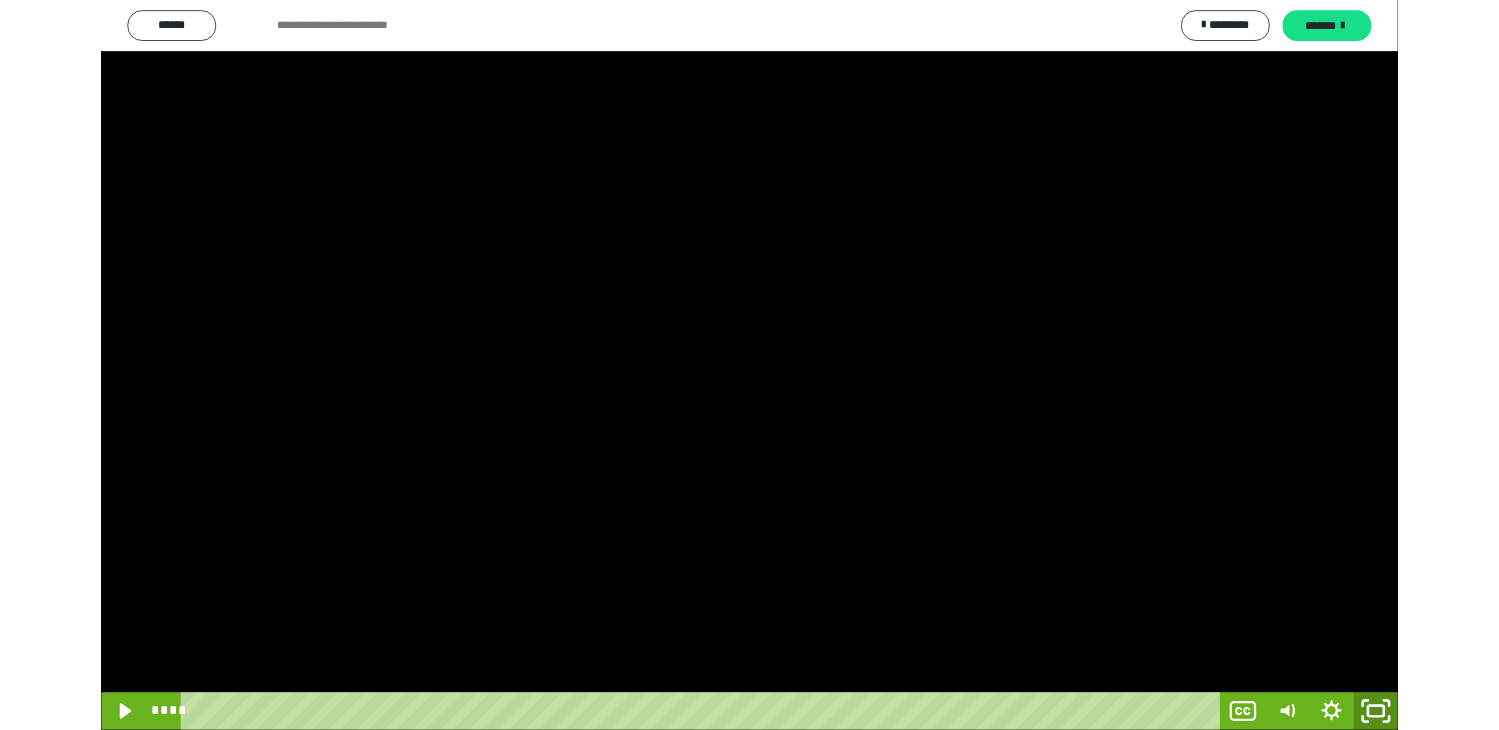 scroll, scrollTop: 323, scrollLeft: 0, axis: vertical 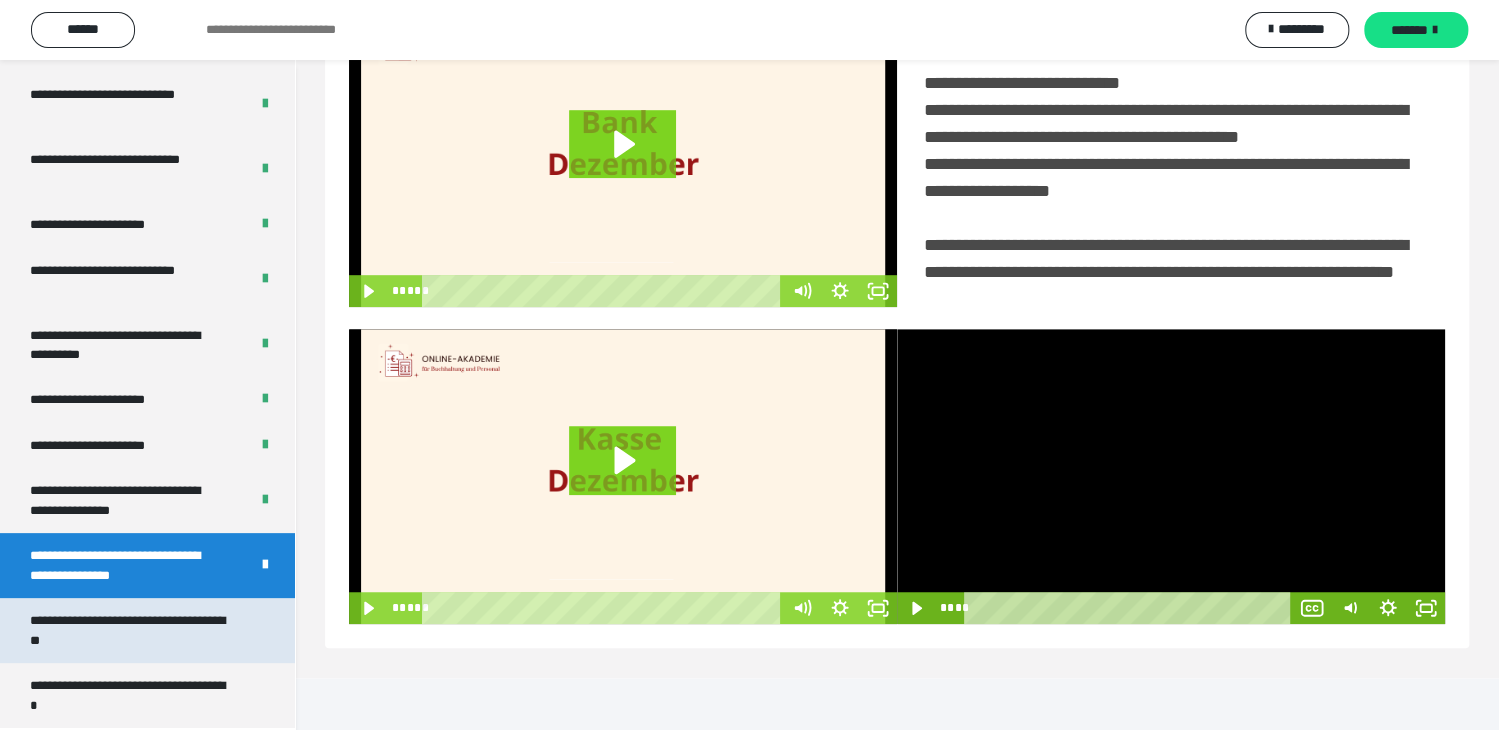 click on "**********" at bounding box center (132, 630) 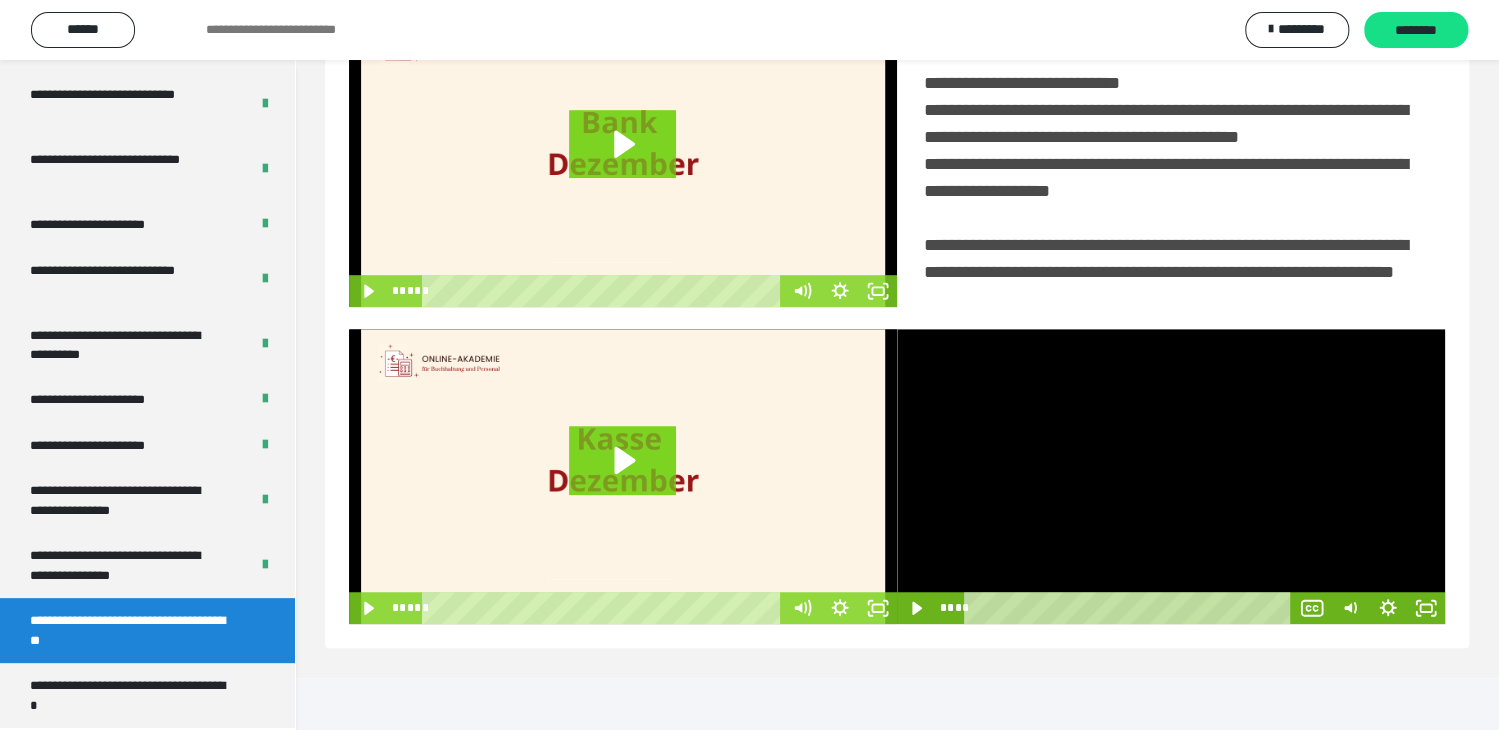 scroll, scrollTop: 60, scrollLeft: 0, axis: vertical 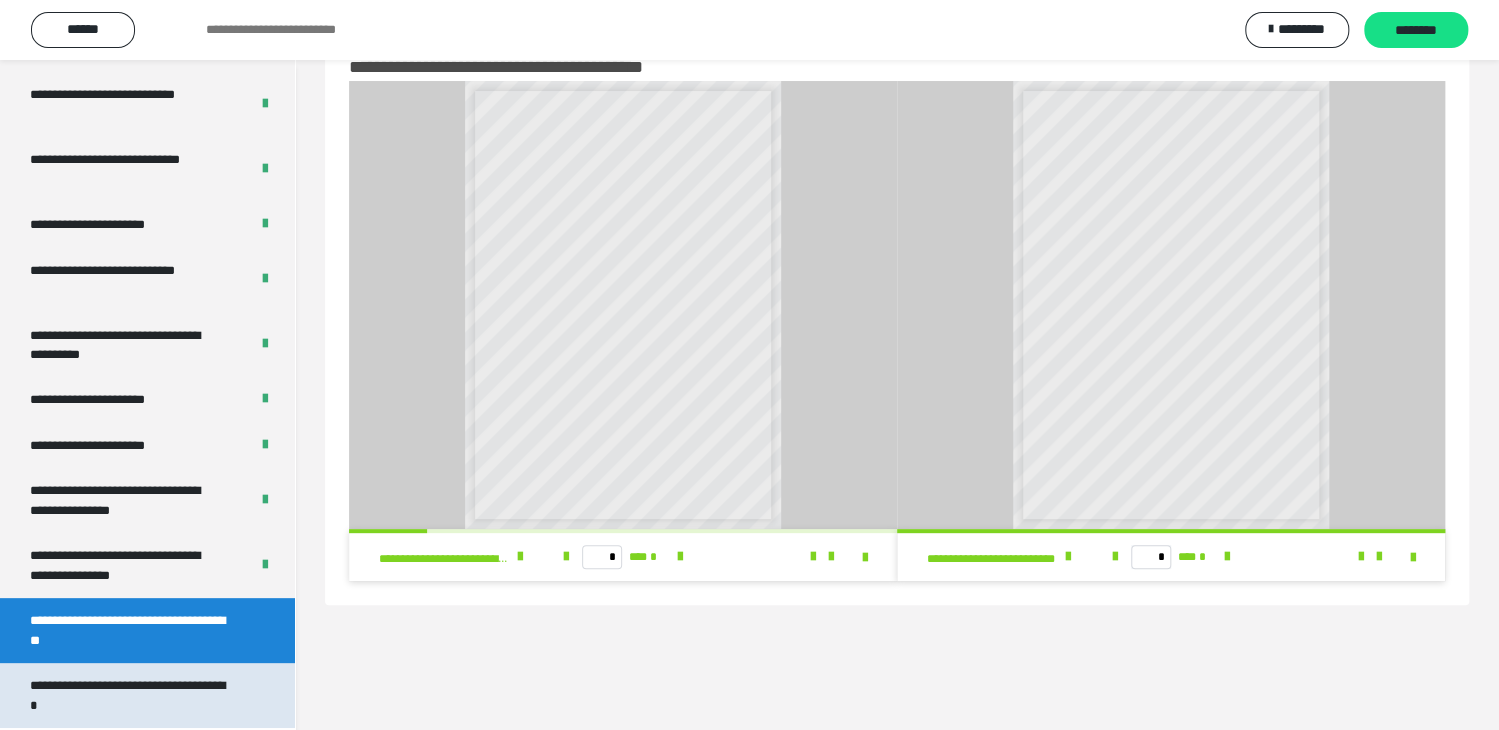 click on "**********" at bounding box center (132, 695) 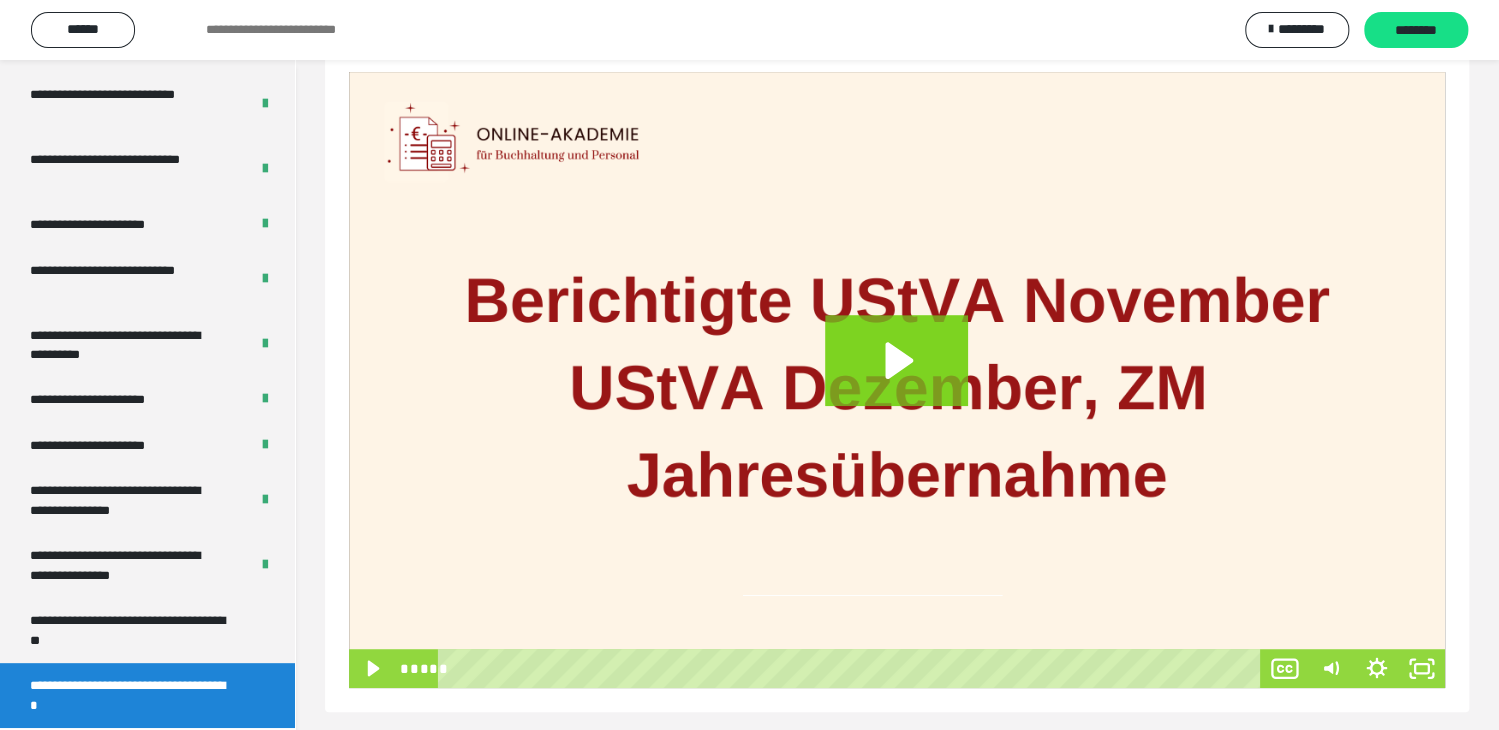 scroll, scrollTop: 296, scrollLeft: 0, axis: vertical 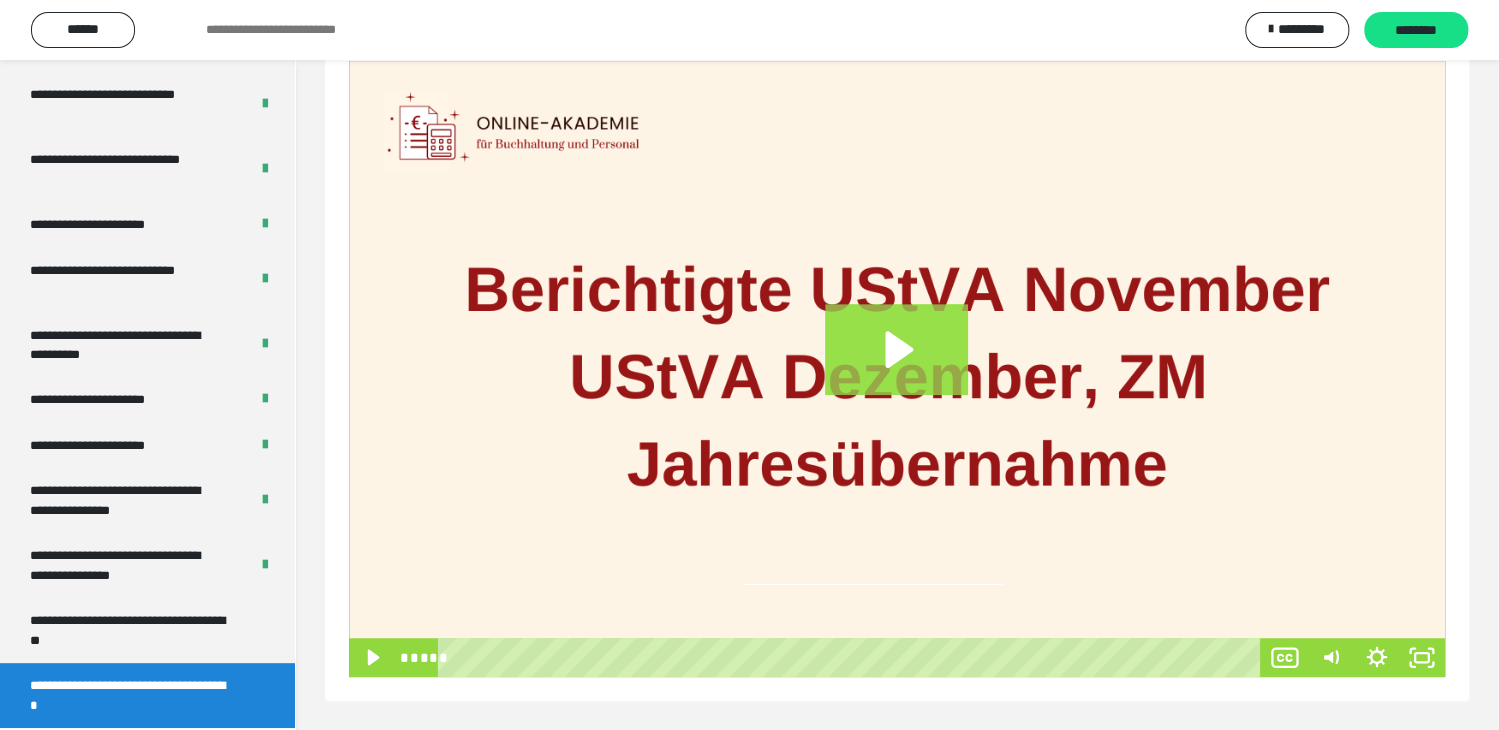 click 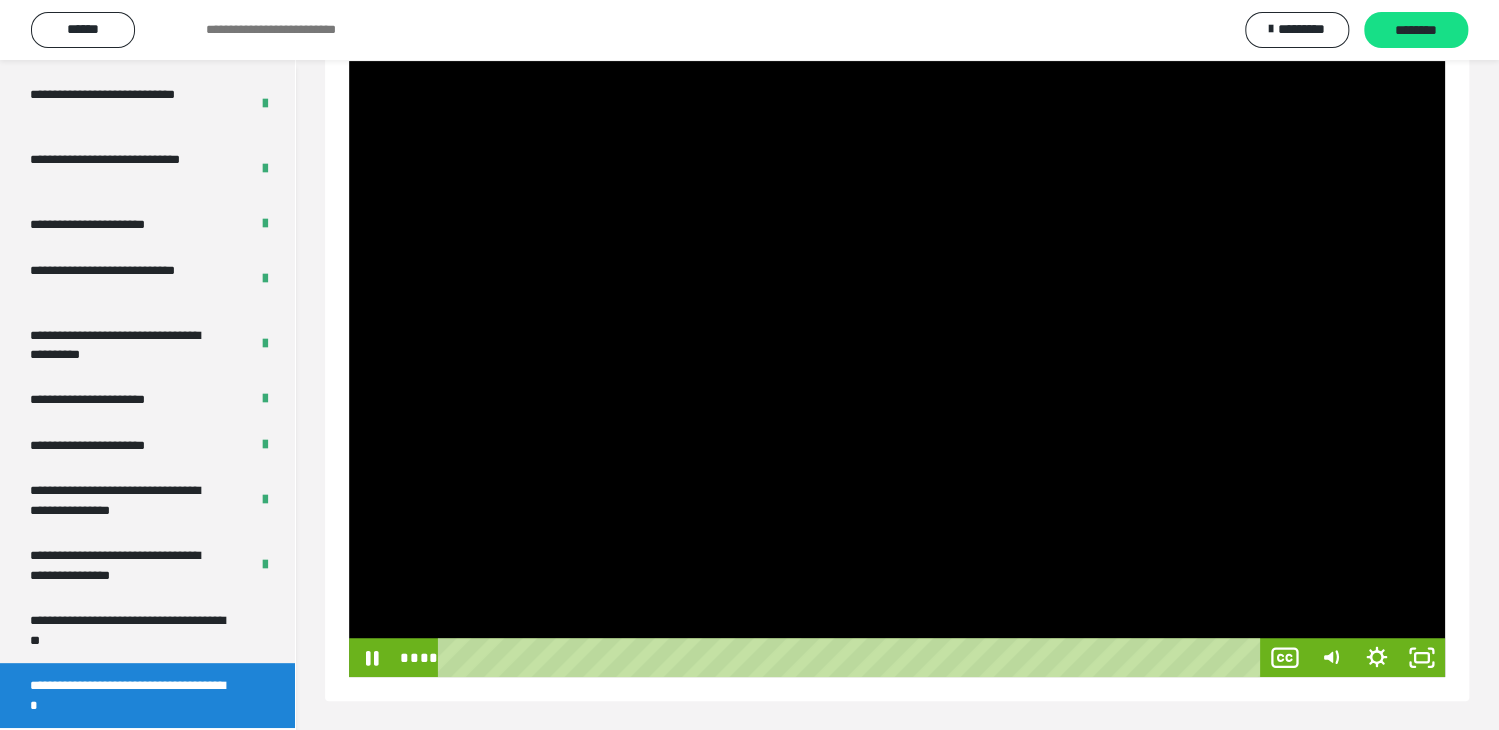 click at bounding box center (897, 369) 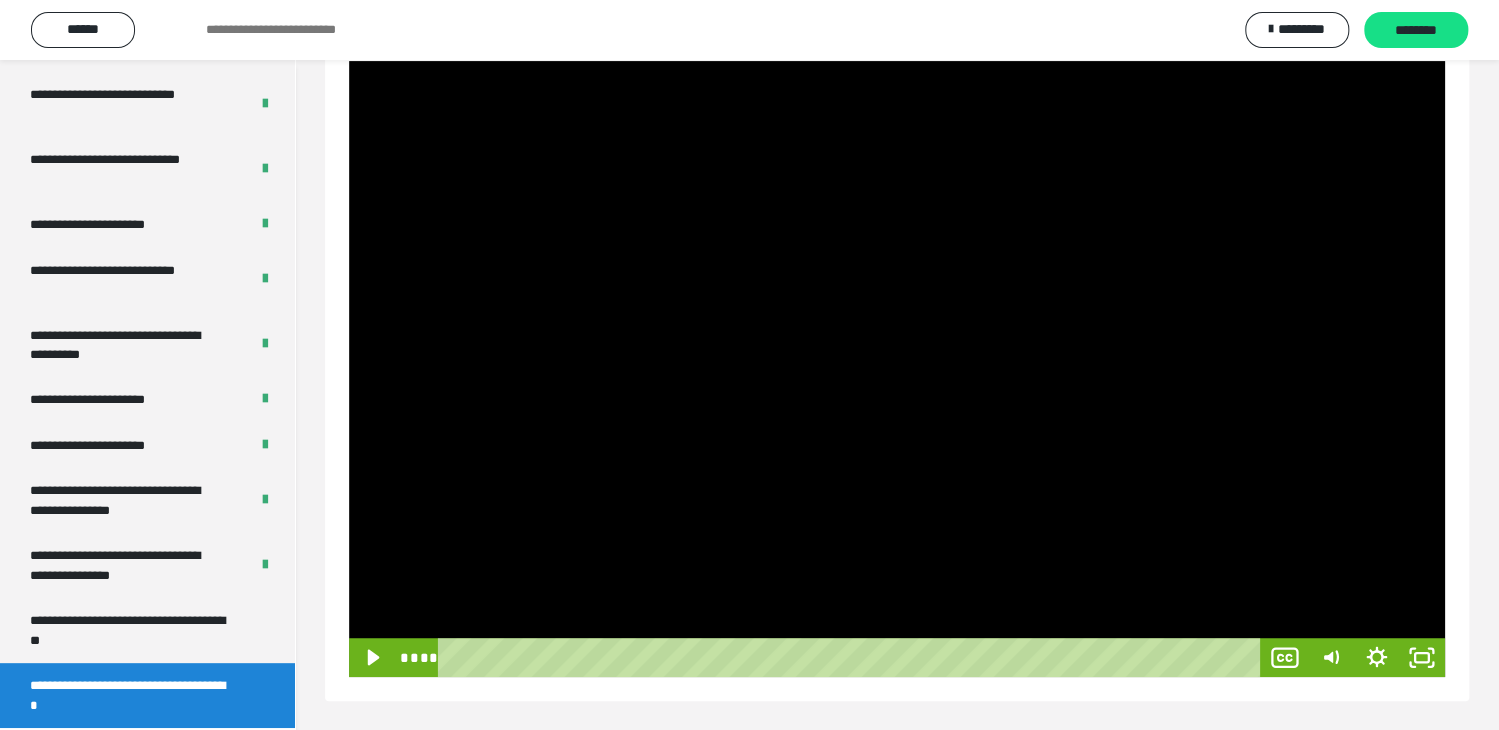 click at bounding box center (897, 369) 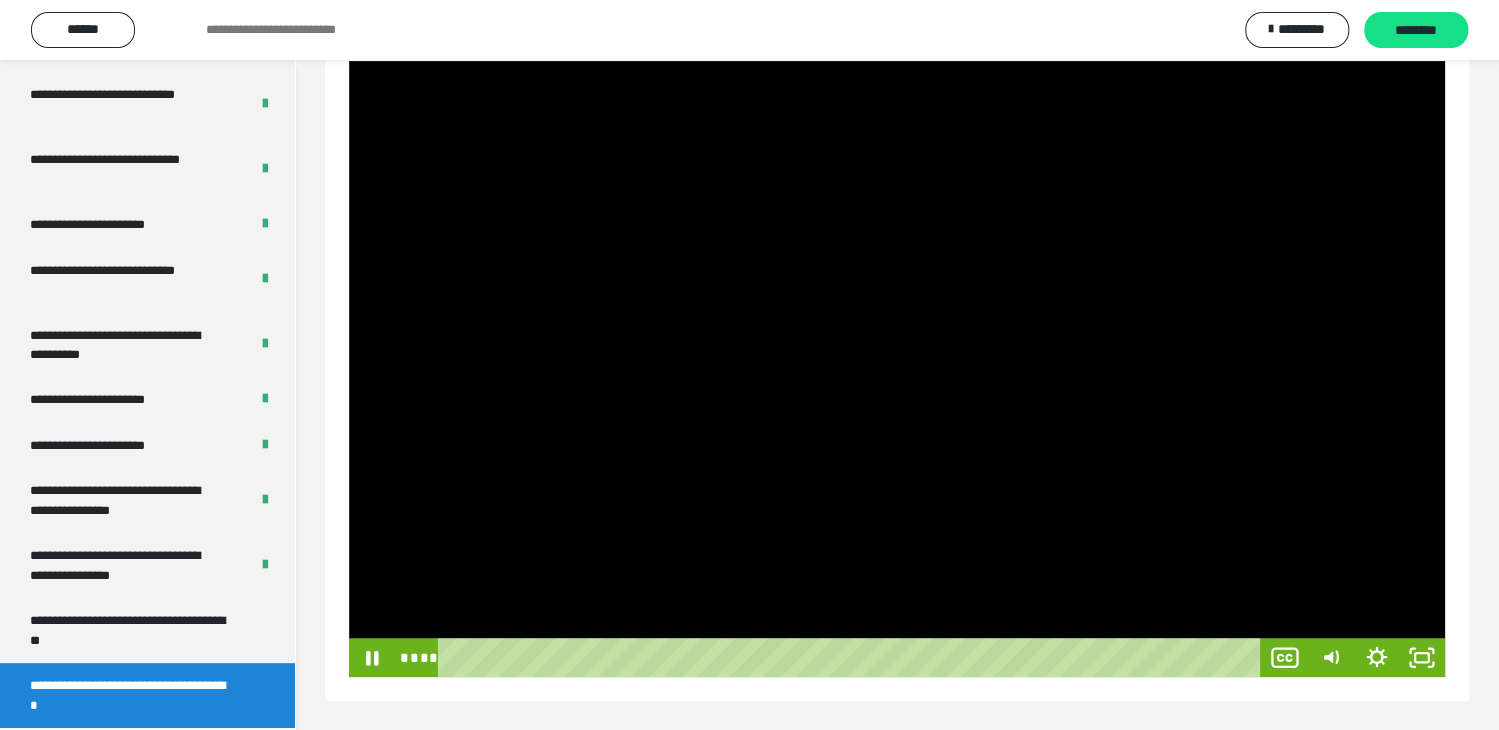 click at bounding box center [897, 369] 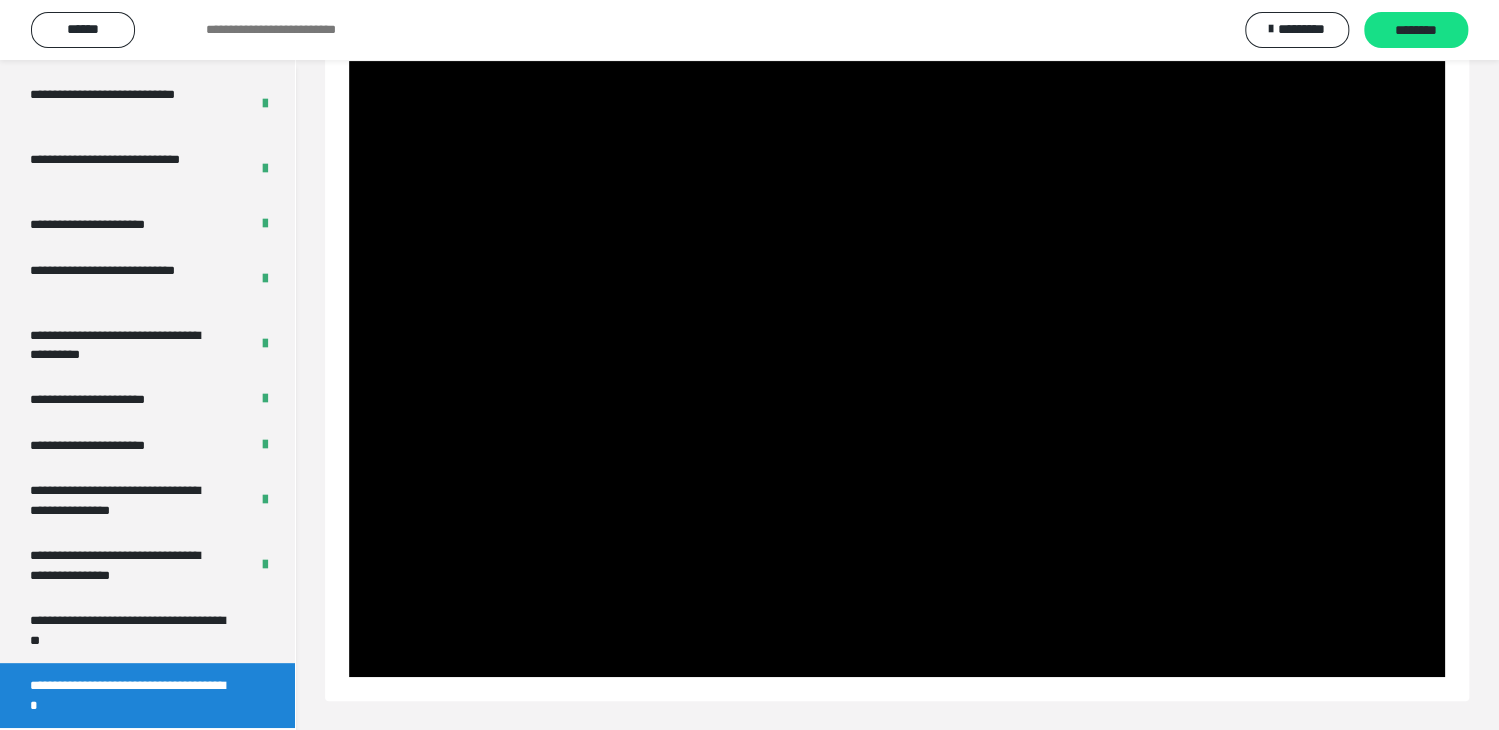 type 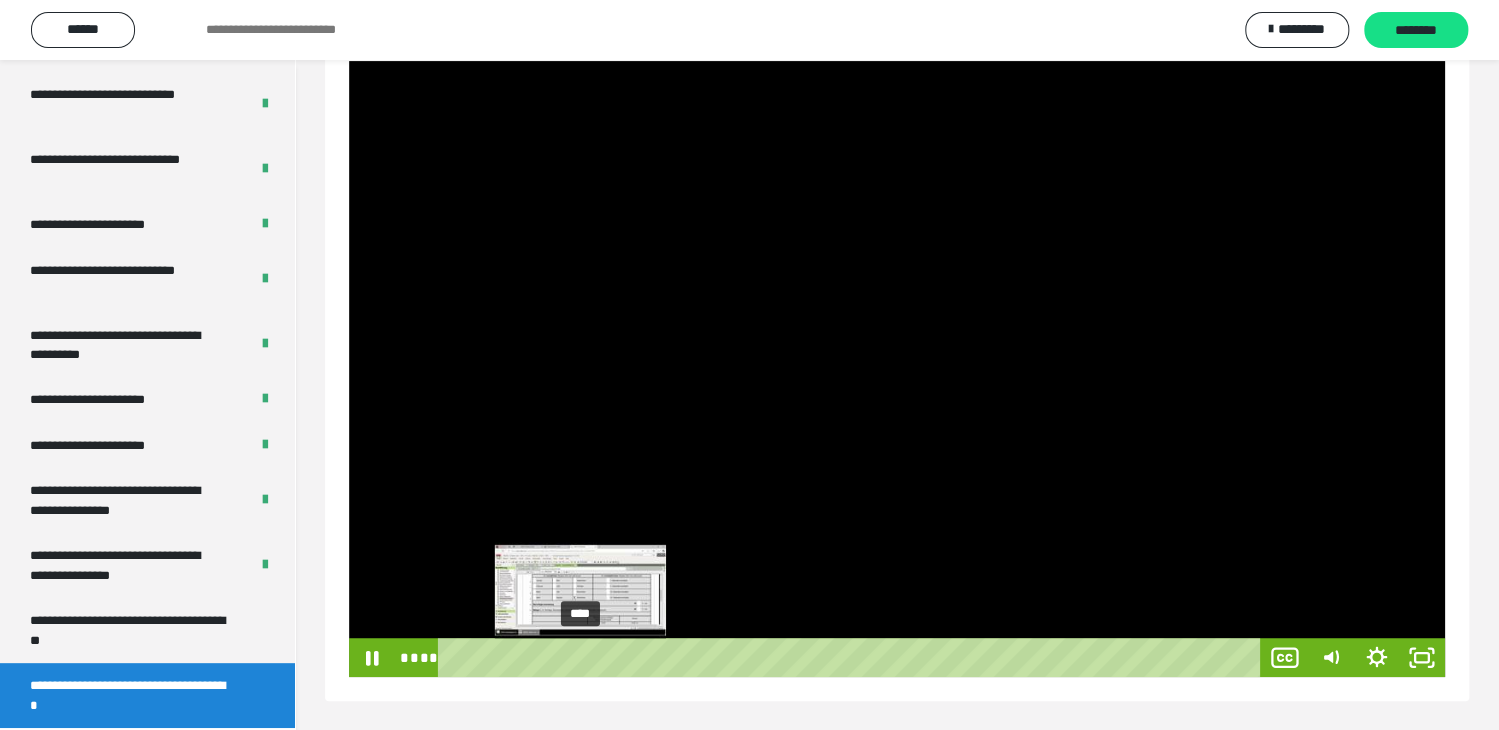 click on "****" at bounding box center (852, 657) 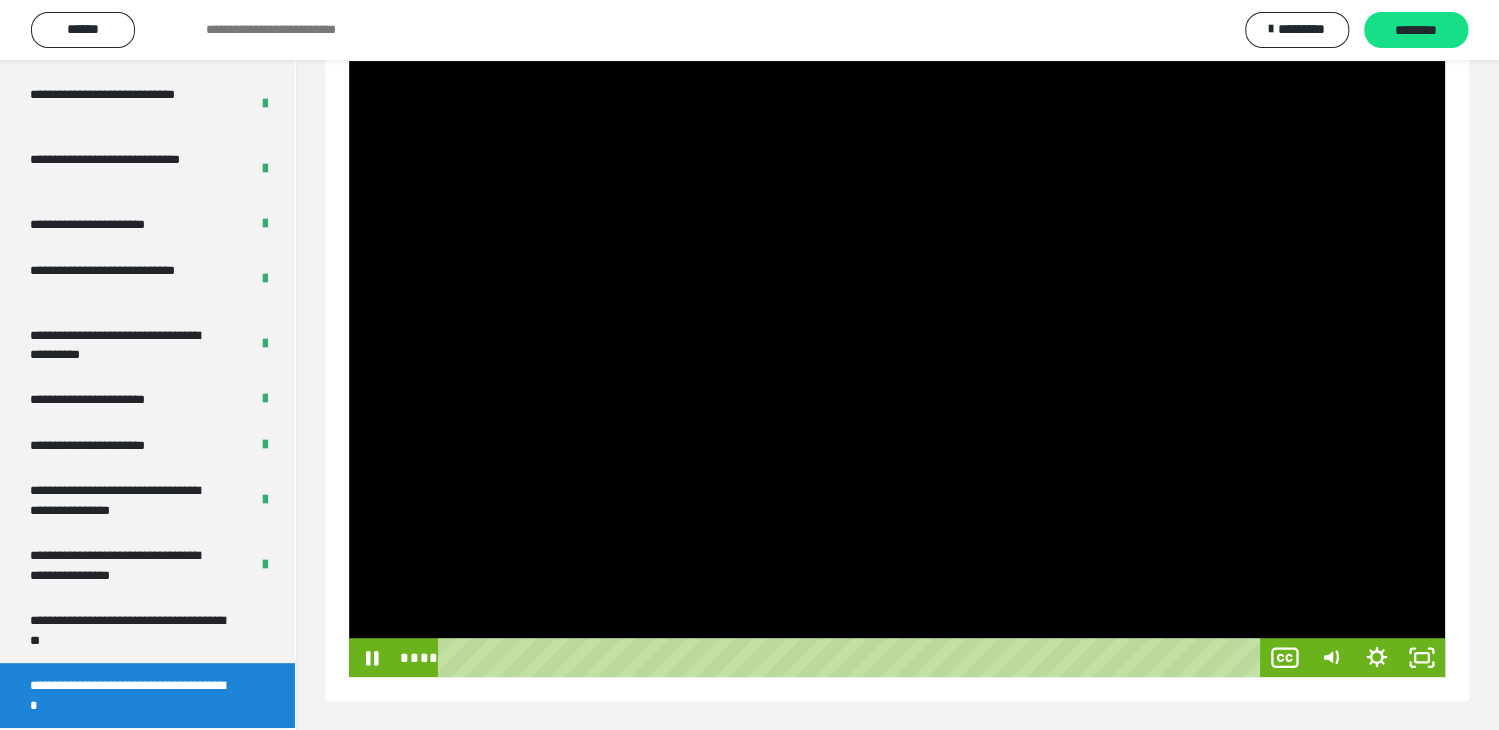 click at bounding box center [897, 369] 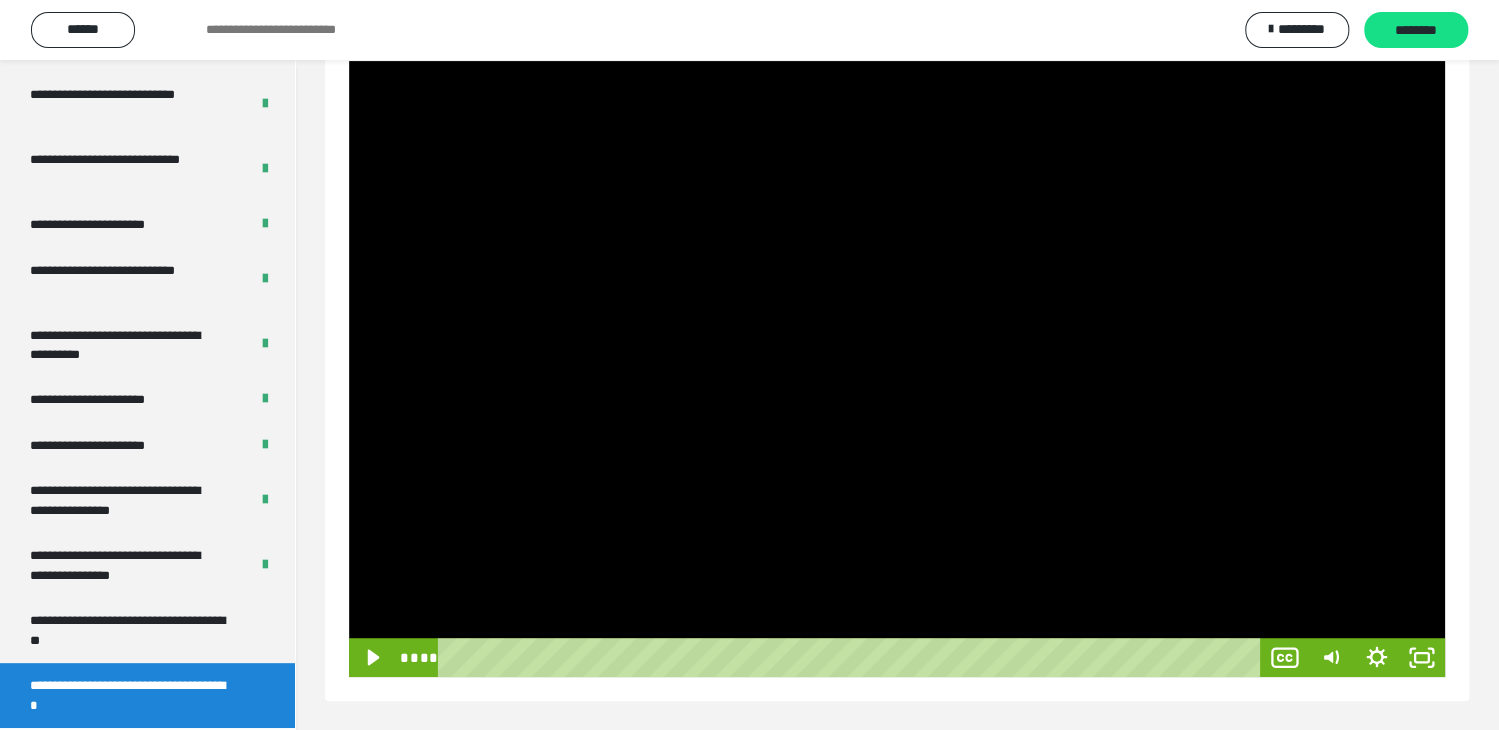 click at bounding box center [897, 369] 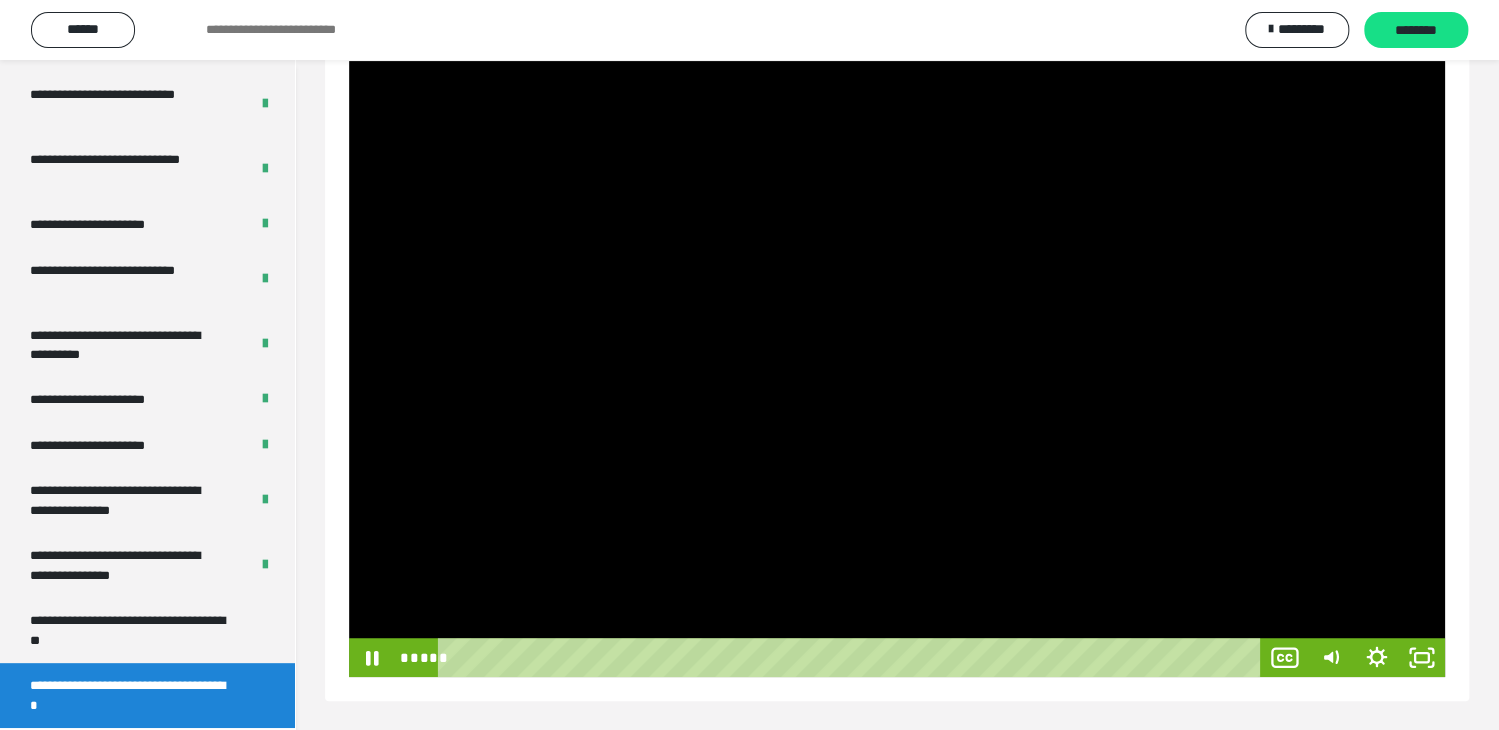 click at bounding box center [897, 369] 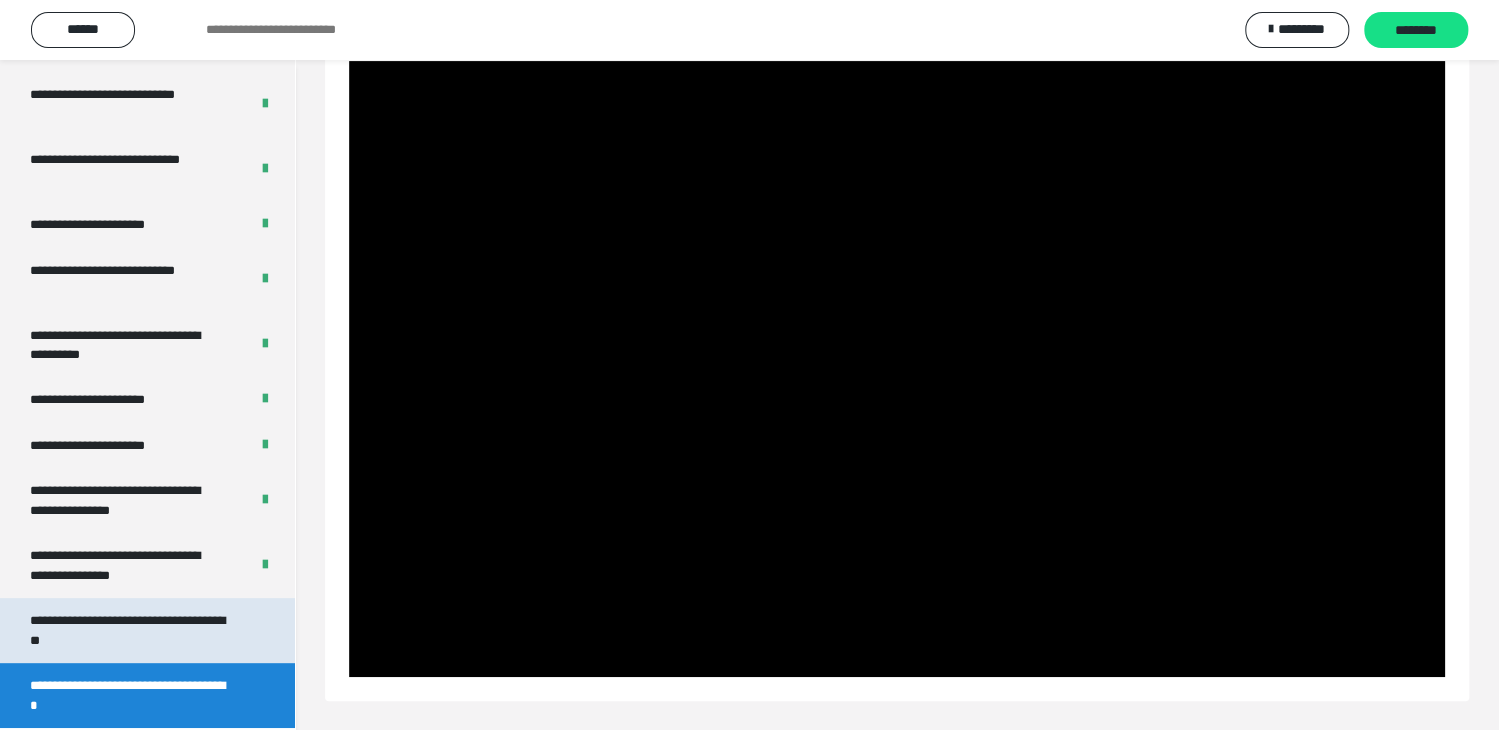 click on "**********" at bounding box center [132, 630] 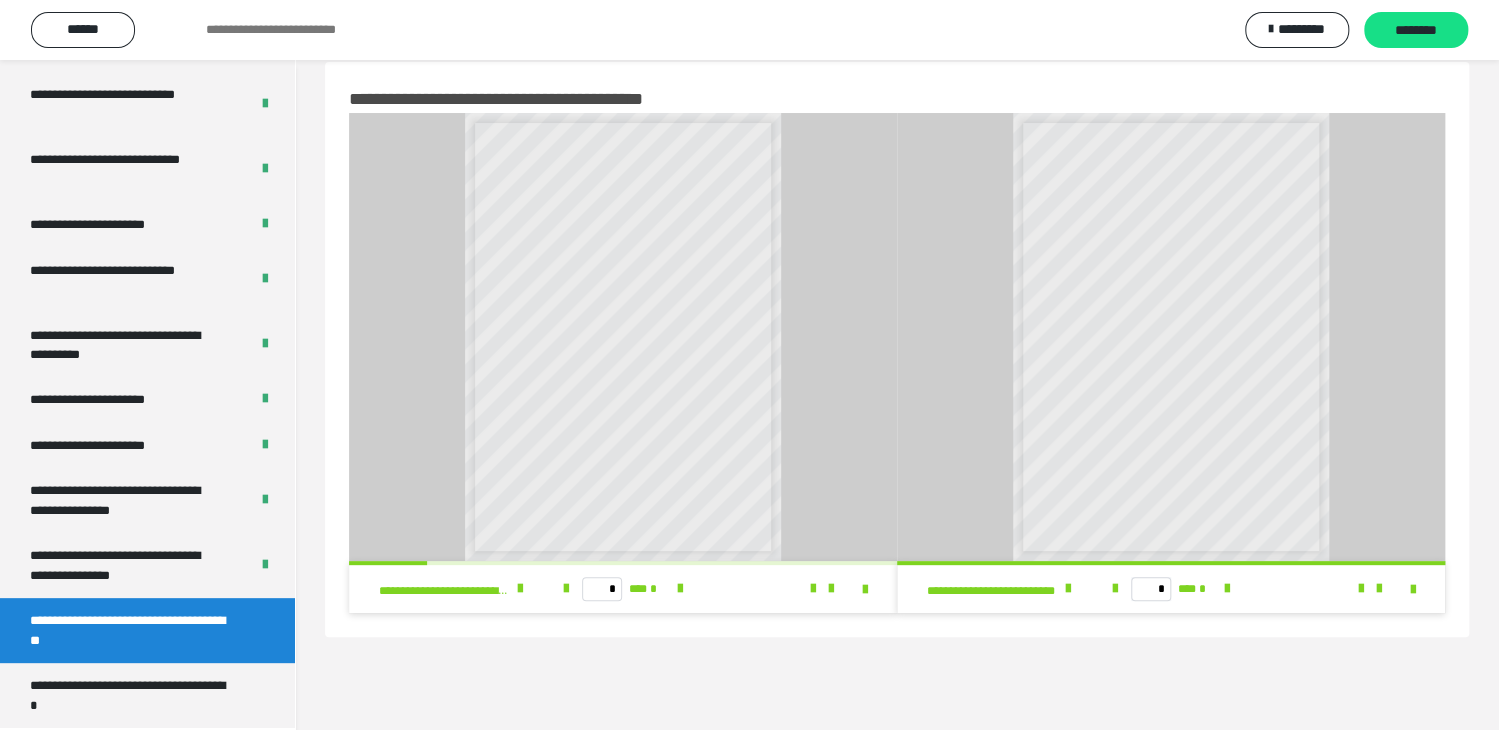 scroll, scrollTop: 0, scrollLeft: 0, axis: both 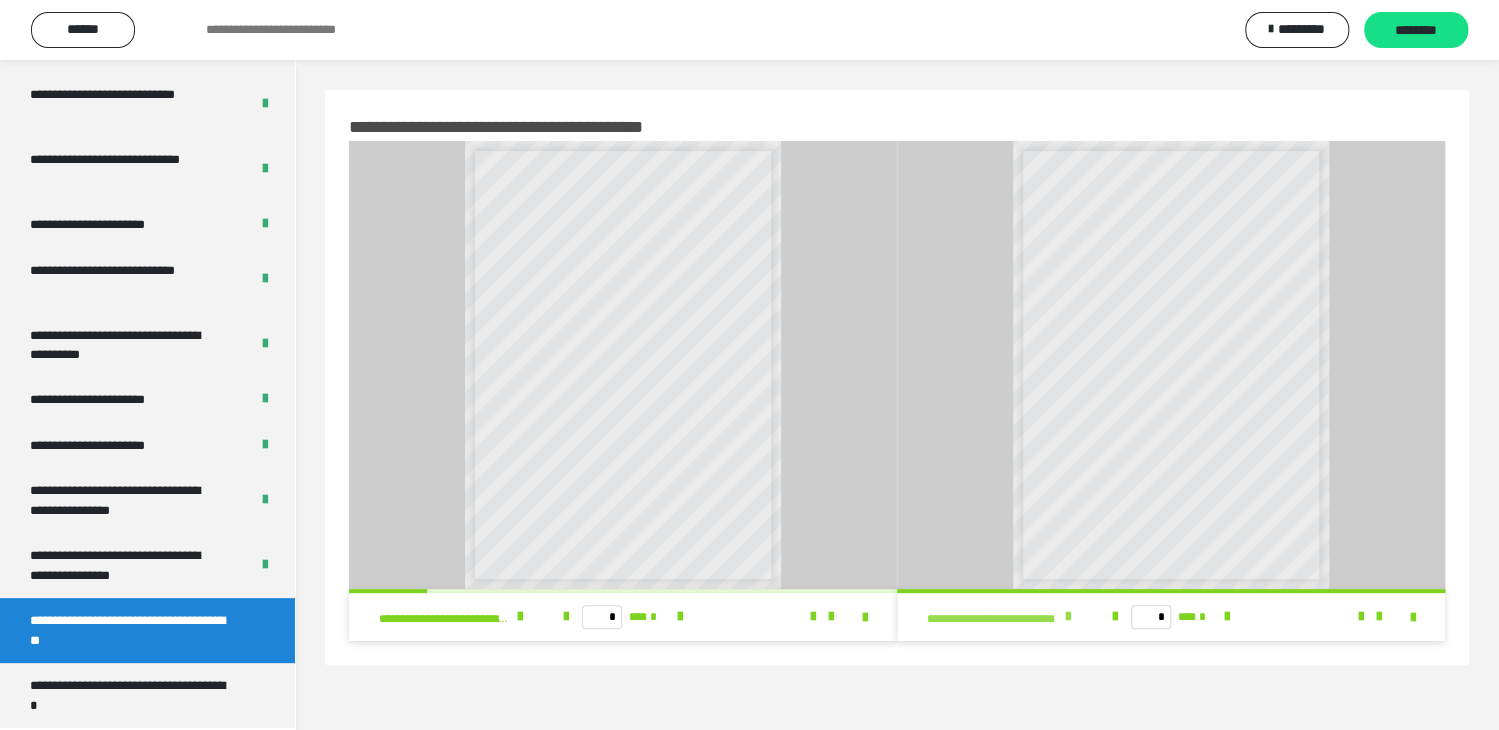click at bounding box center [1068, 617] 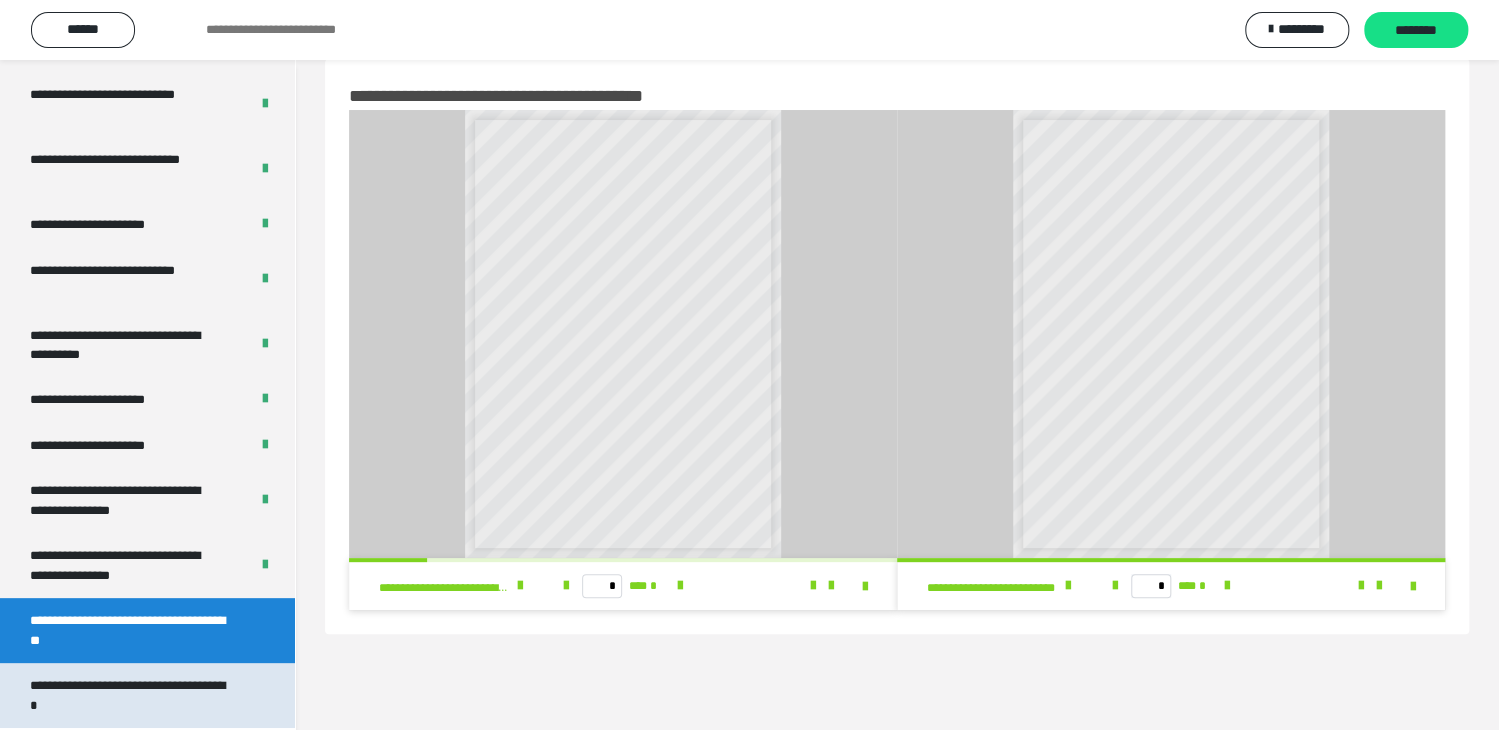 scroll, scrollTop: 60, scrollLeft: 0, axis: vertical 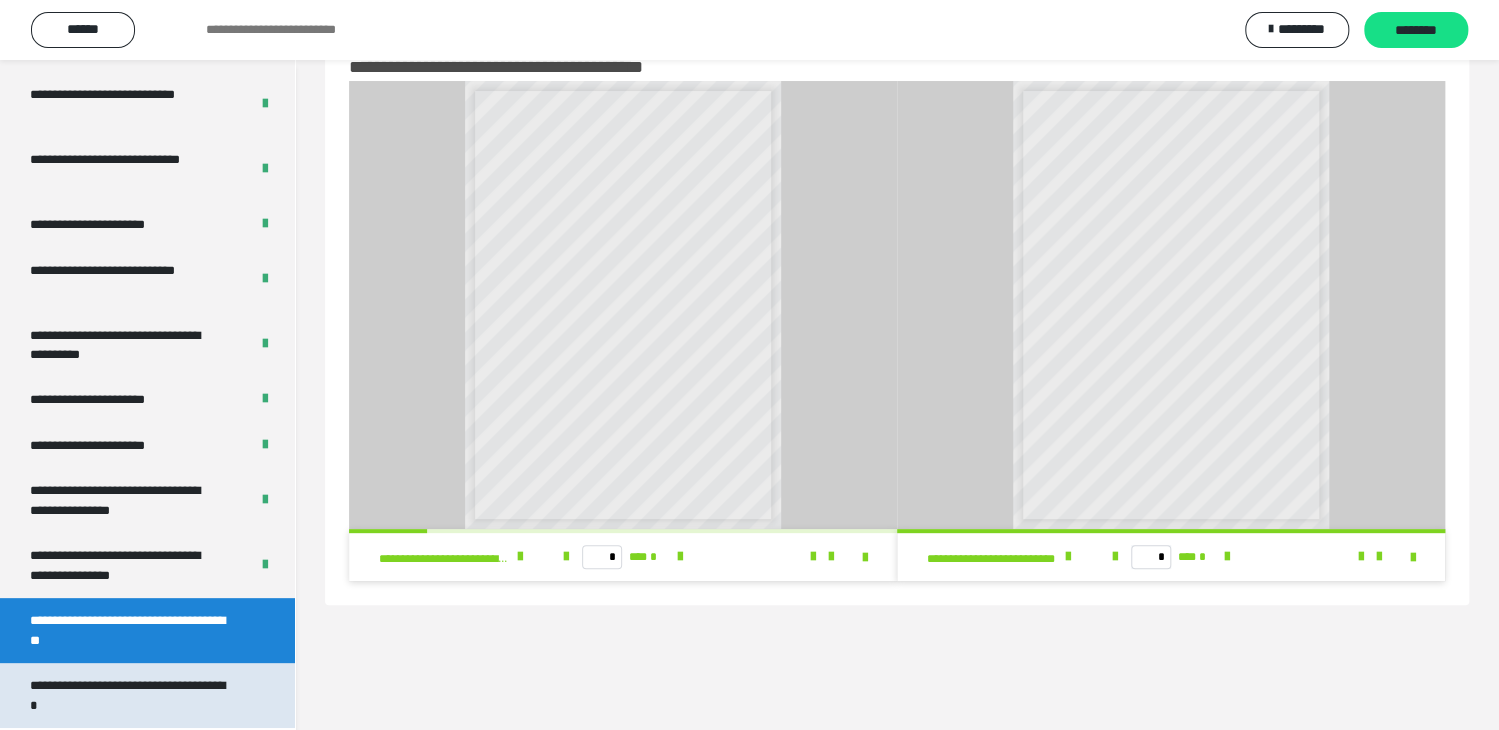 click on "**********" at bounding box center [132, 695] 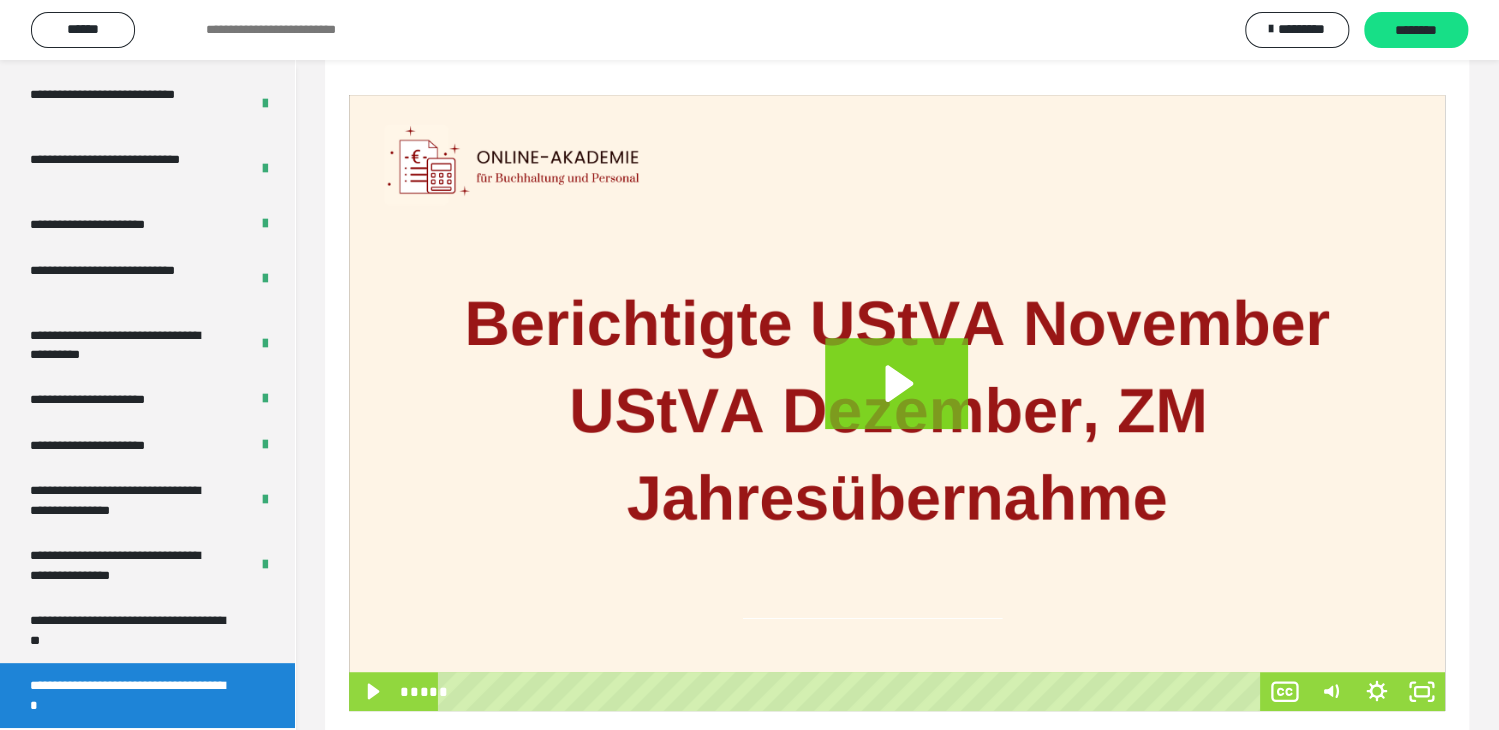 scroll, scrollTop: 296, scrollLeft: 0, axis: vertical 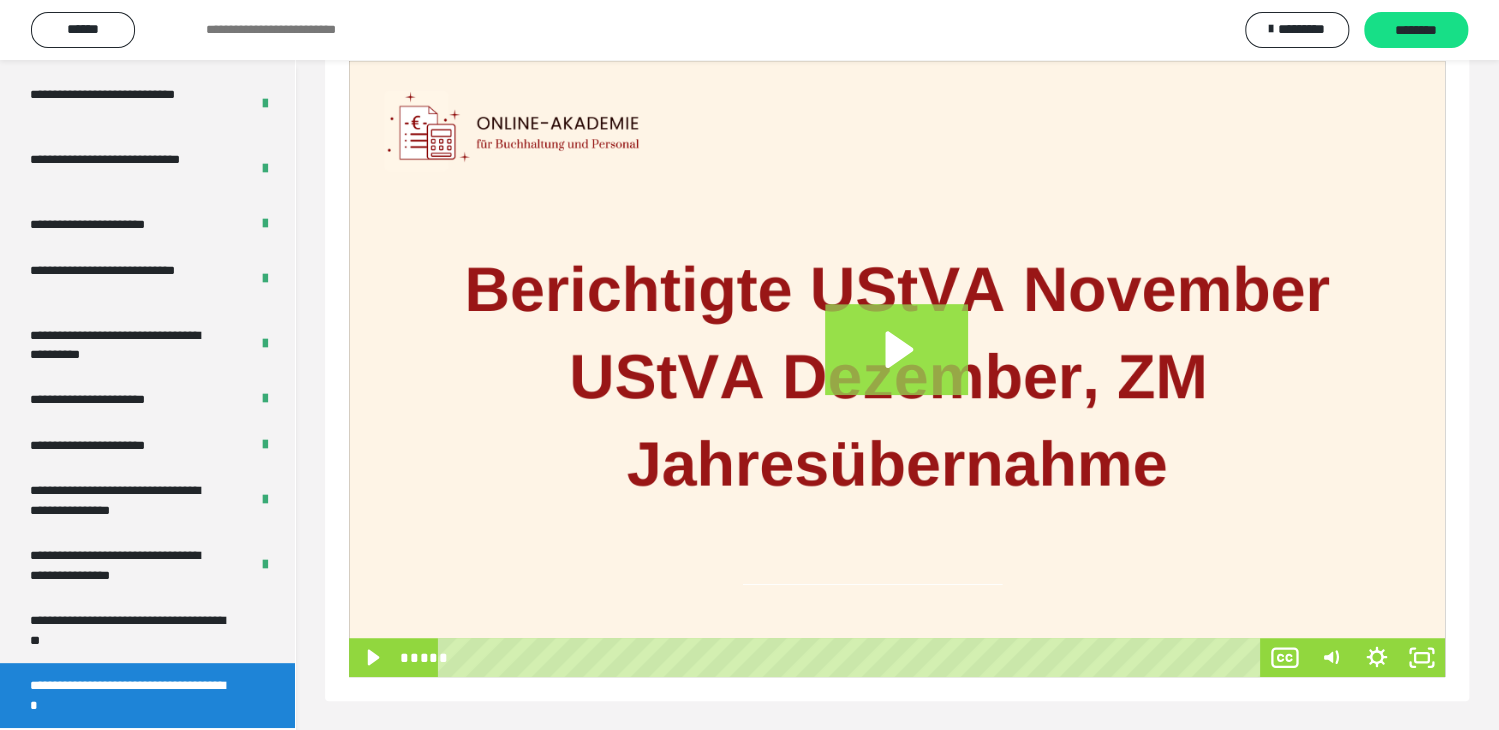 click 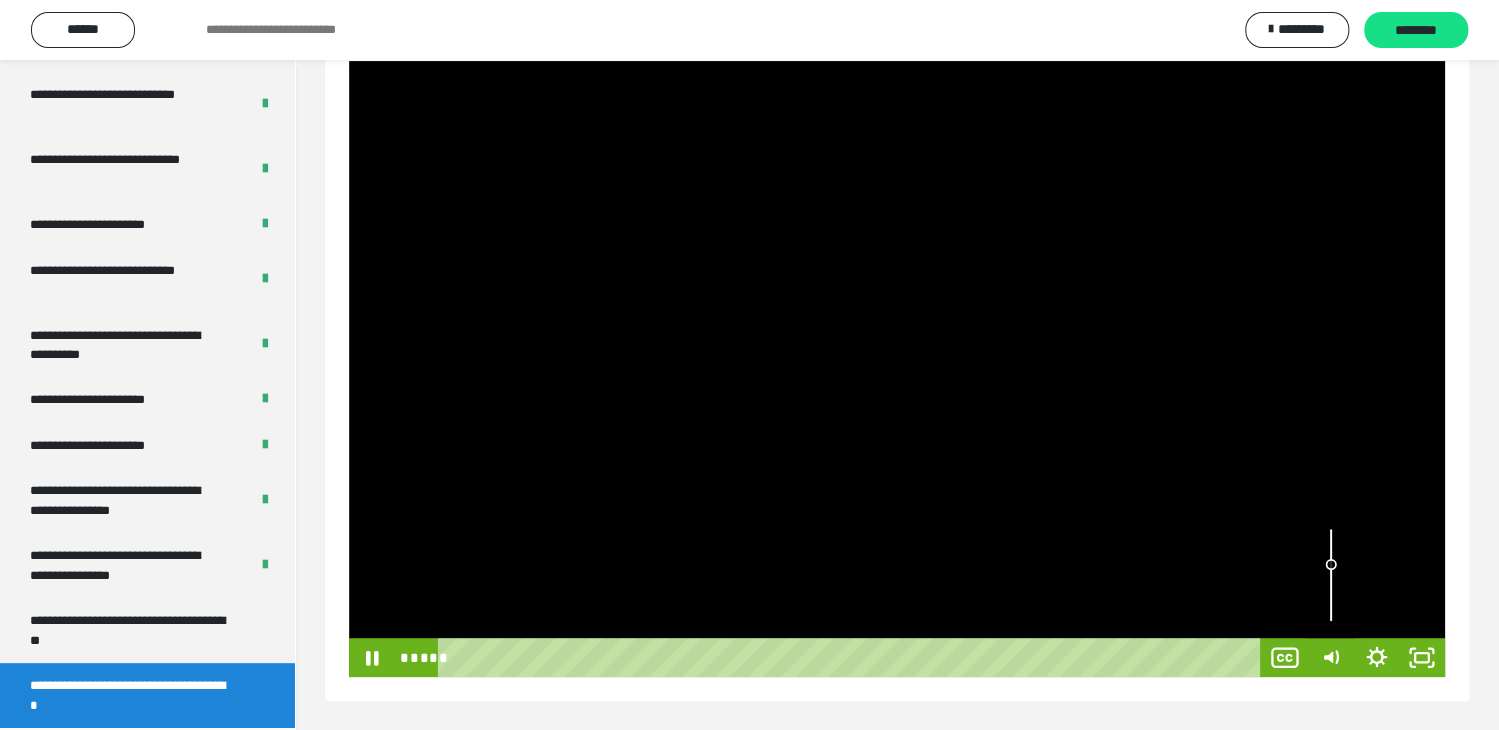 click at bounding box center (1331, 575) 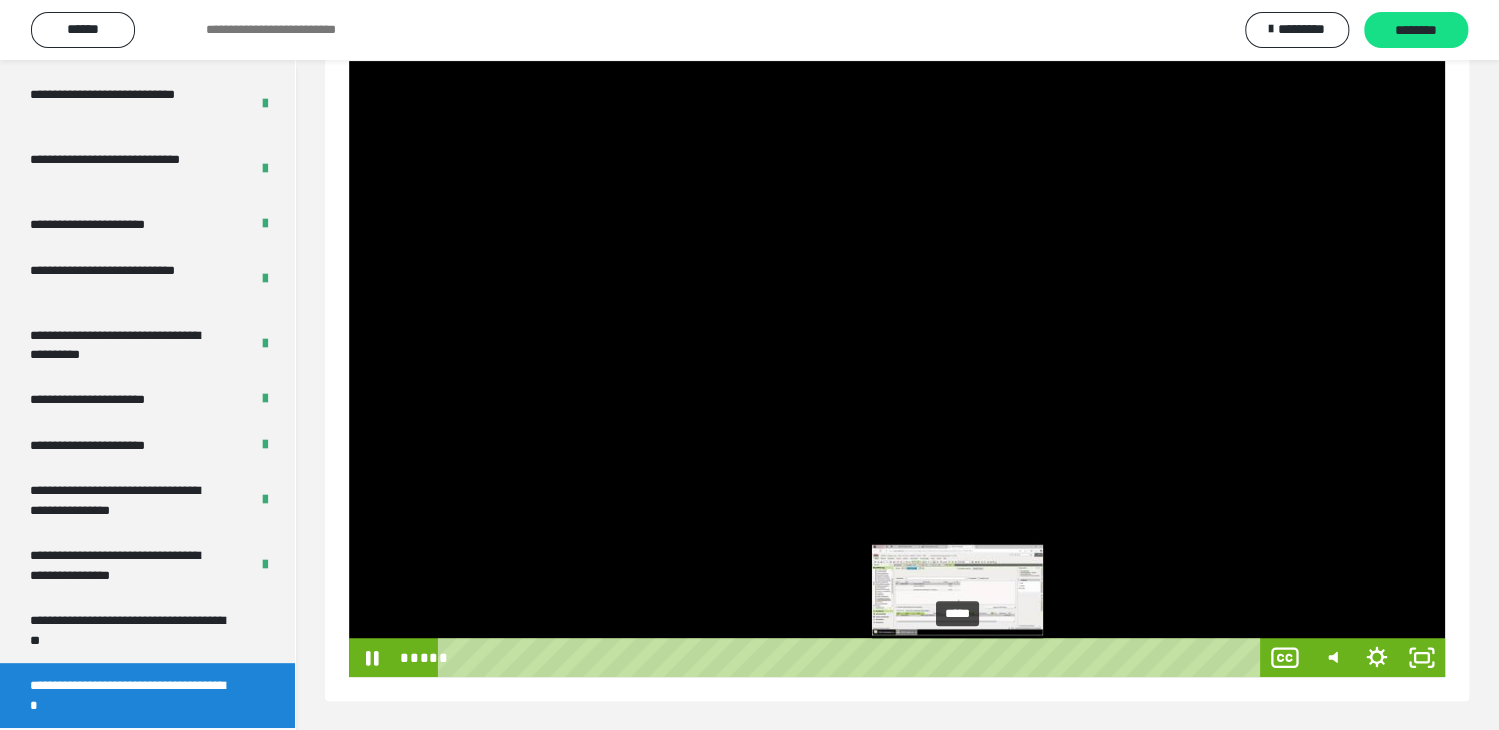 click on "*****" at bounding box center [852, 657] 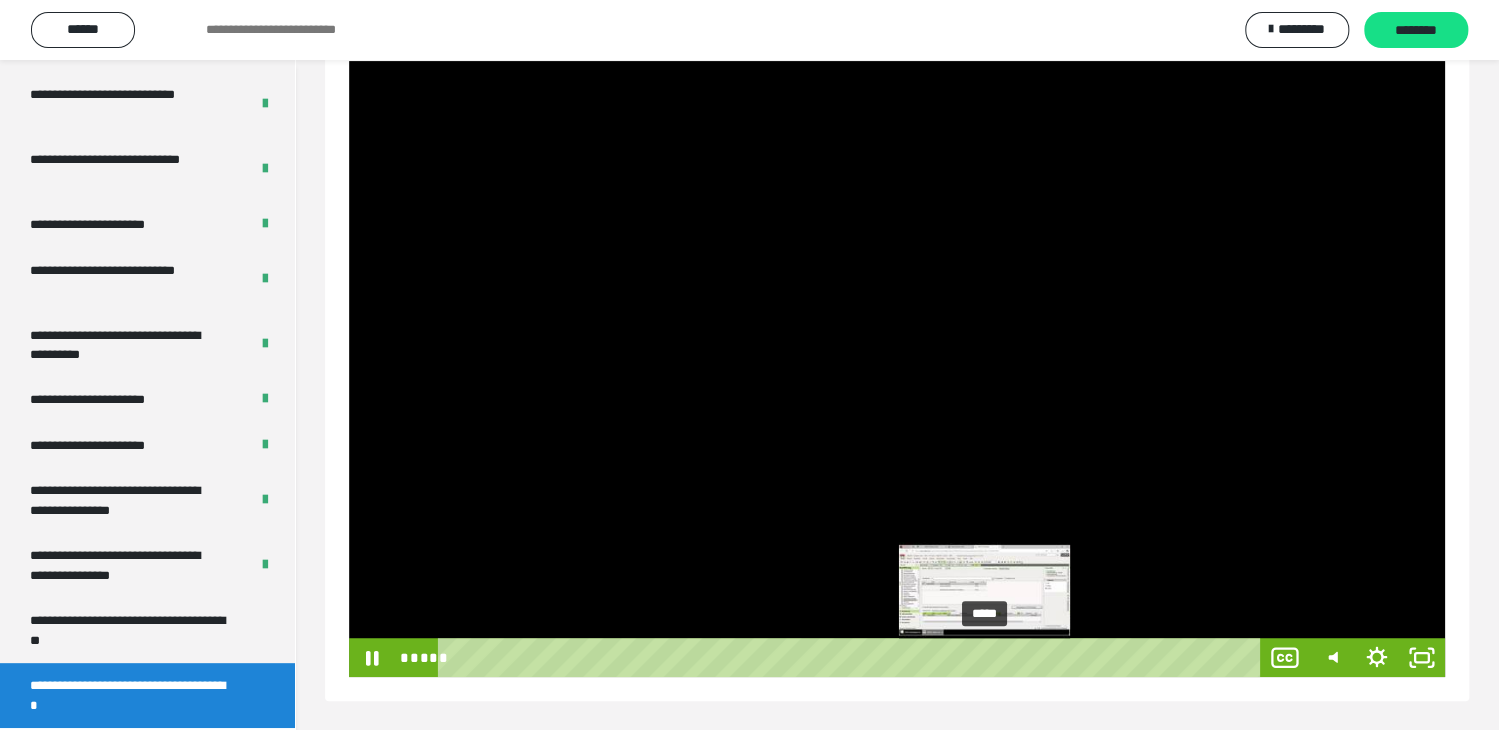 click on "*****" at bounding box center (852, 657) 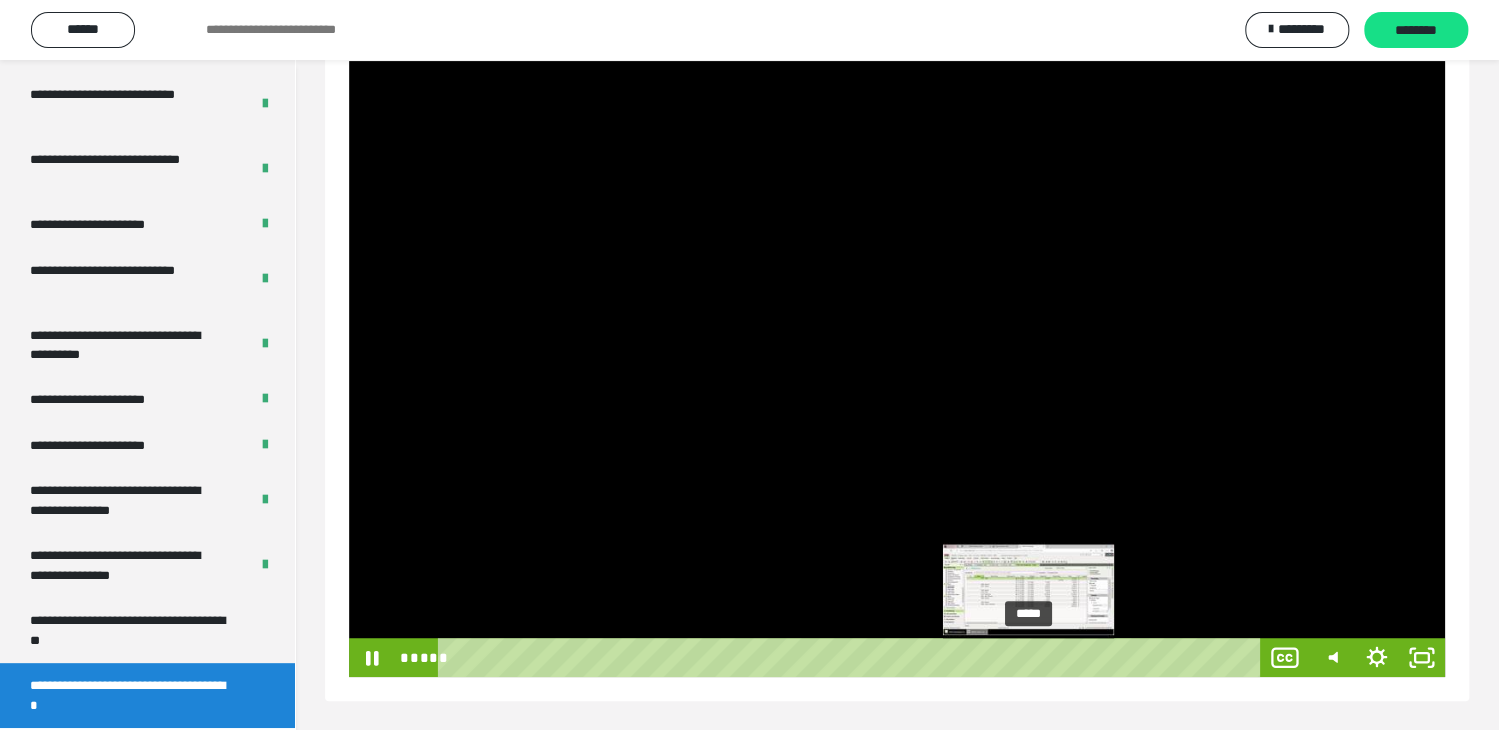 click on "*****" at bounding box center [852, 657] 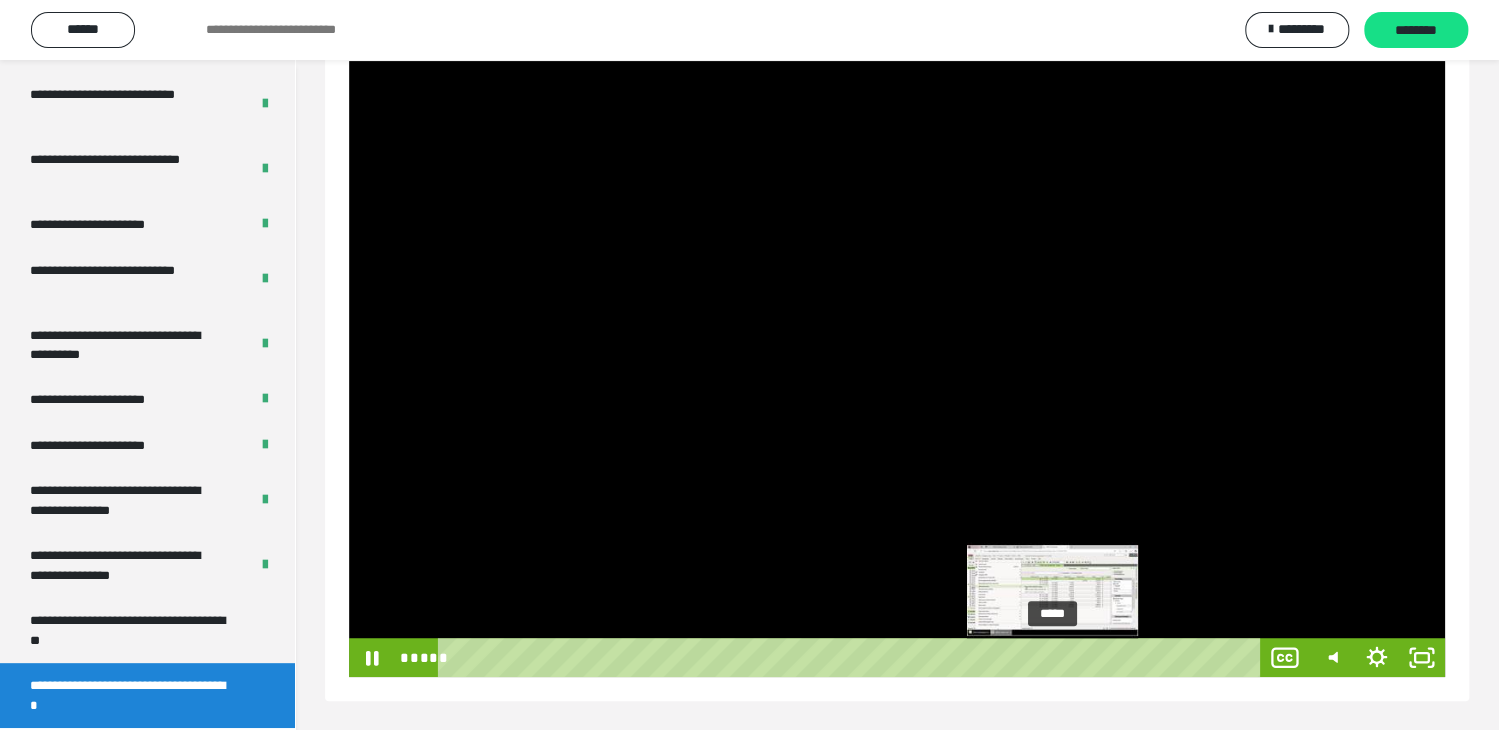 click on "*****" at bounding box center [852, 657] 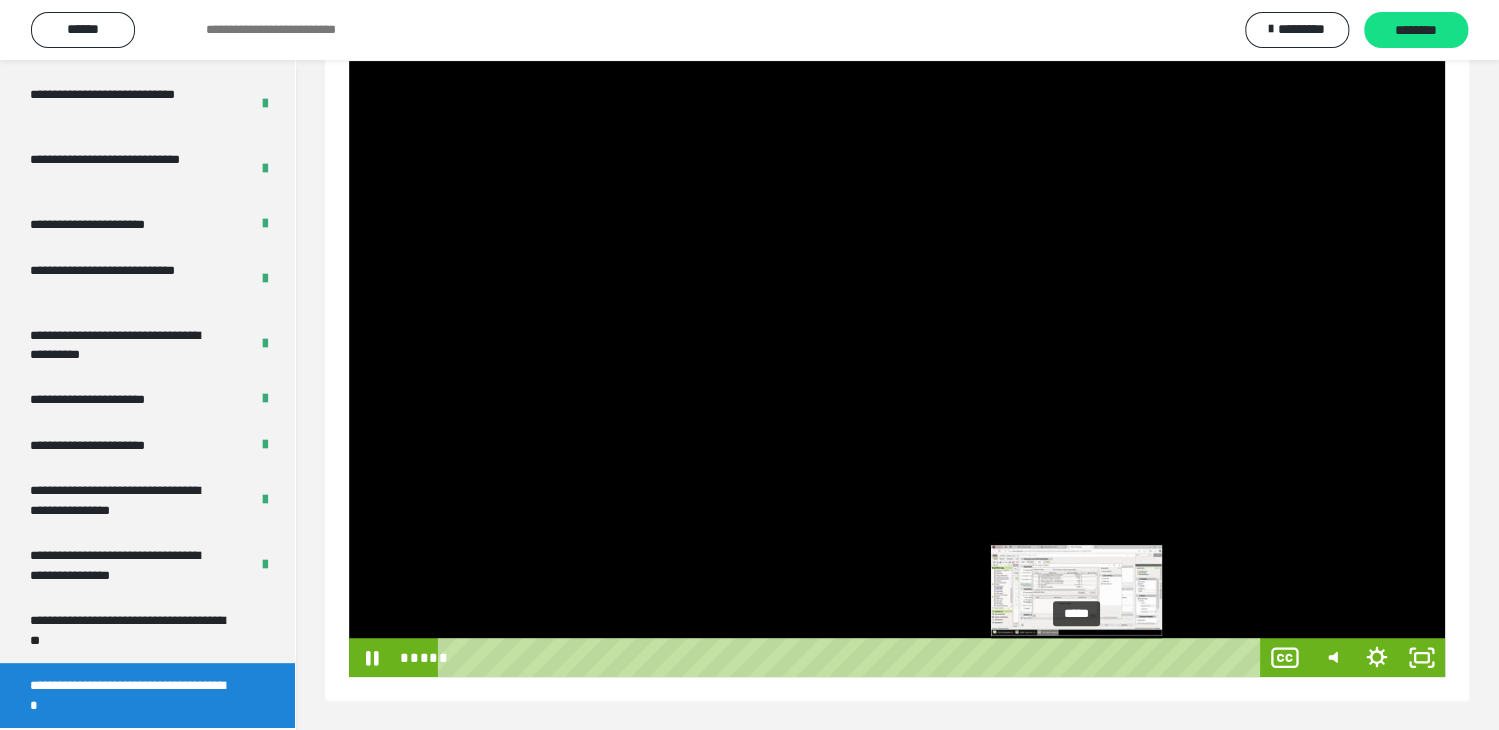 click on "*****" at bounding box center (852, 657) 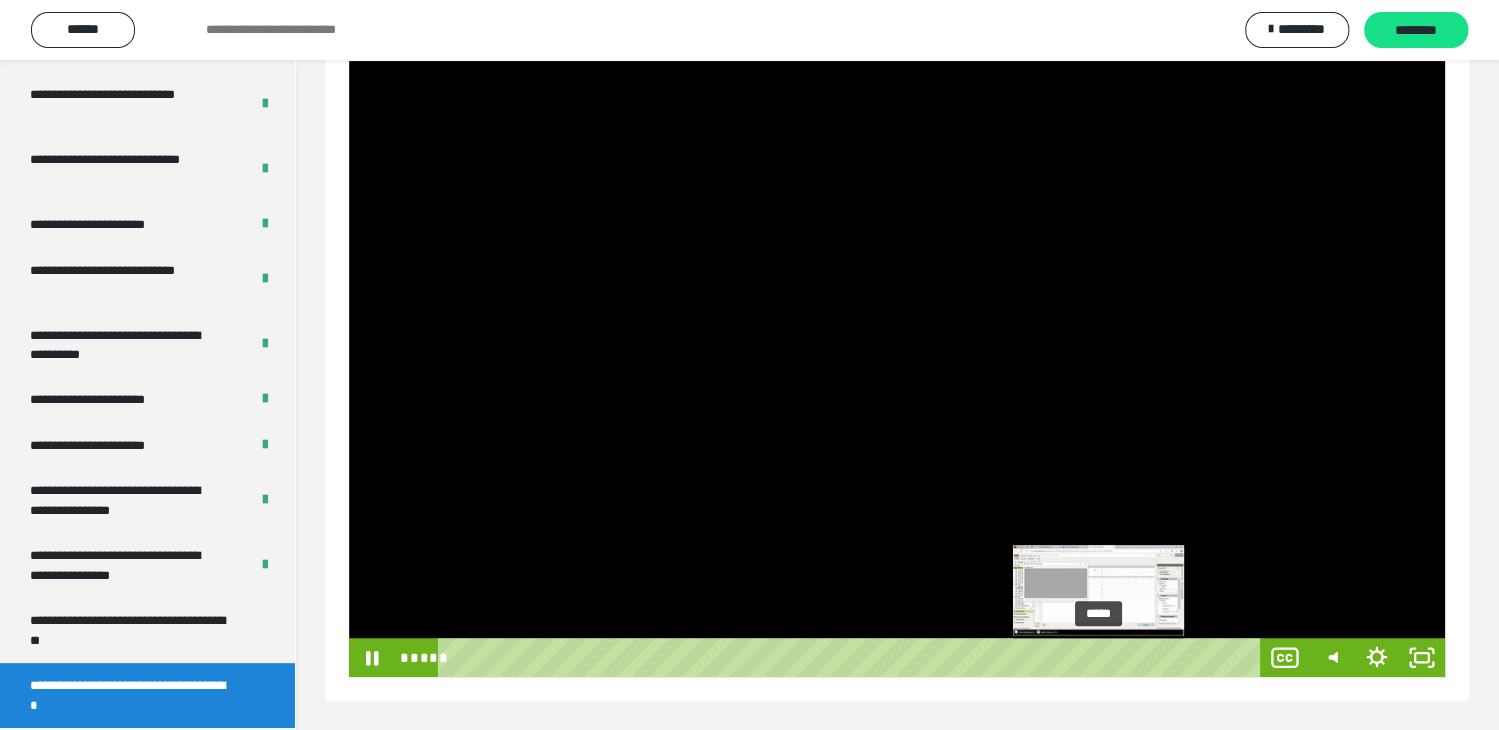 click on "*****" at bounding box center [852, 657] 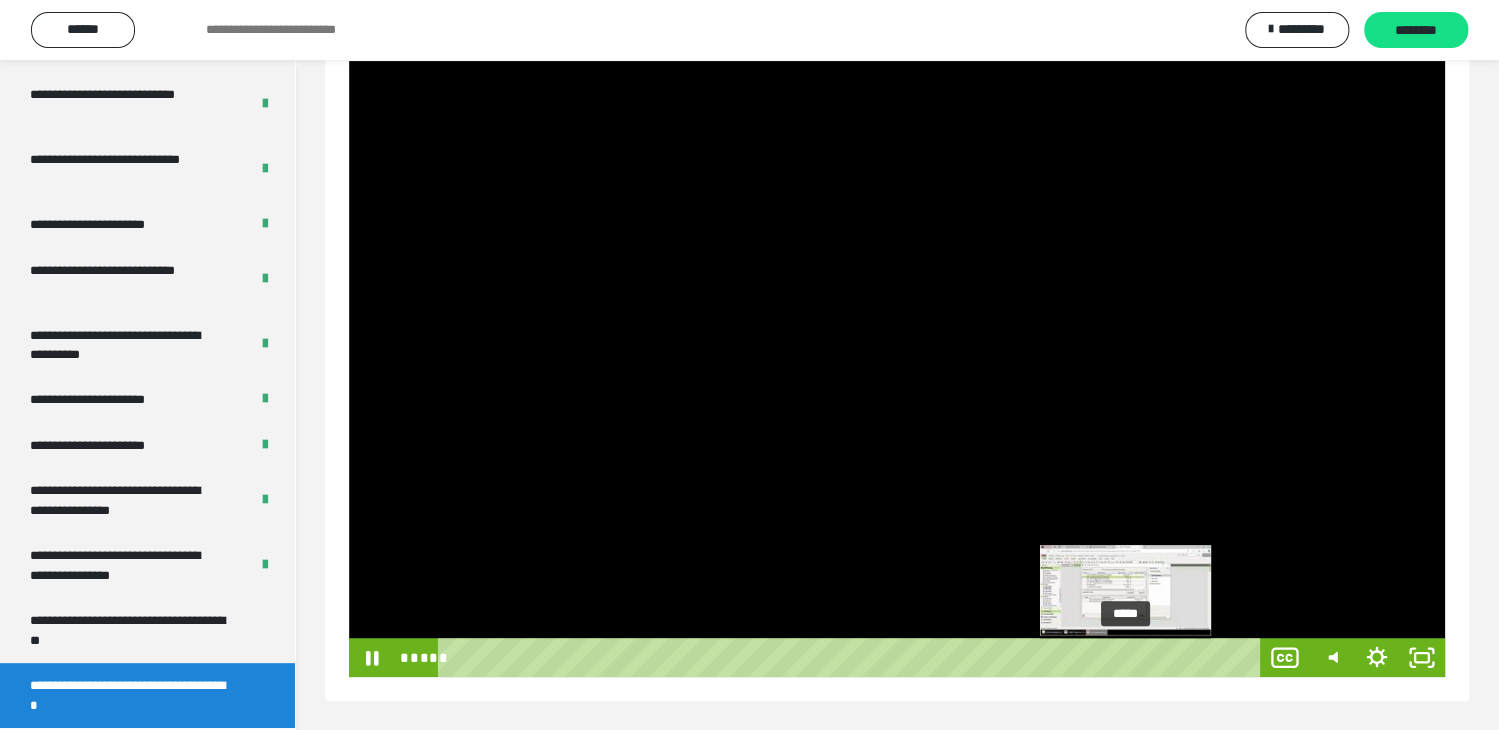 click on "*****" at bounding box center (852, 657) 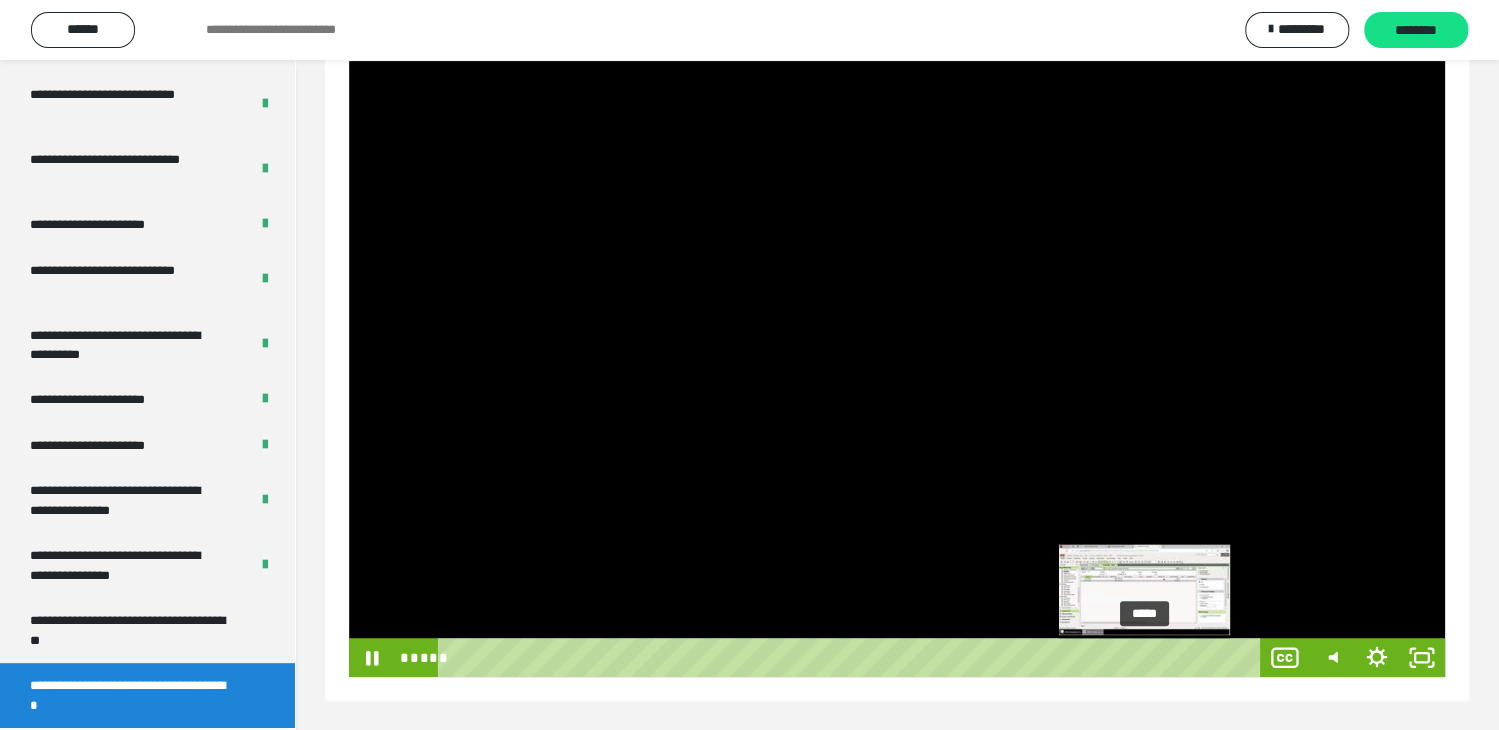 click on "*****" at bounding box center [852, 657] 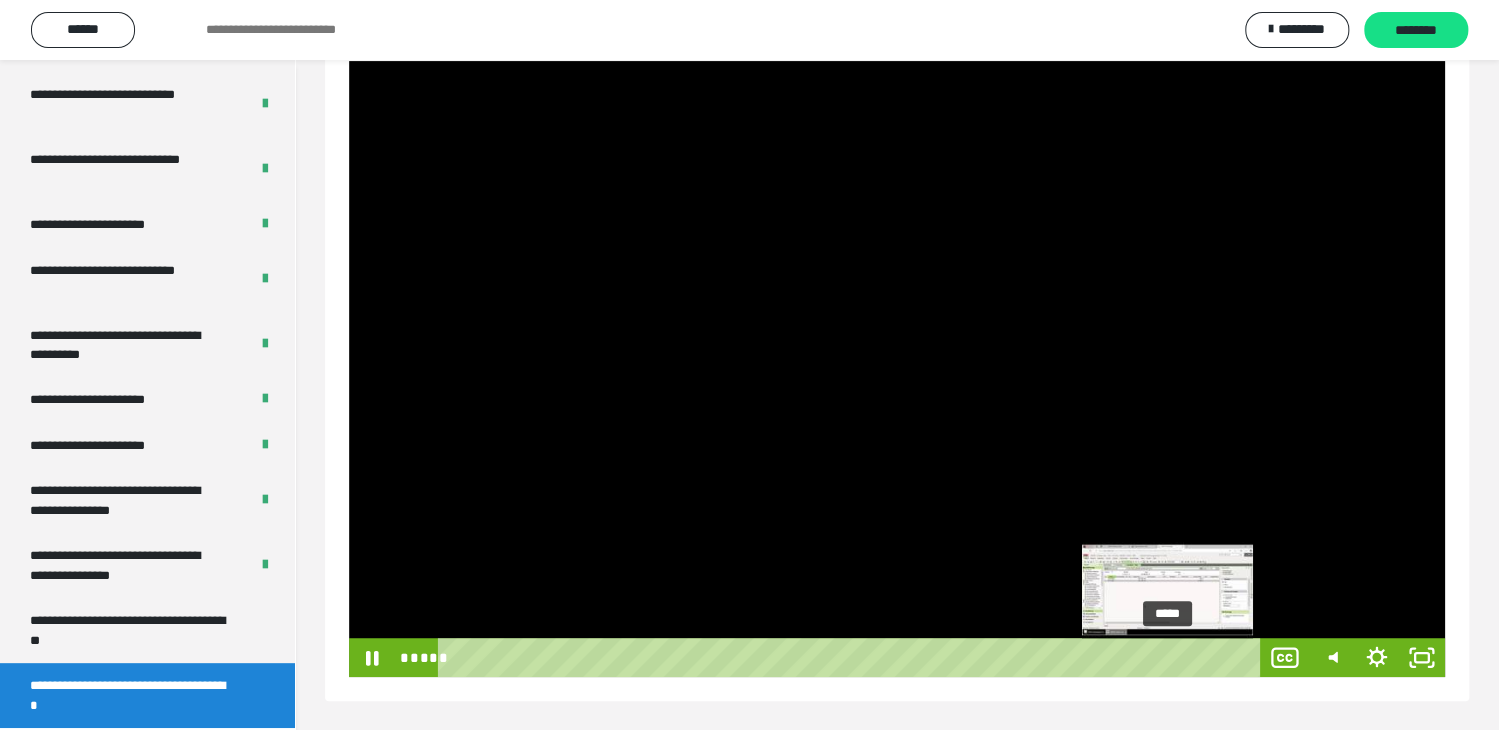 click on "*****" at bounding box center [852, 657] 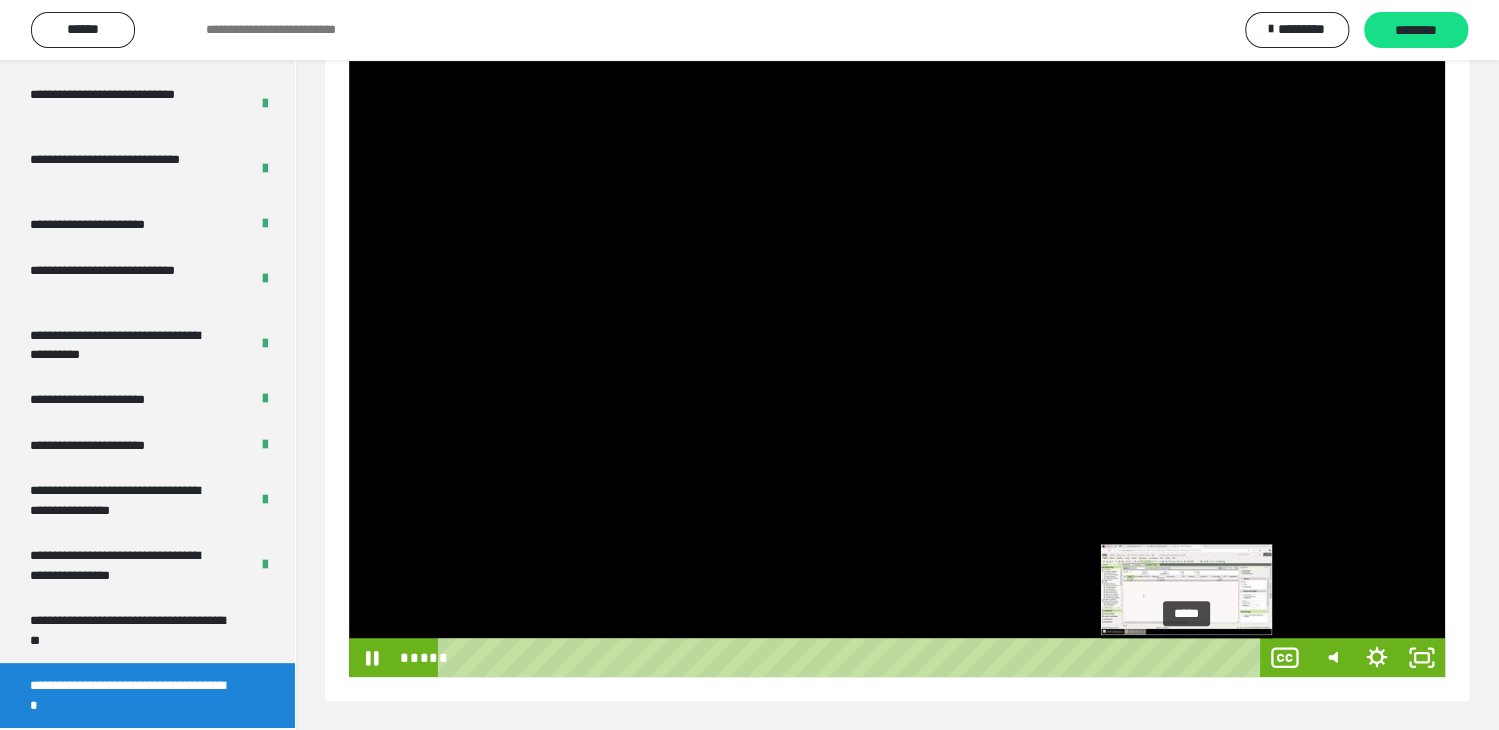 click on "*****" at bounding box center (852, 657) 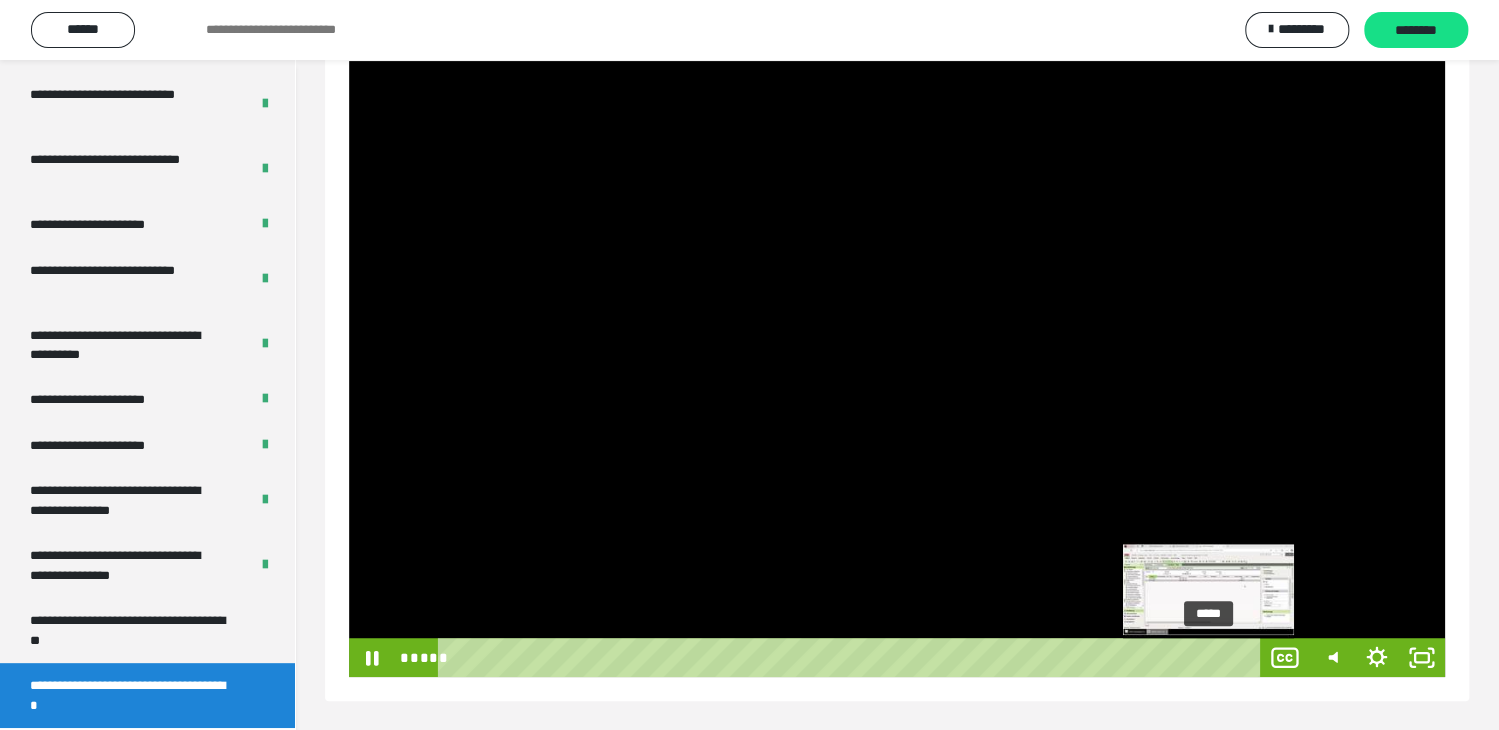 click on "*****" at bounding box center (852, 657) 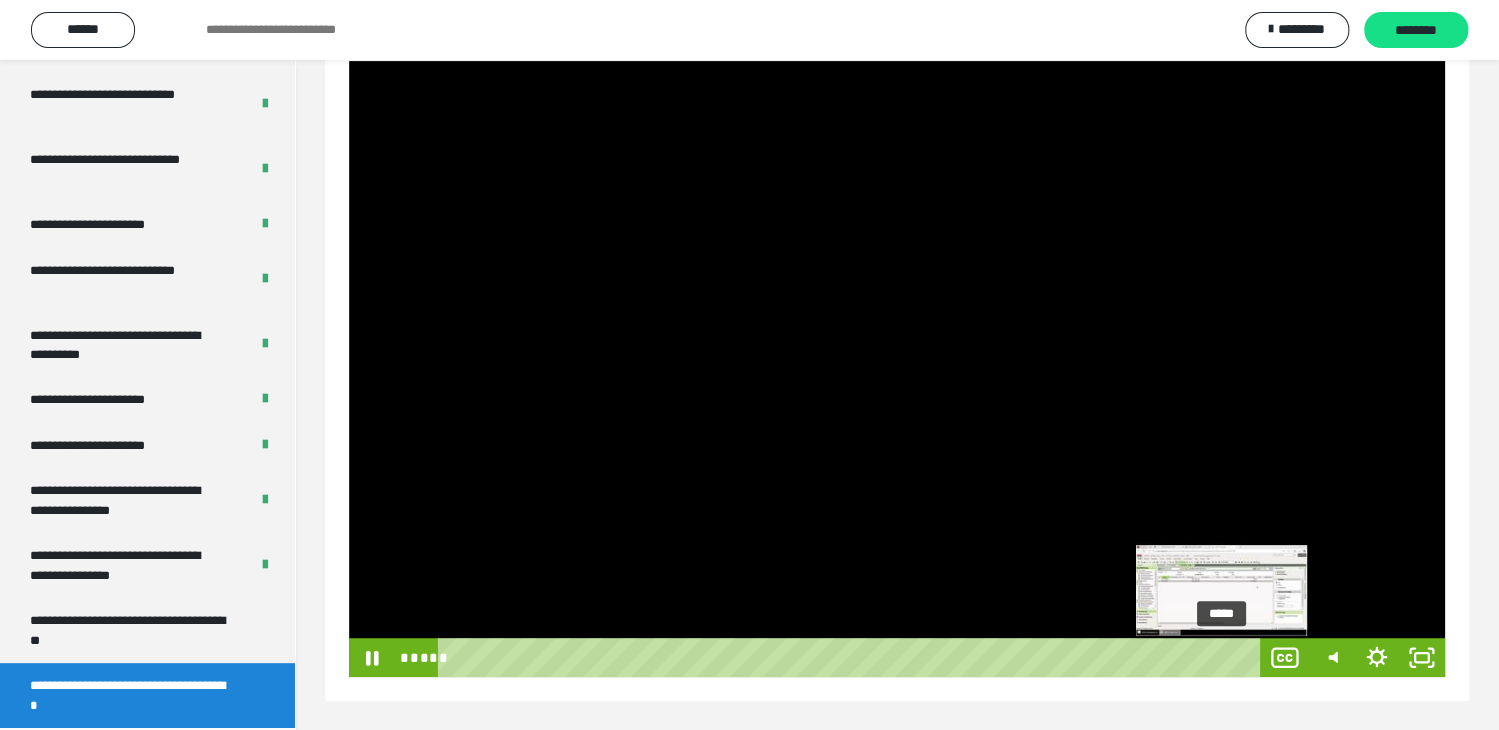 click on "*****" at bounding box center [852, 657] 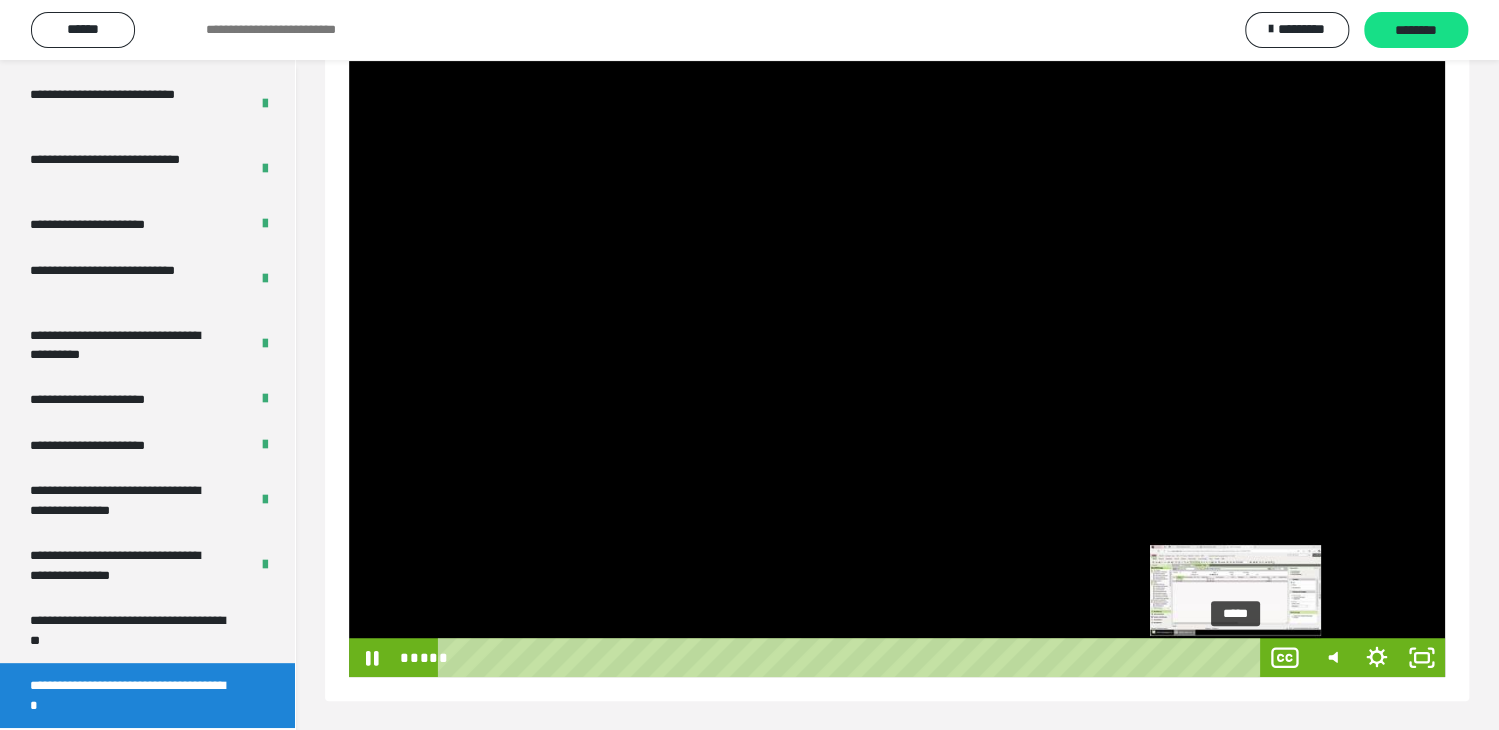 click on "*****" at bounding box center (852, 657) 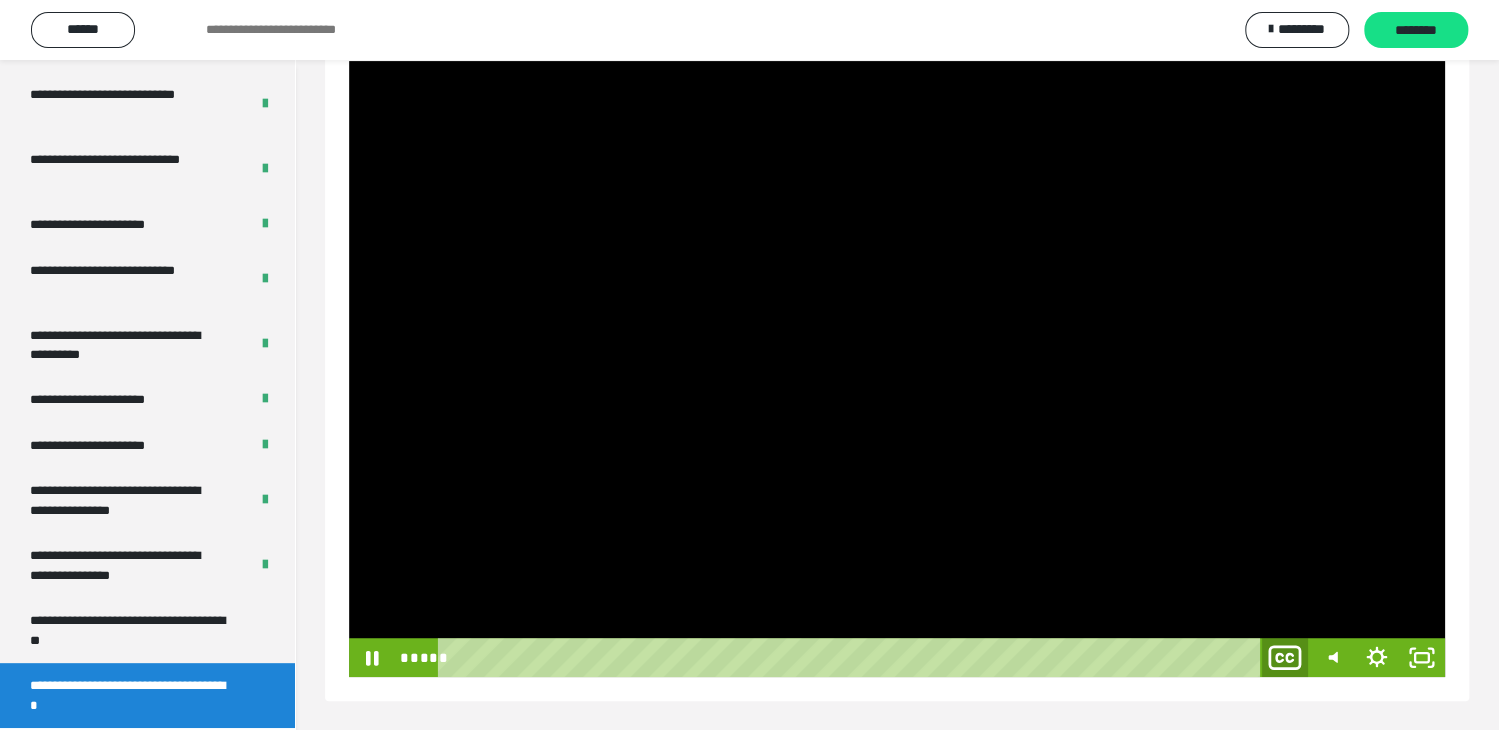 click 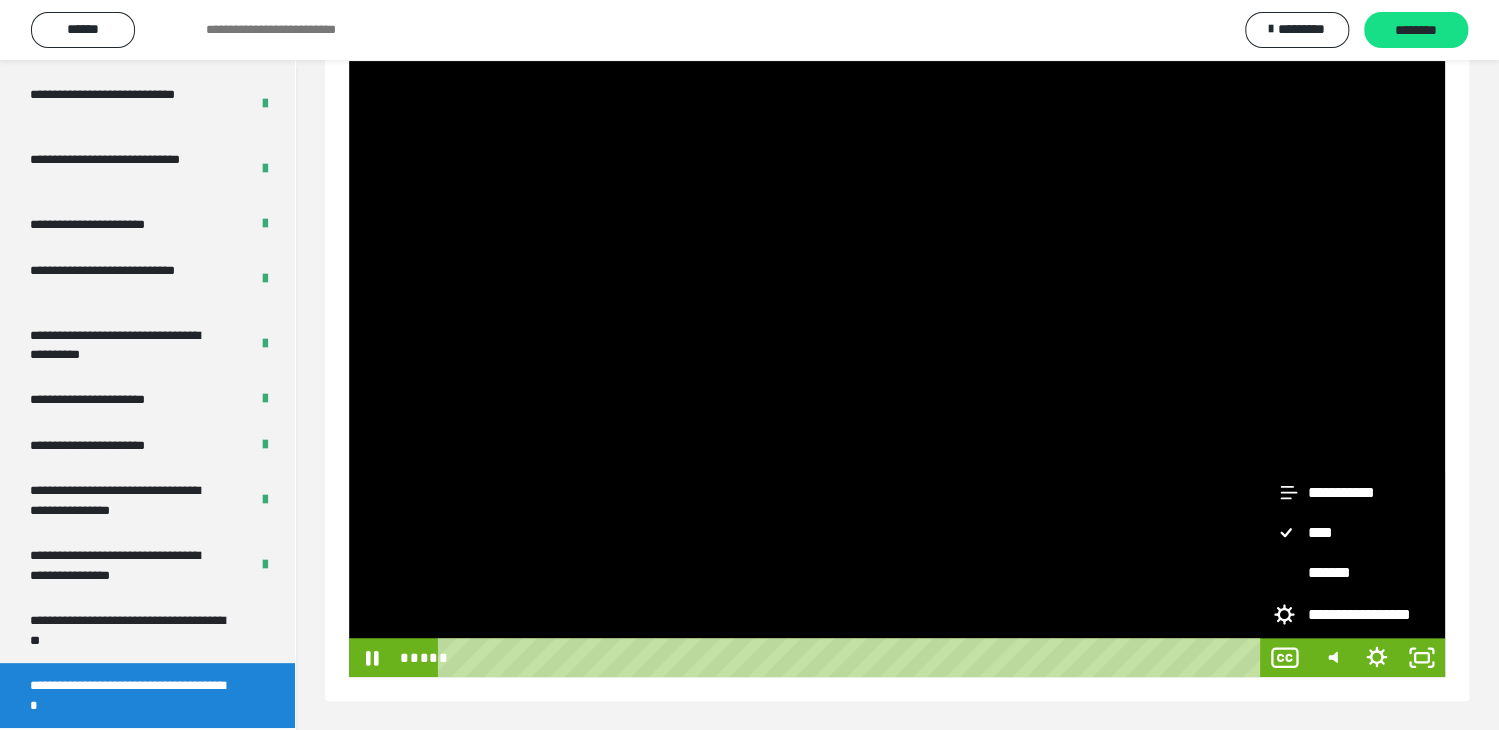 click at bounding box center (897, 369) 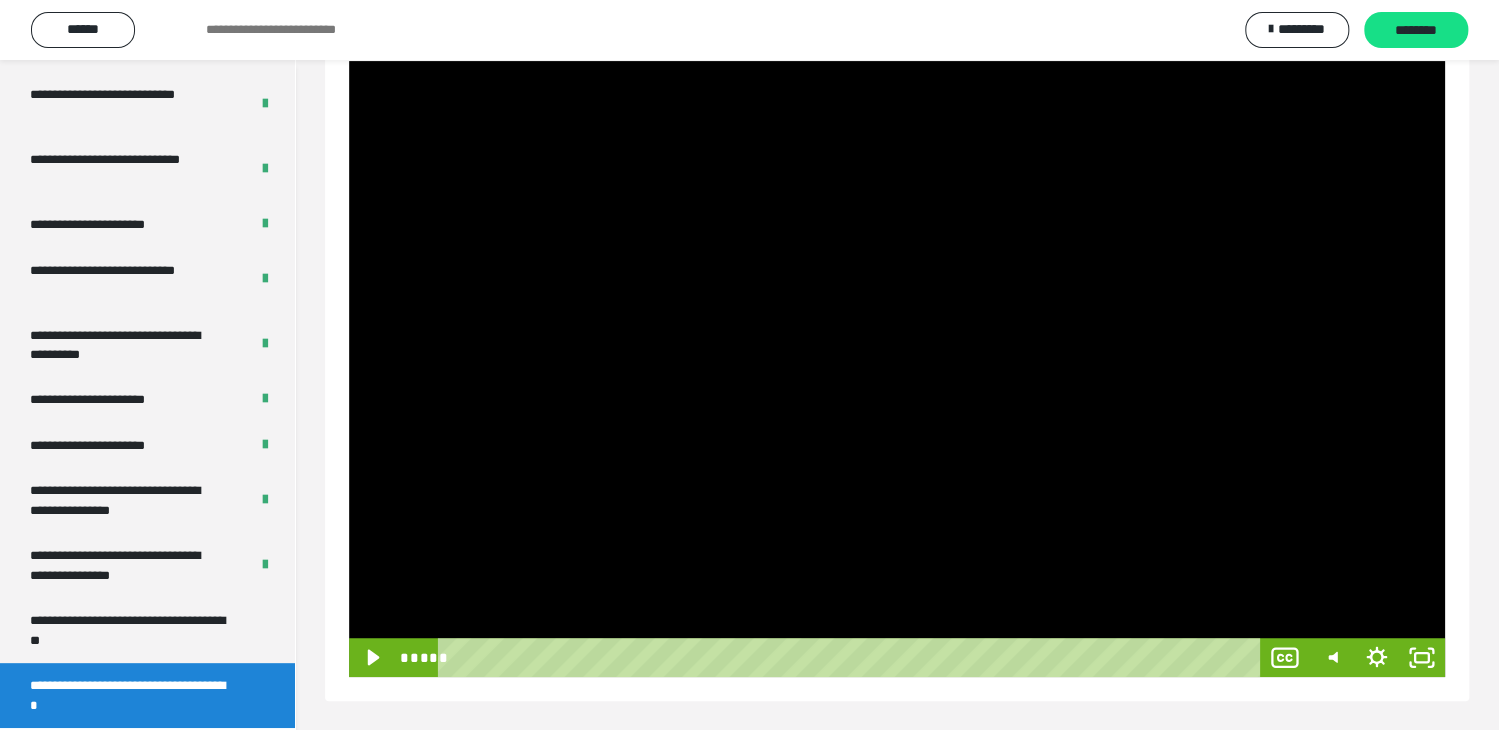 click at bounding box center (897, 369) 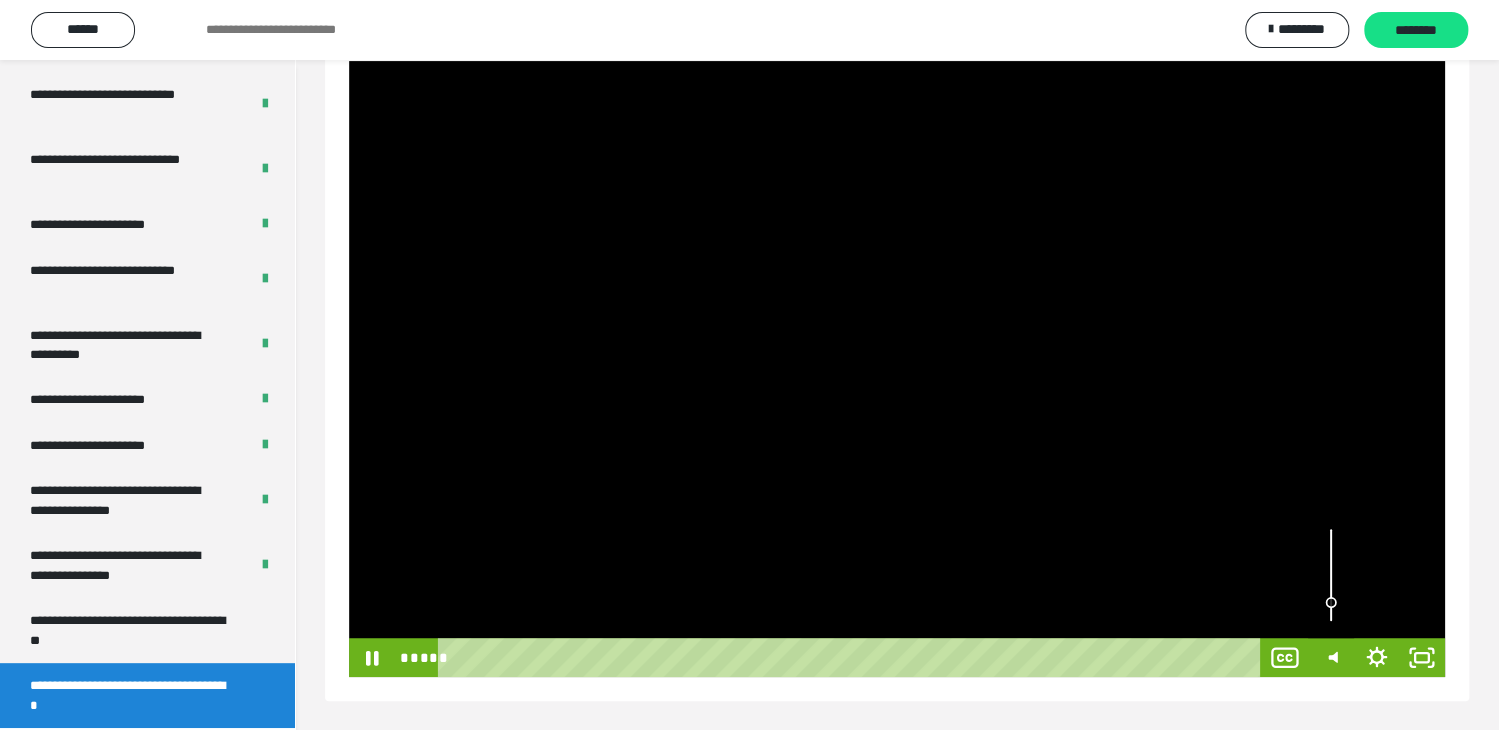 click at bounding box center [1331, 575] 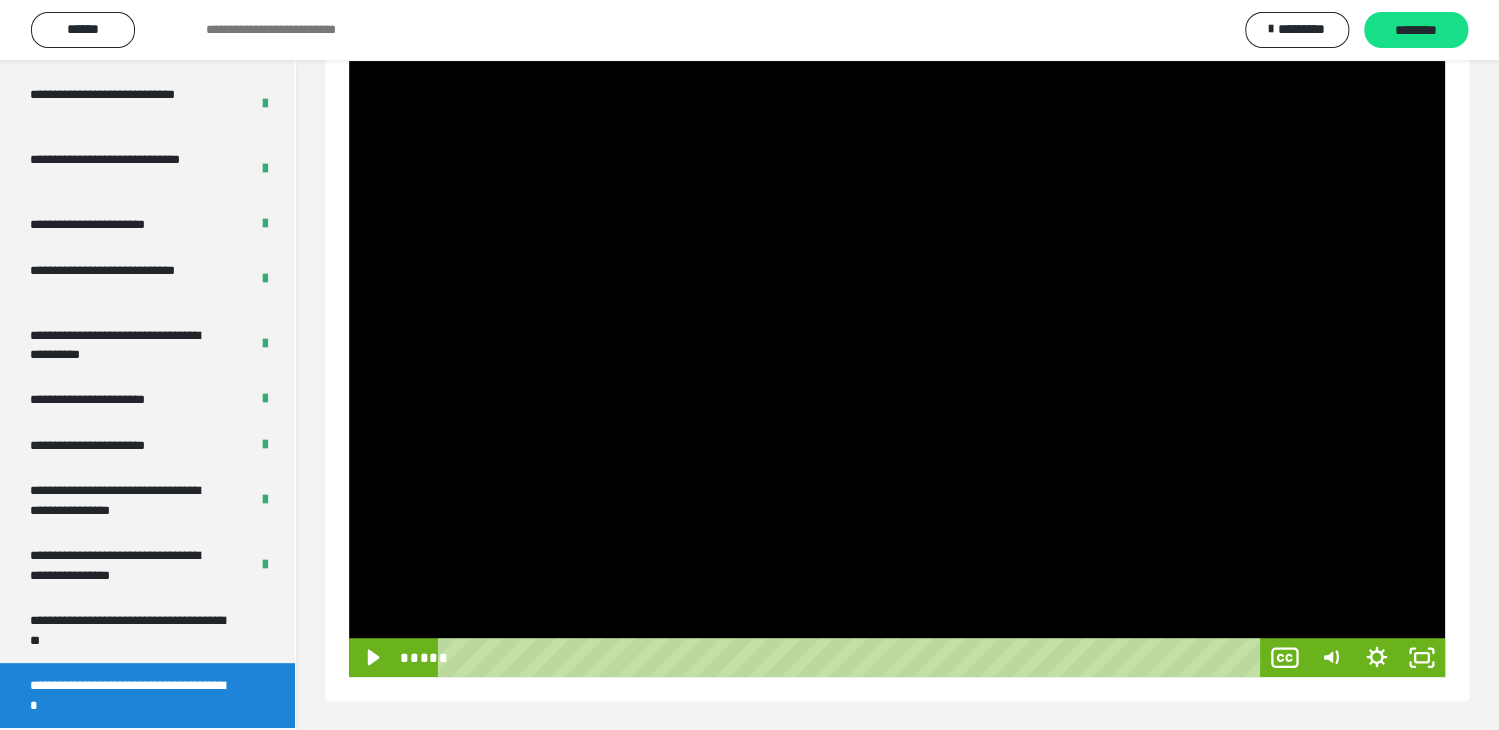 click at bounding box center (897, 369) 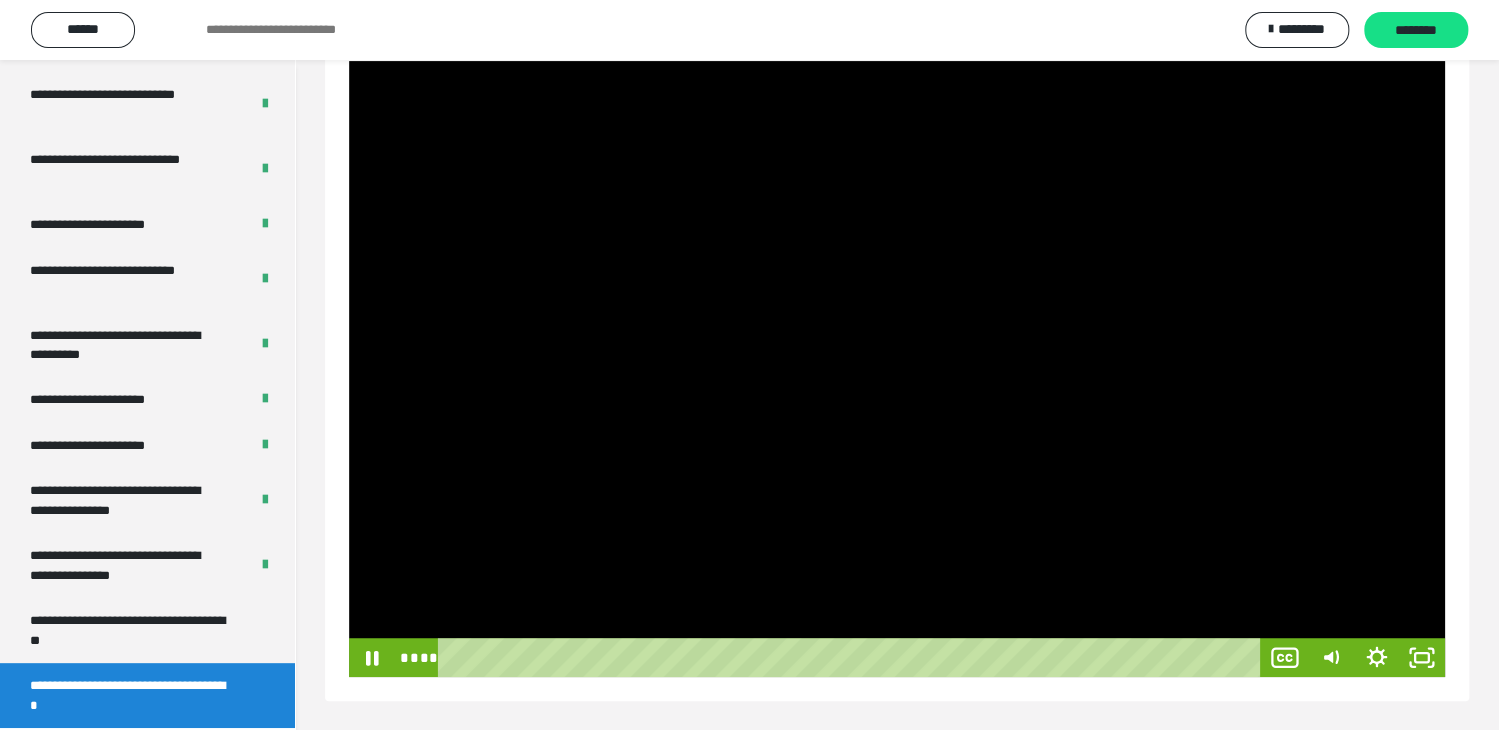 click at bounding box center (897, 369) 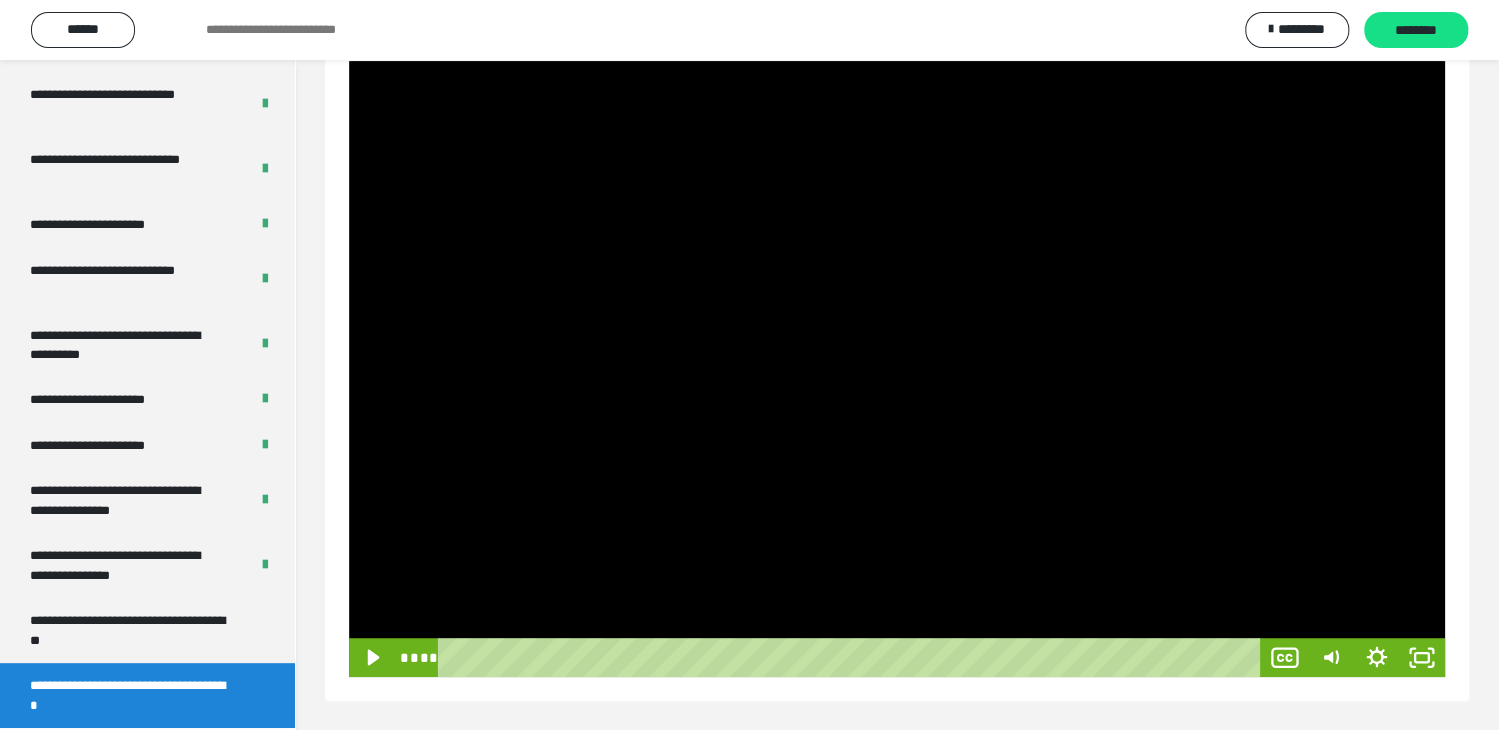 click at bounding box center (897, 369) 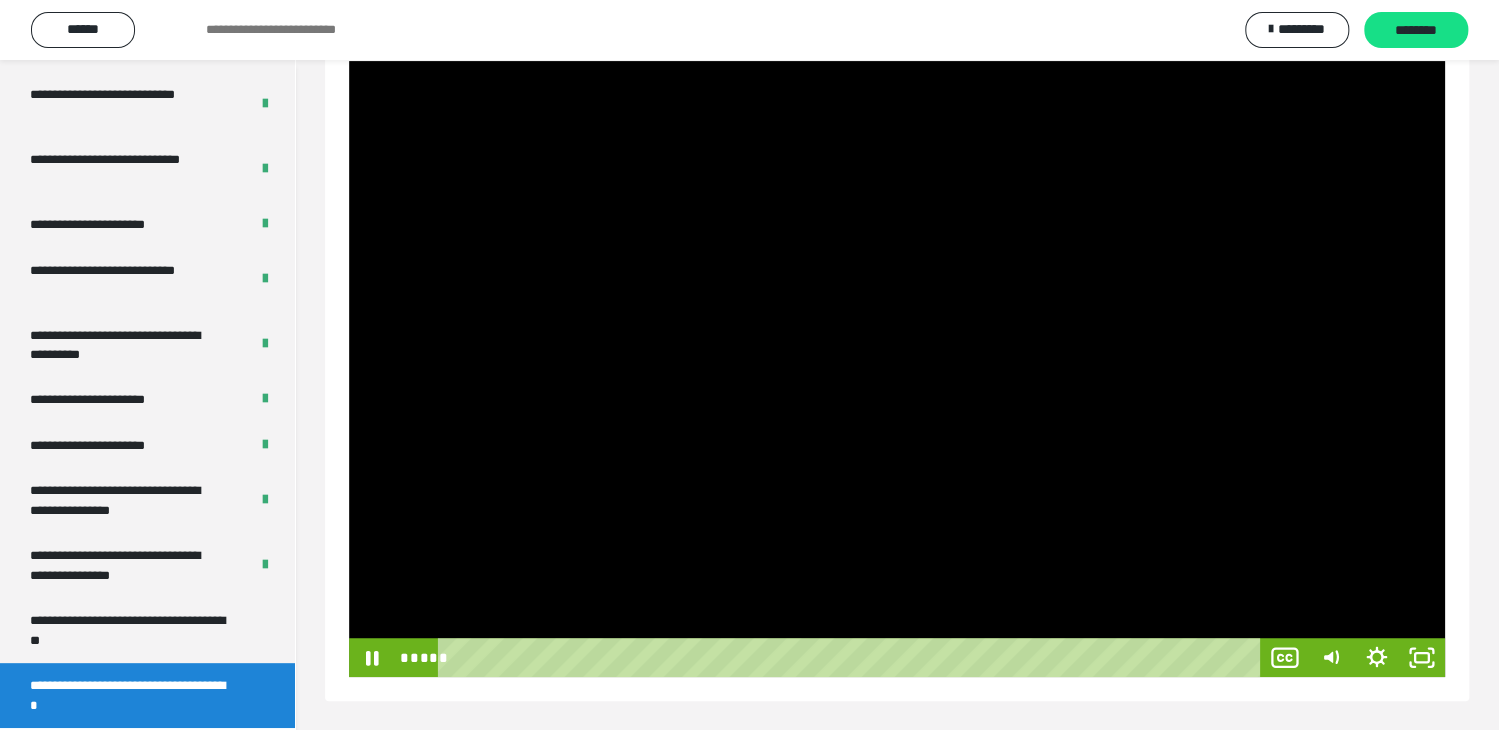 drag, startPoint x: 463, startPoint y: 660, endPoint x: 1249, endPoint y: 698, distance: 786.918 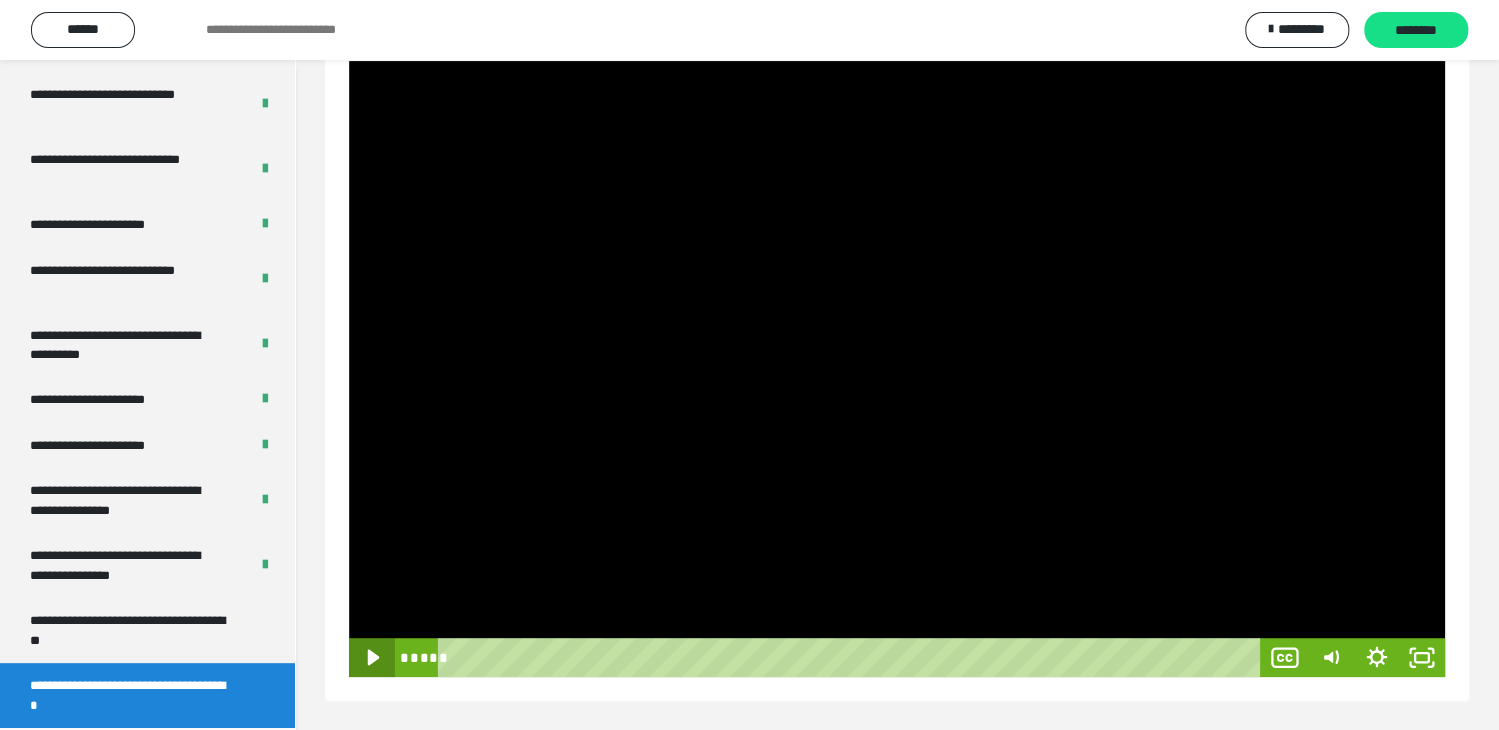 click 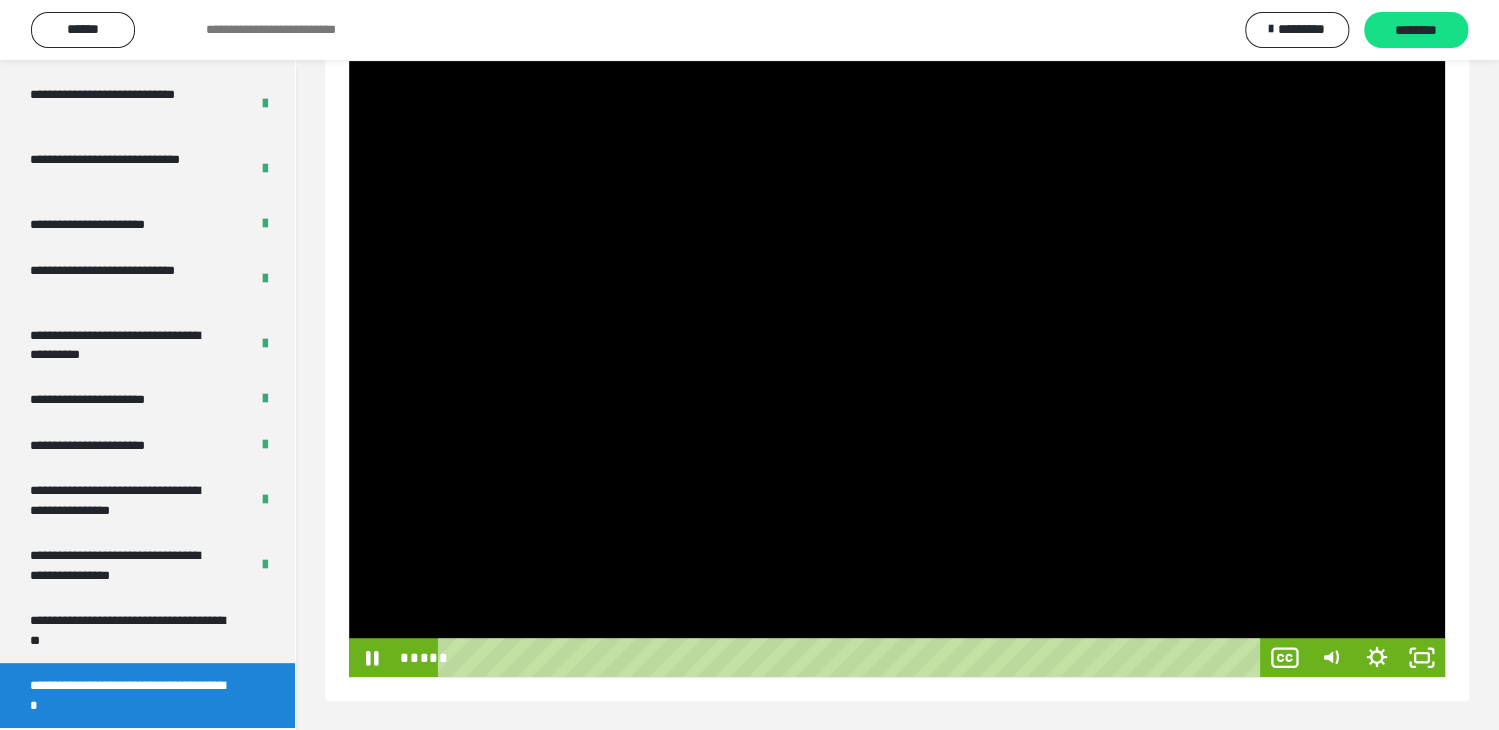 click on "**********" at bounding box center [897, 247] 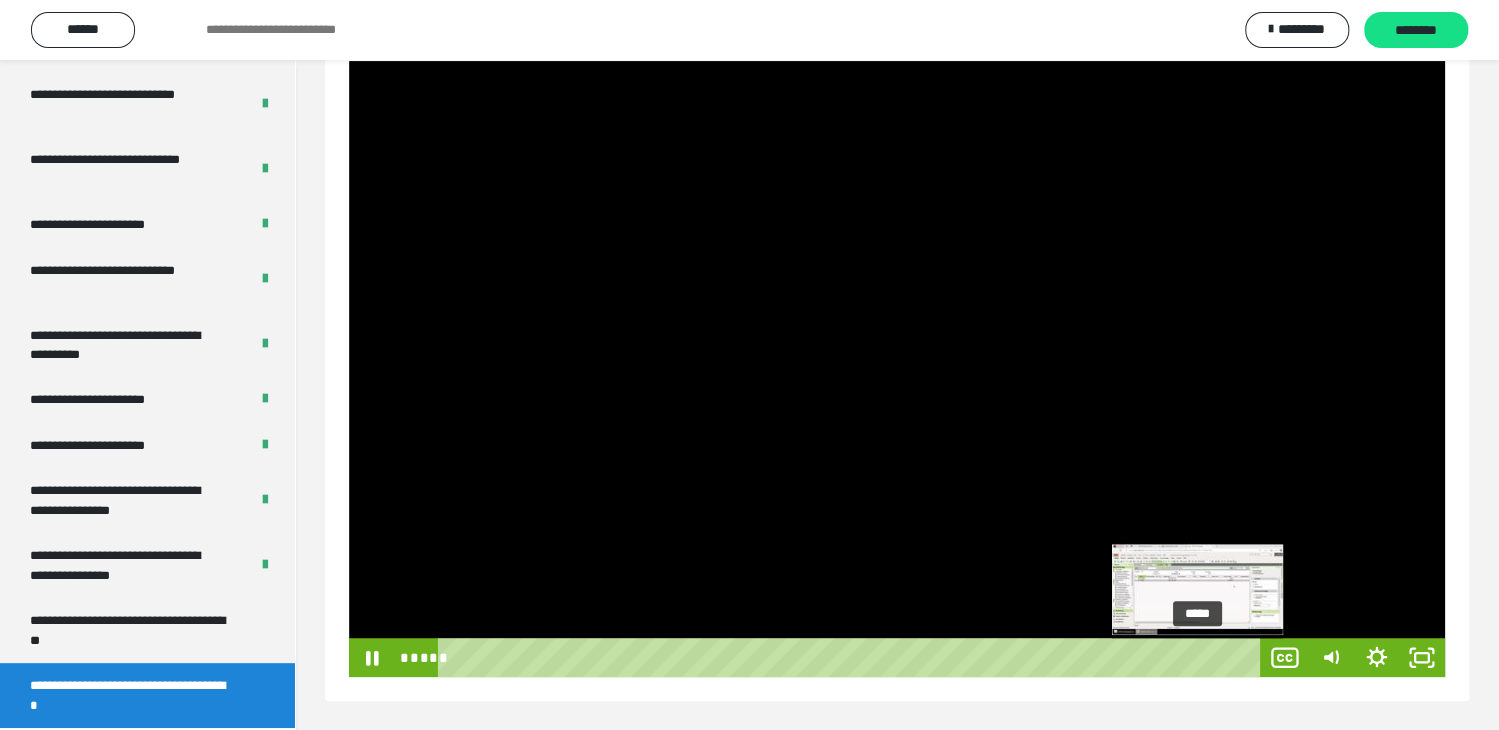 click on "*****" at bounding box center (852, 657) 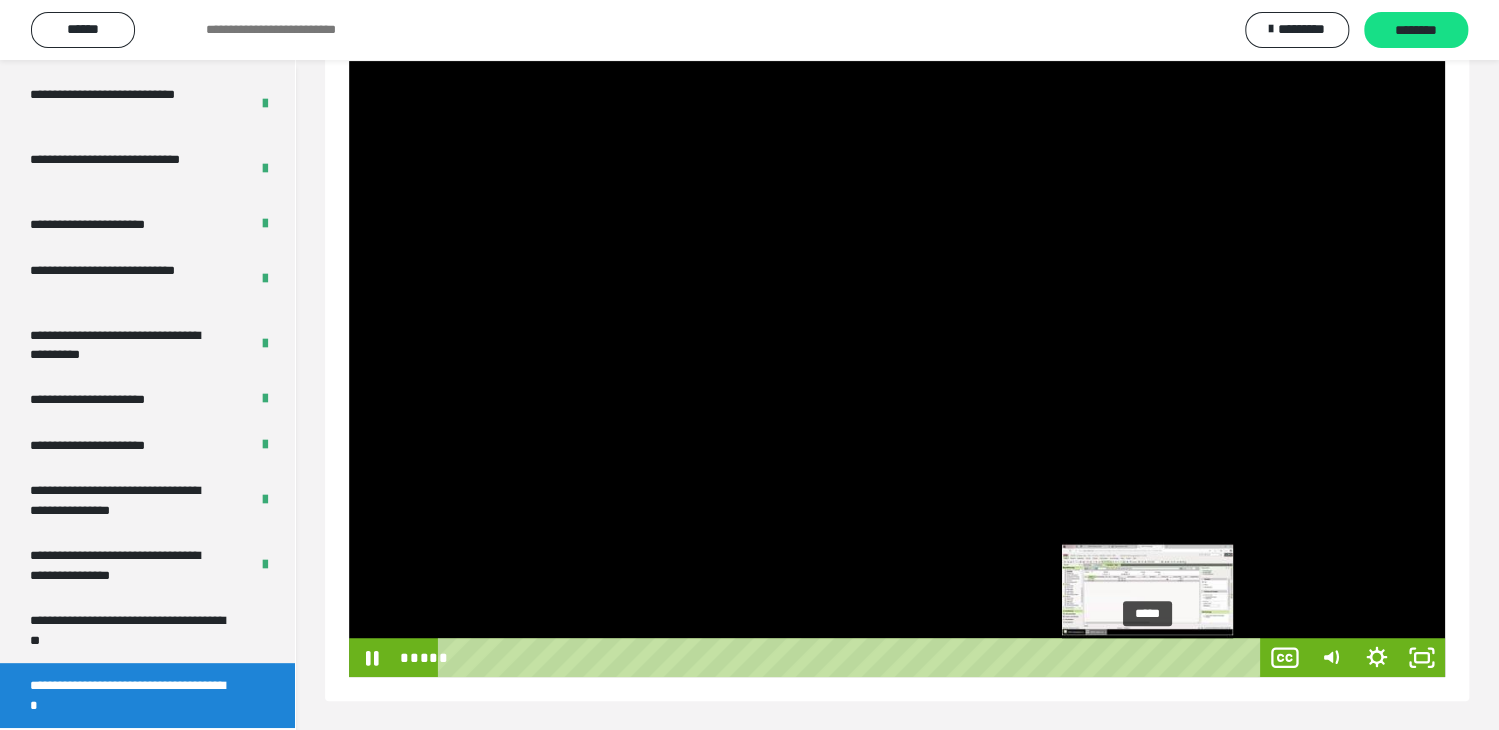 click on "*****" at bounding box center (852, 657) 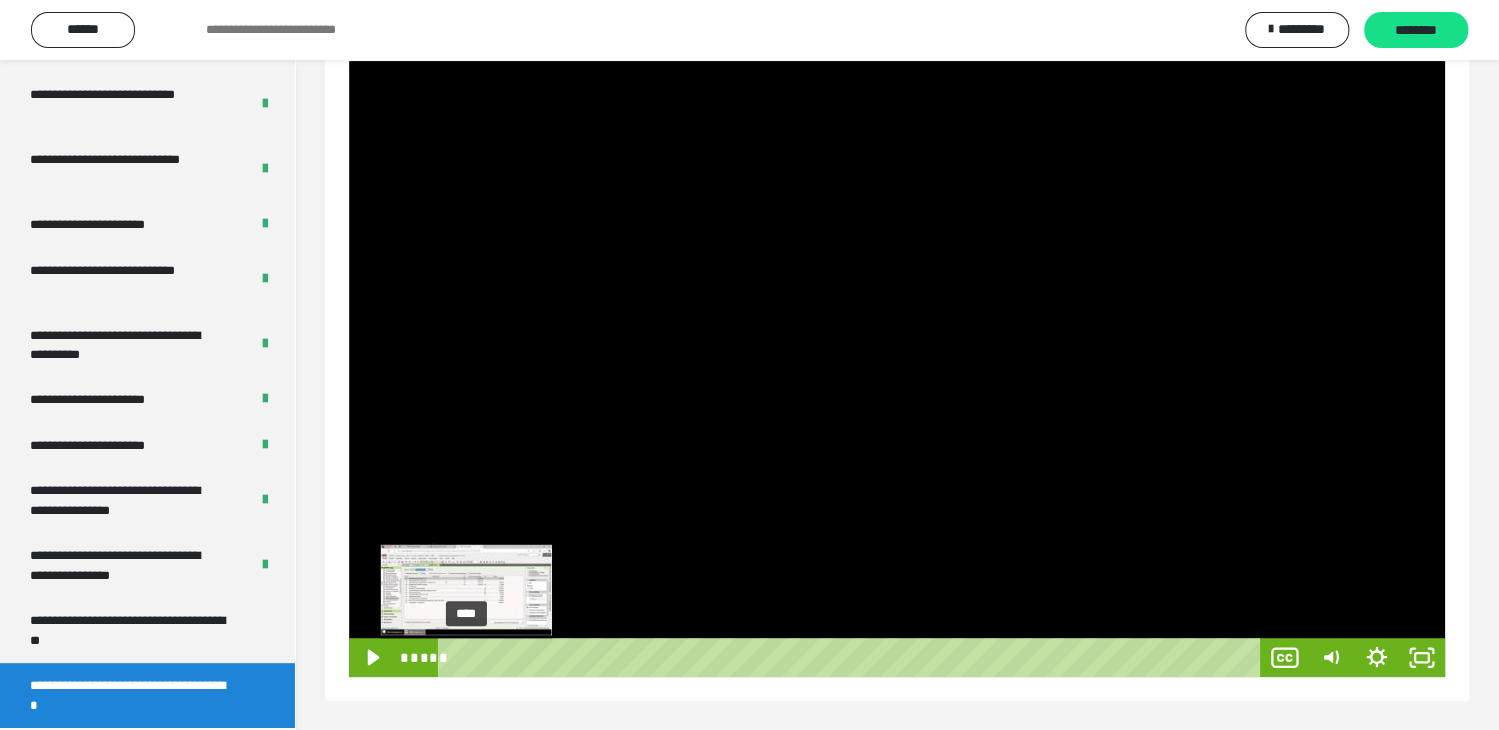 click on "****" at bounding box center [852, 657] 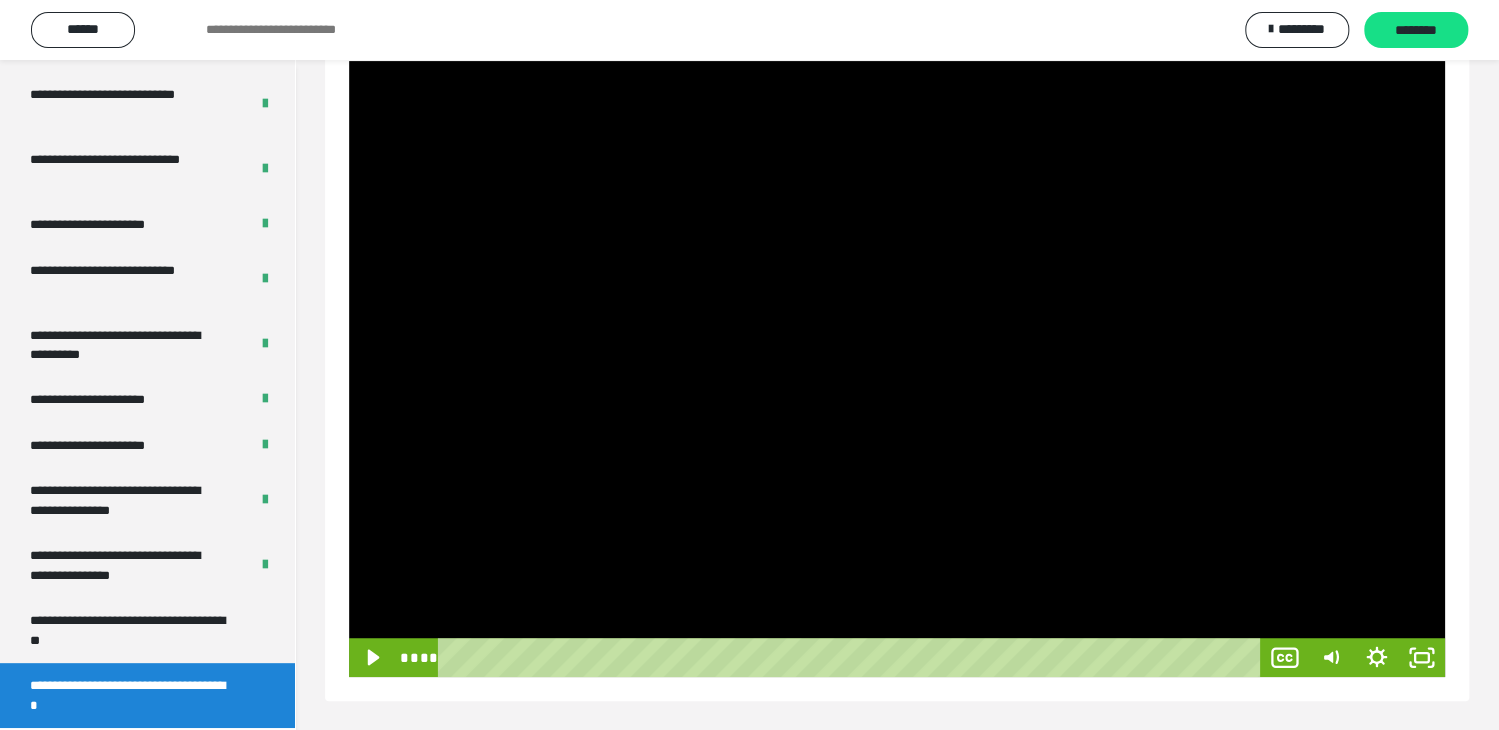 click at bounding box center (897, 369) 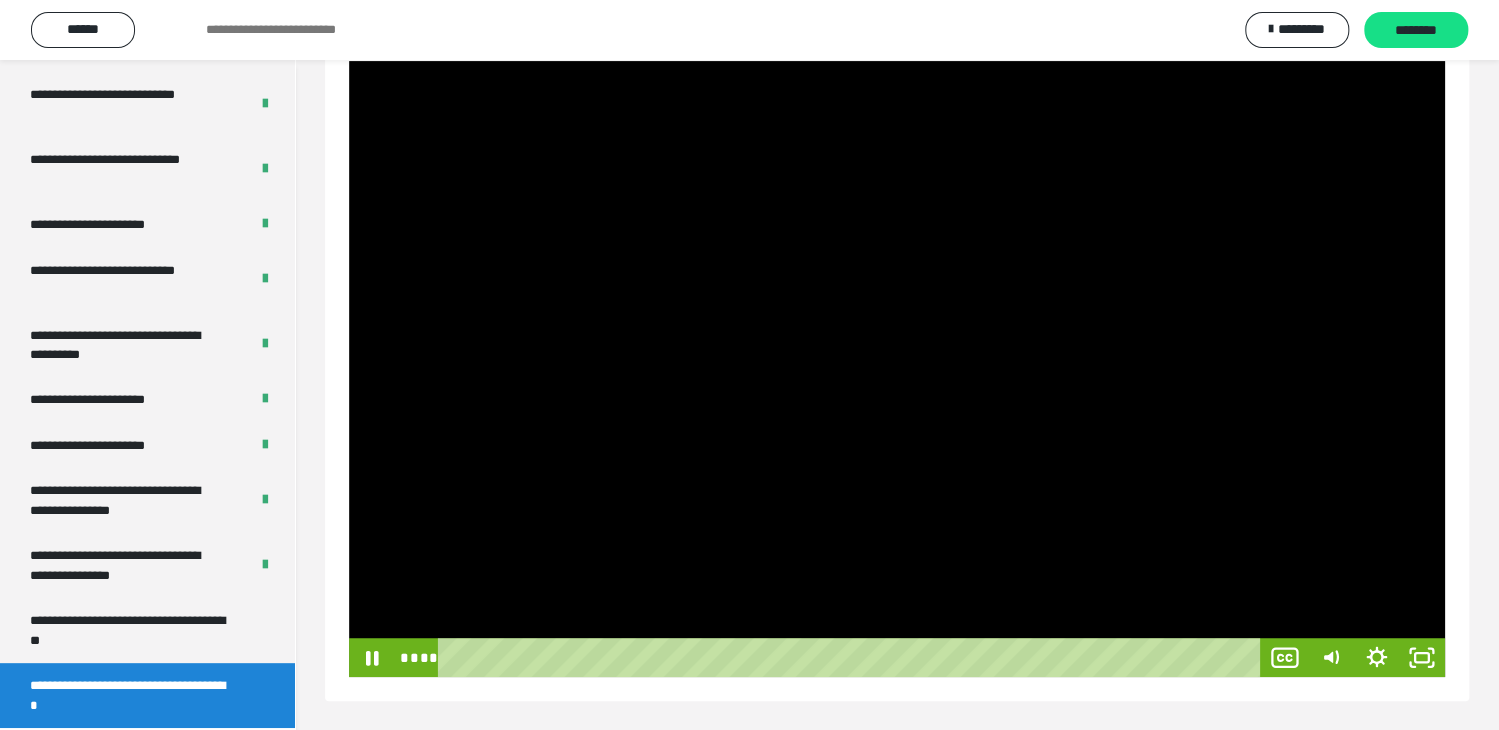 click at bounding box center (897, 369) 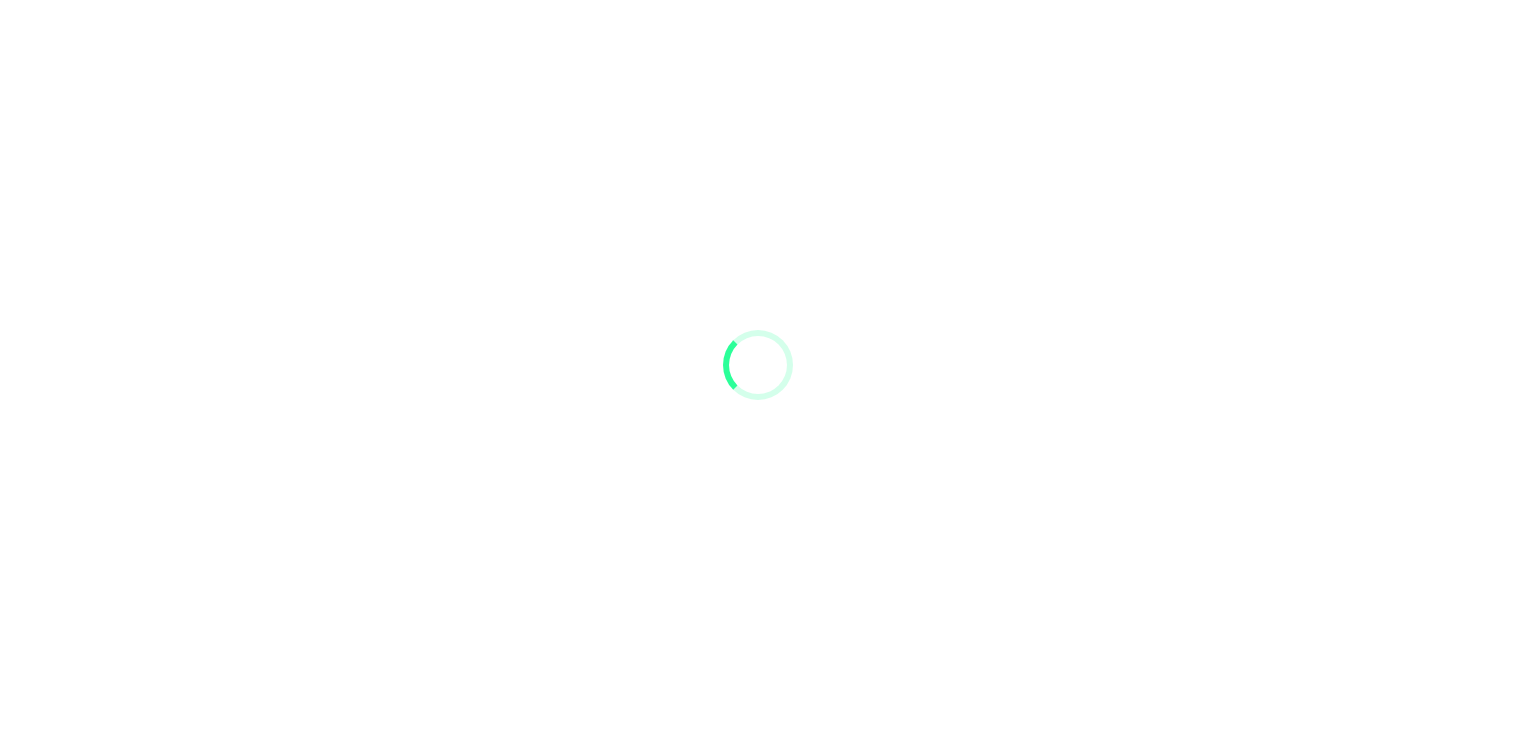 scroll, scrollTop: 0, scrollLeft: 0, axis: both 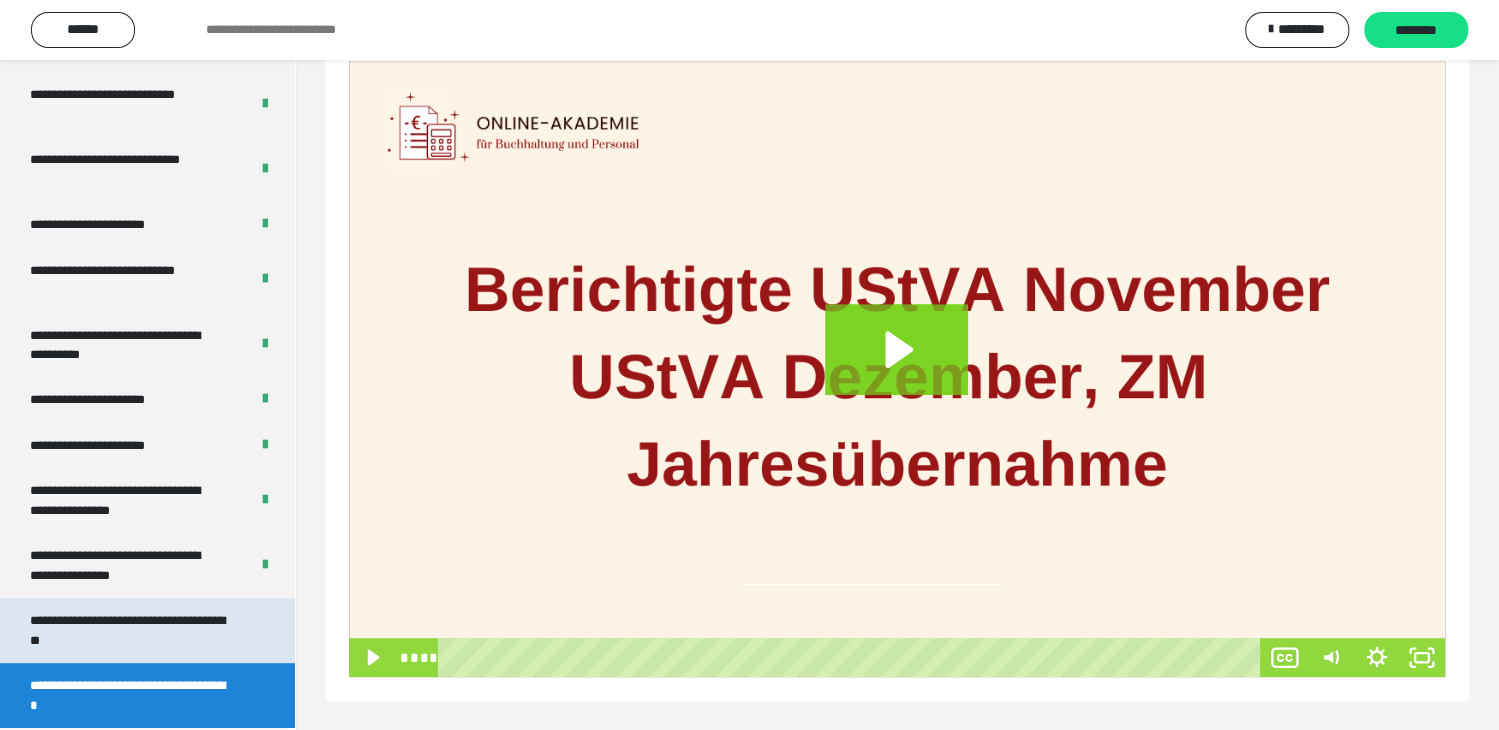click on "**********" at bounding box center (132, 630) 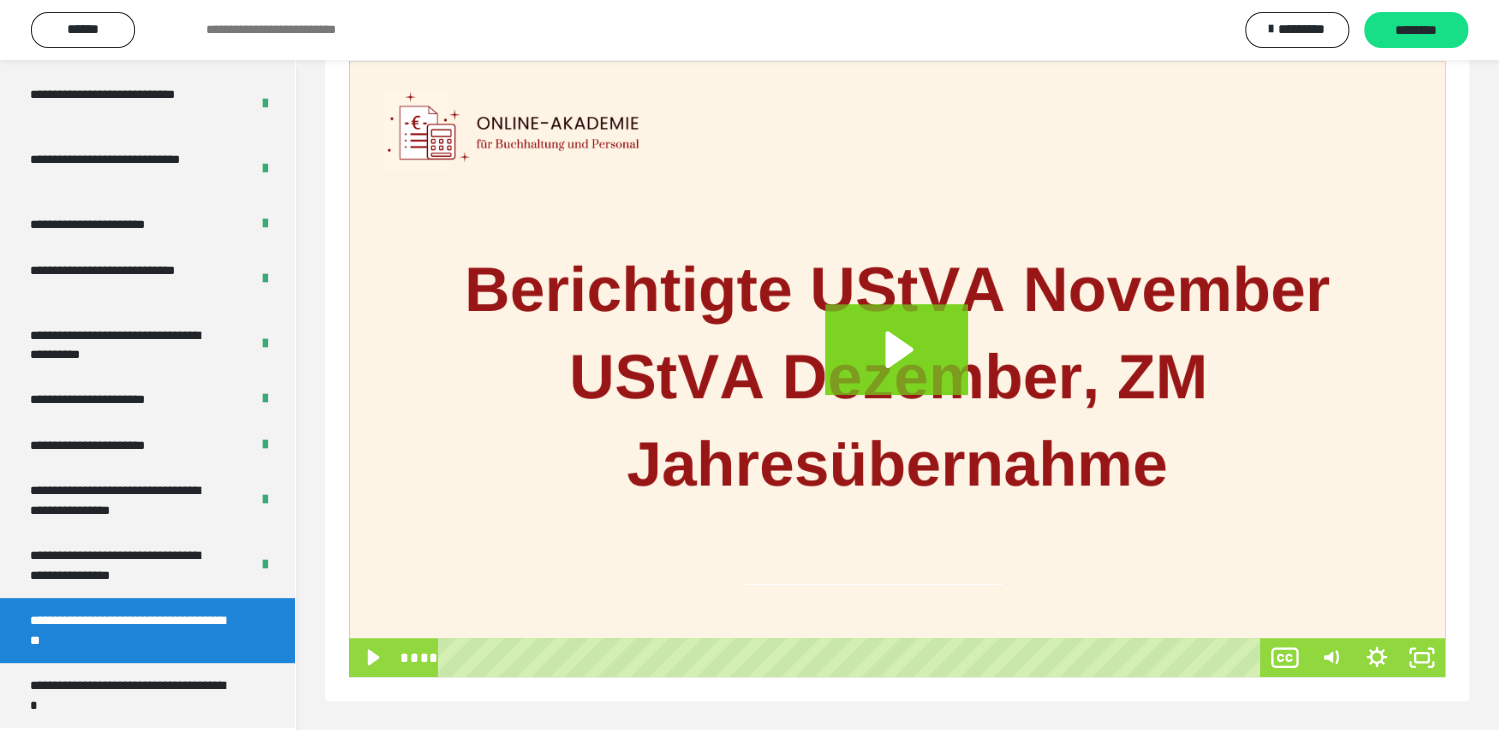 scroll, scrollTop: 60, scrollLeft: 0, axis: vertical 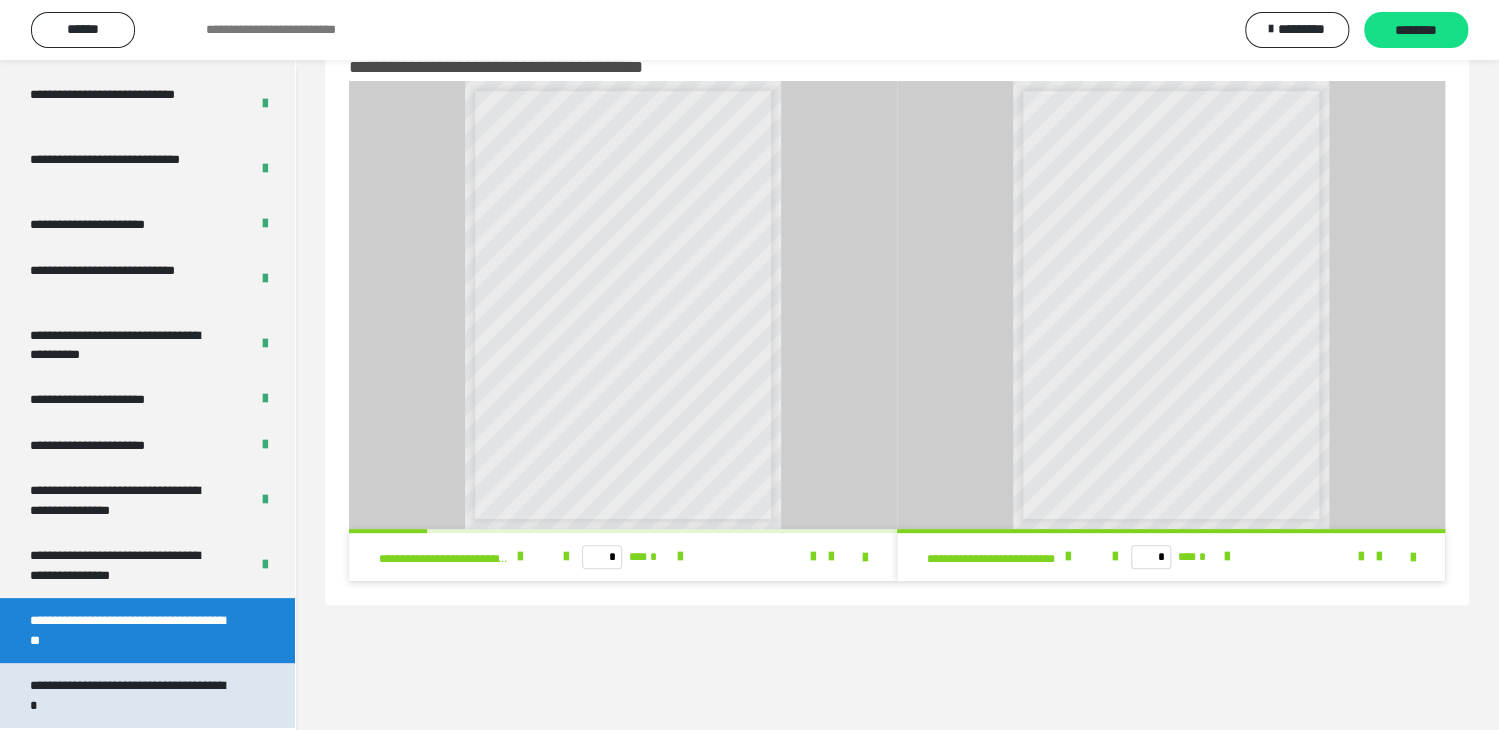 click on "**********" at bounding box center (132, 695) 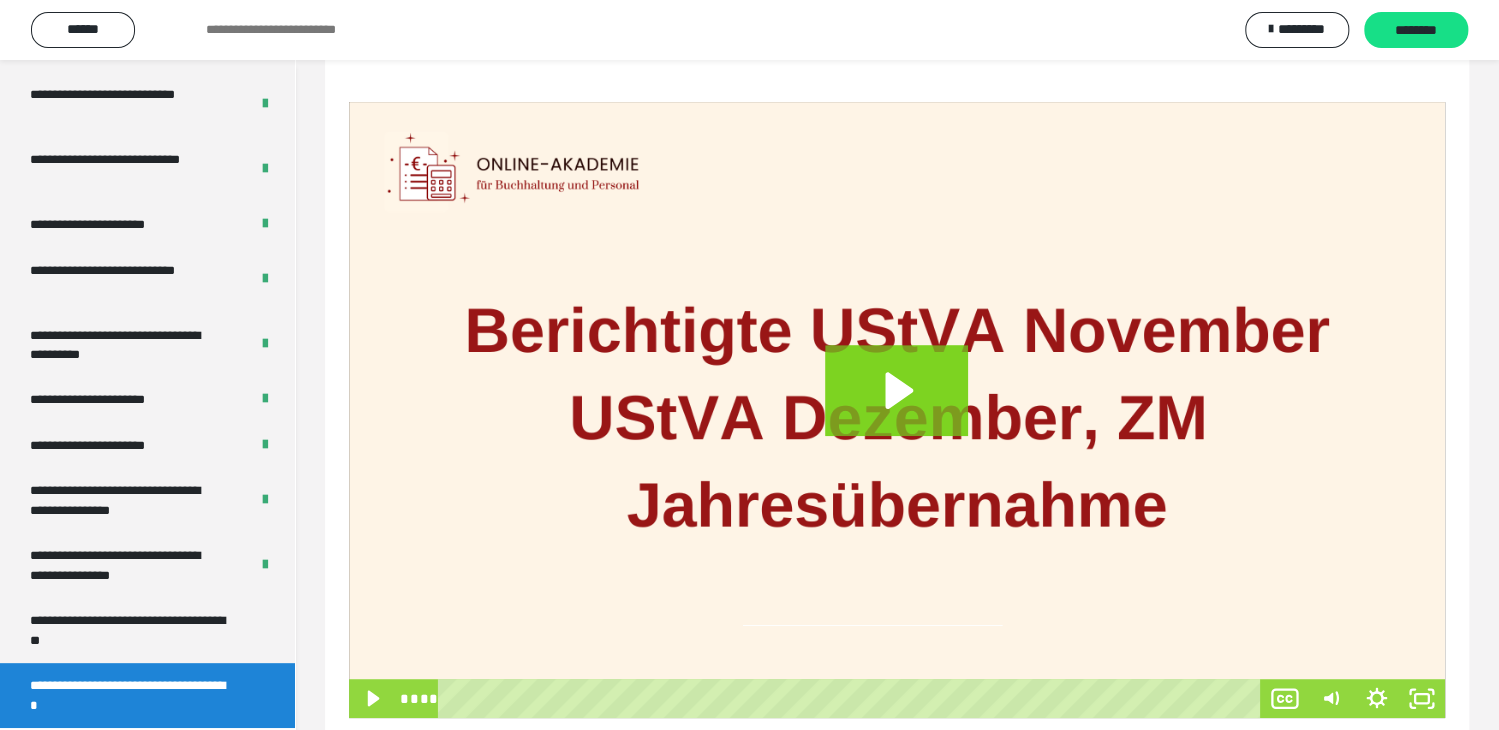 scroll, scrollTop: 296, scrollLeft: 0, axis: vertical 